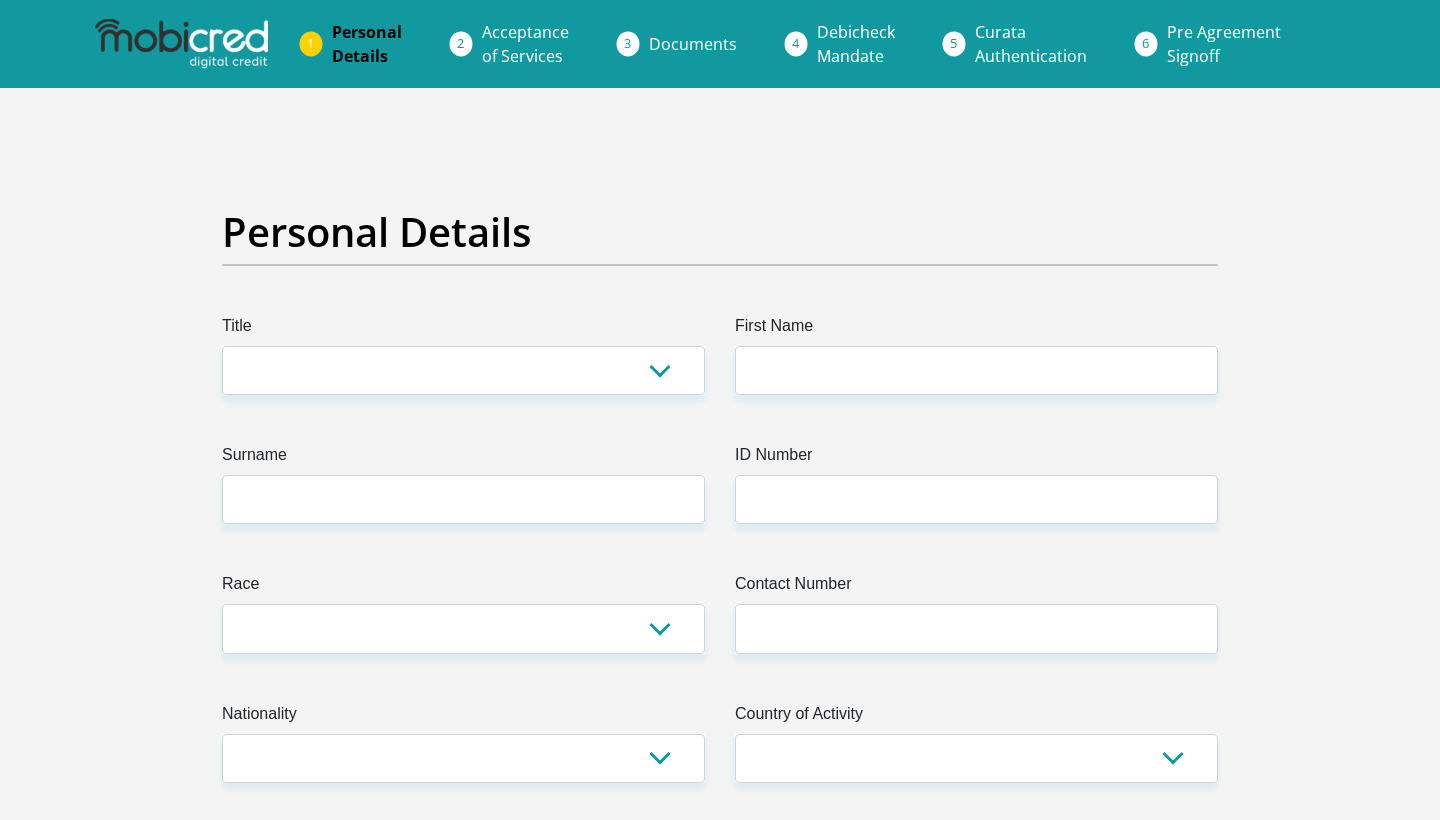scroll, scrollTop: 0, scrollLeft: 0, axis: both 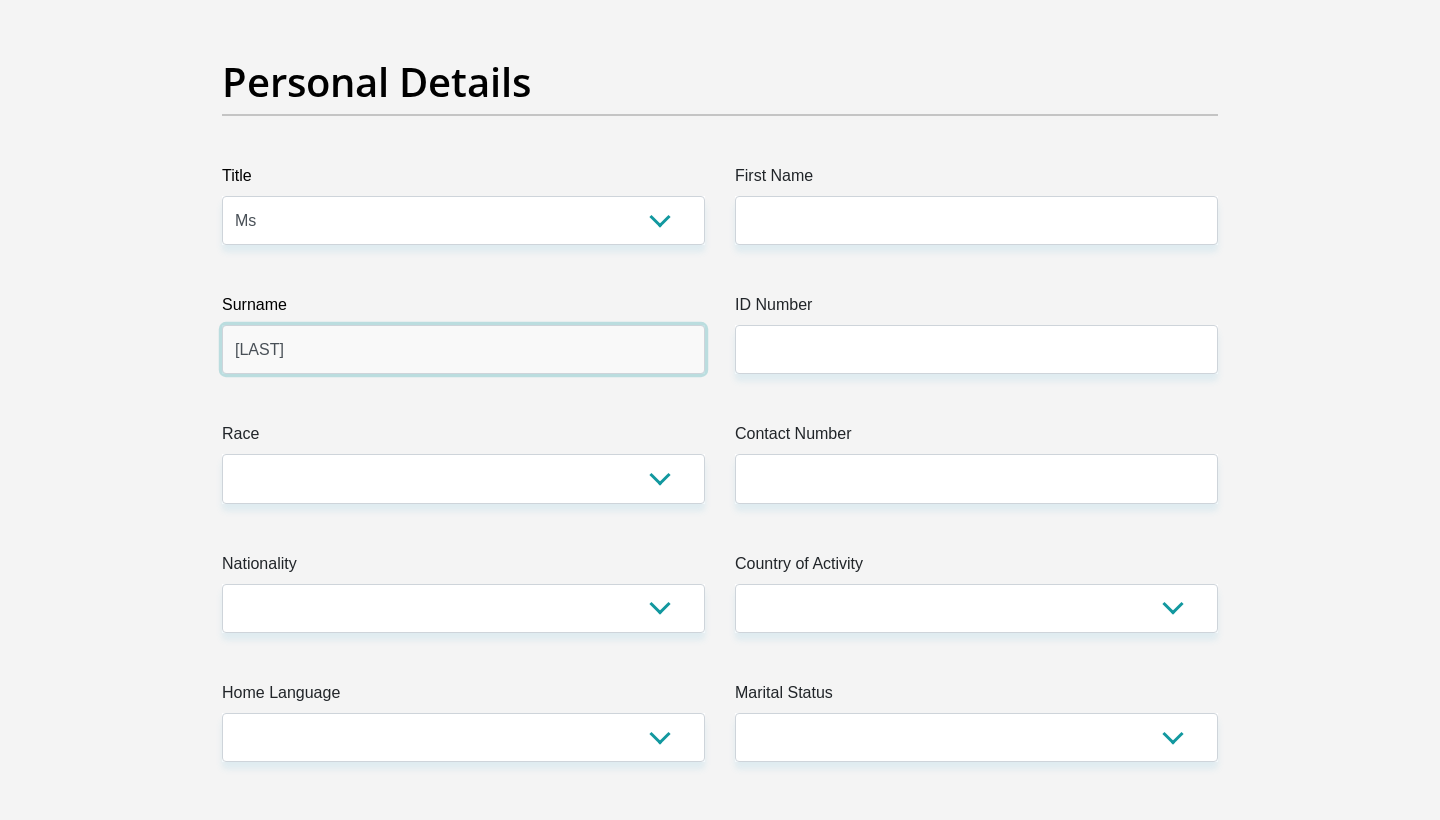 type on "[LAST]" 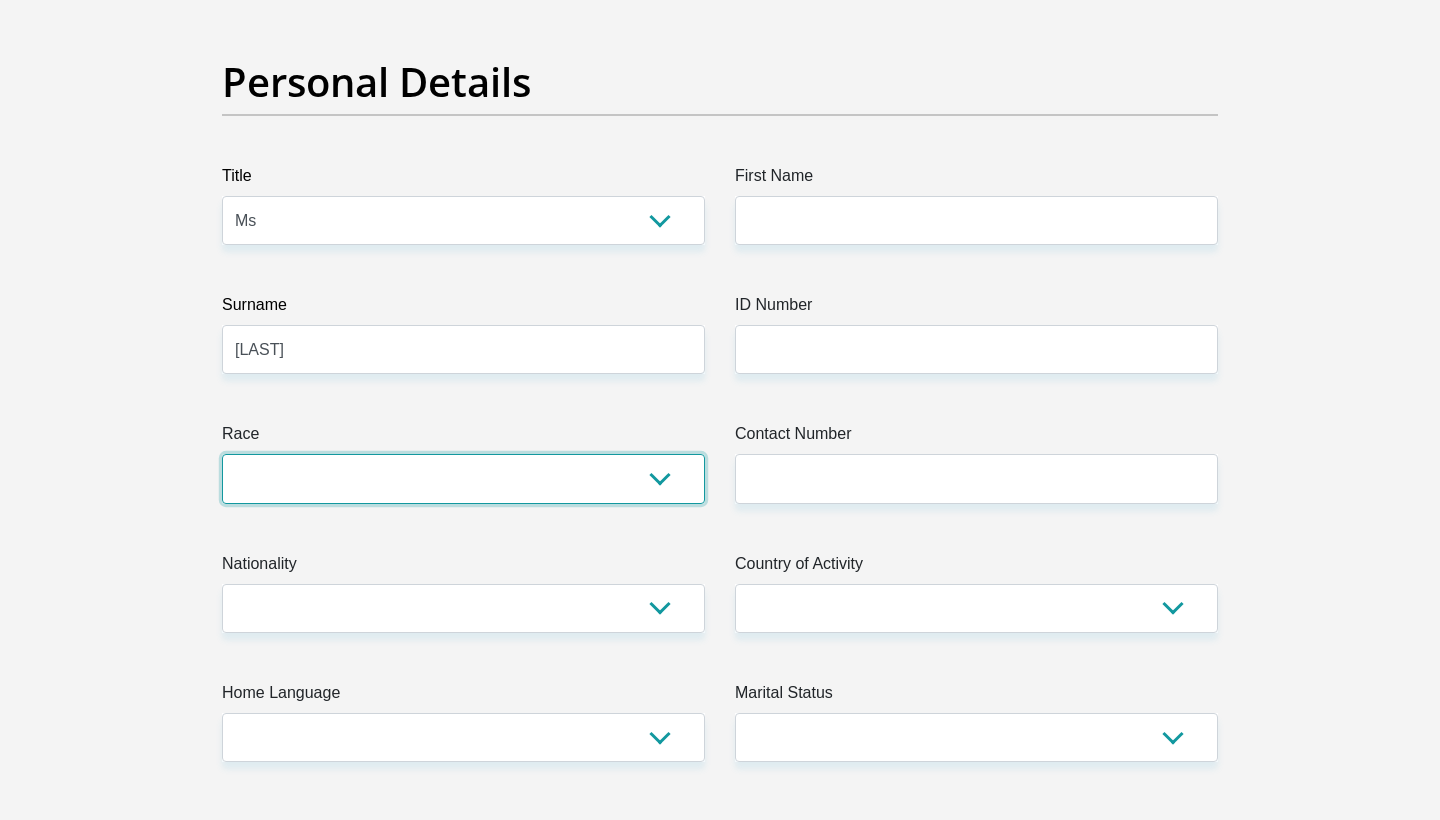 select on "4" 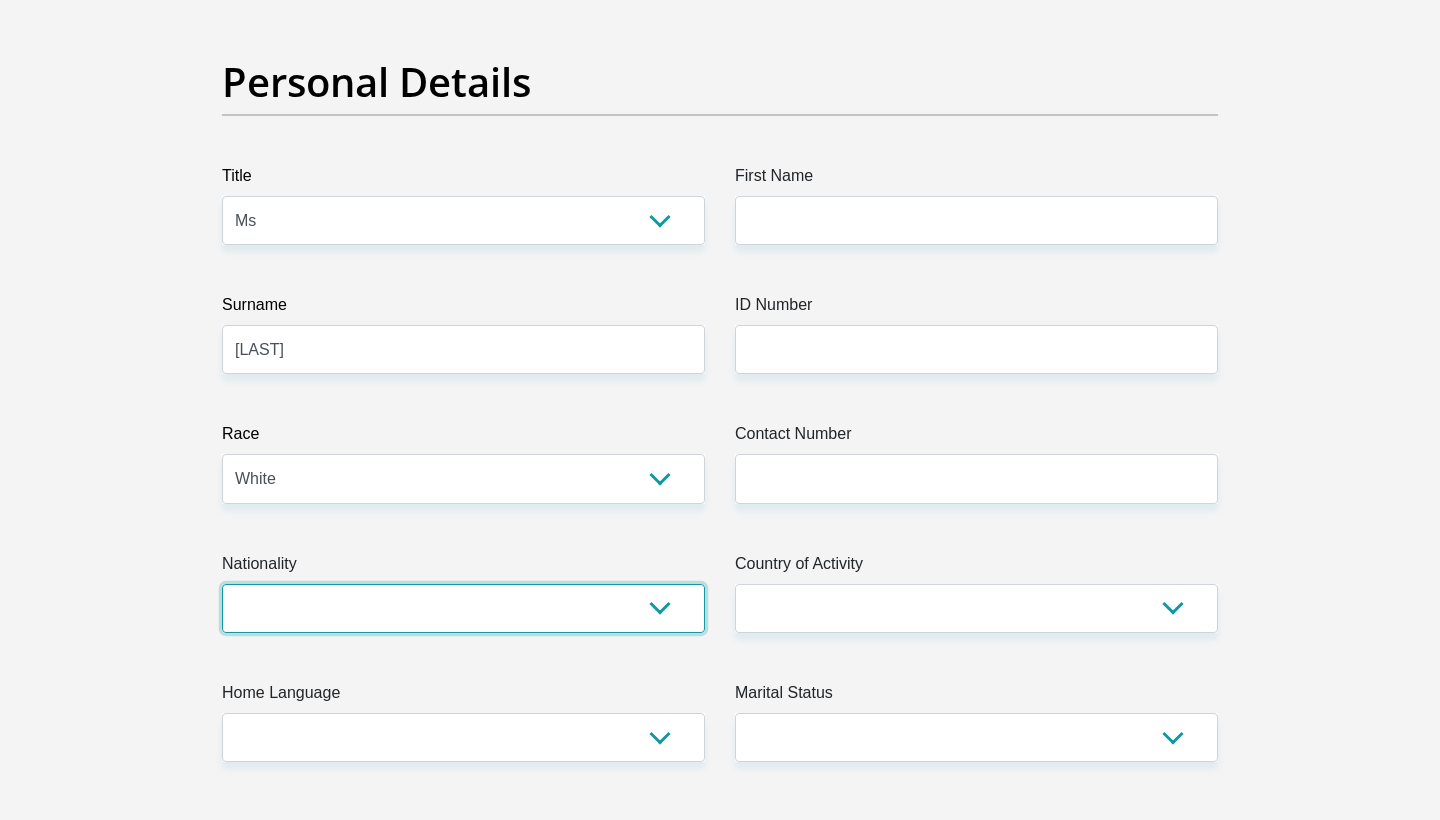 select on "ZAF" 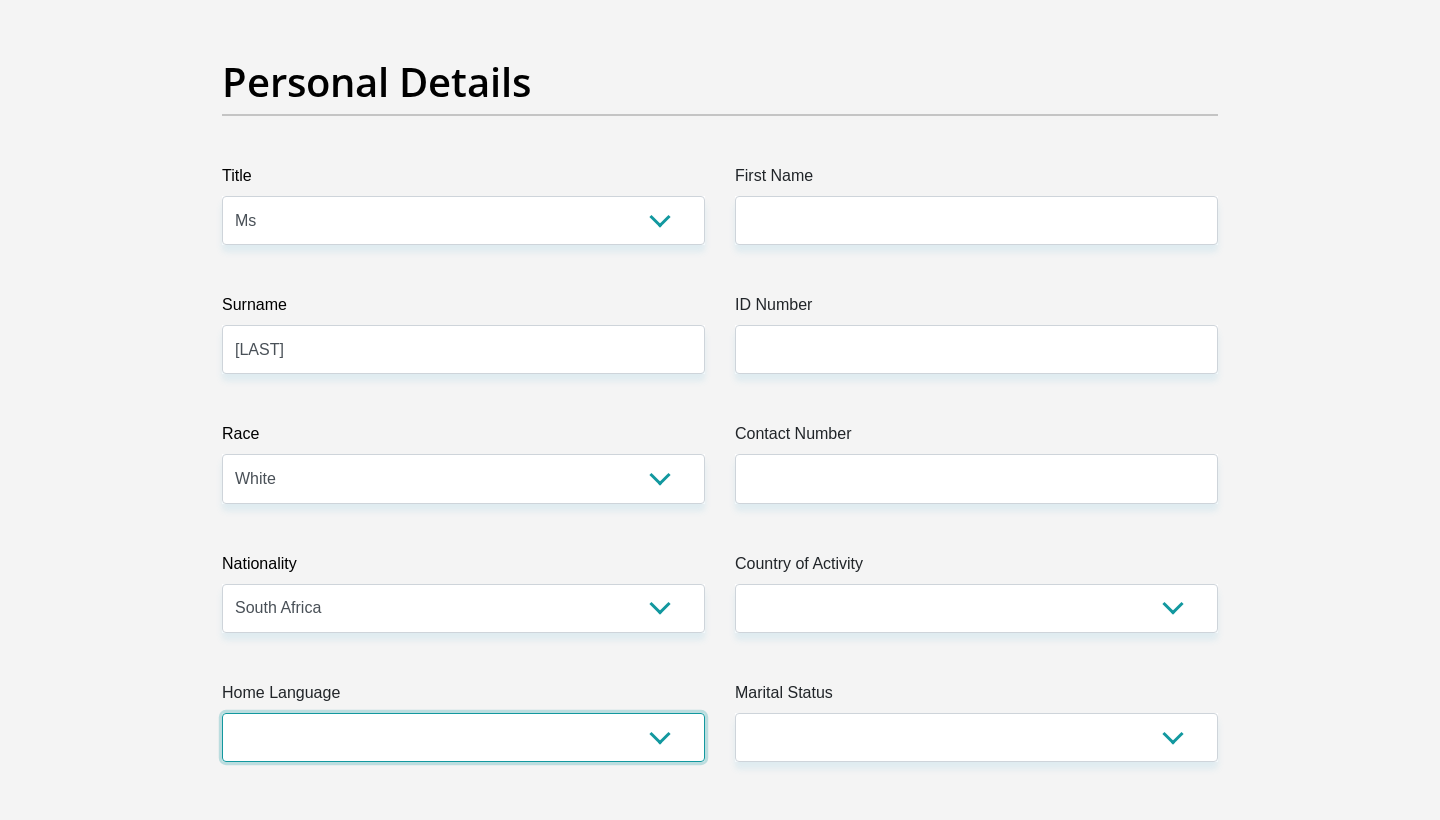 select on "afr" 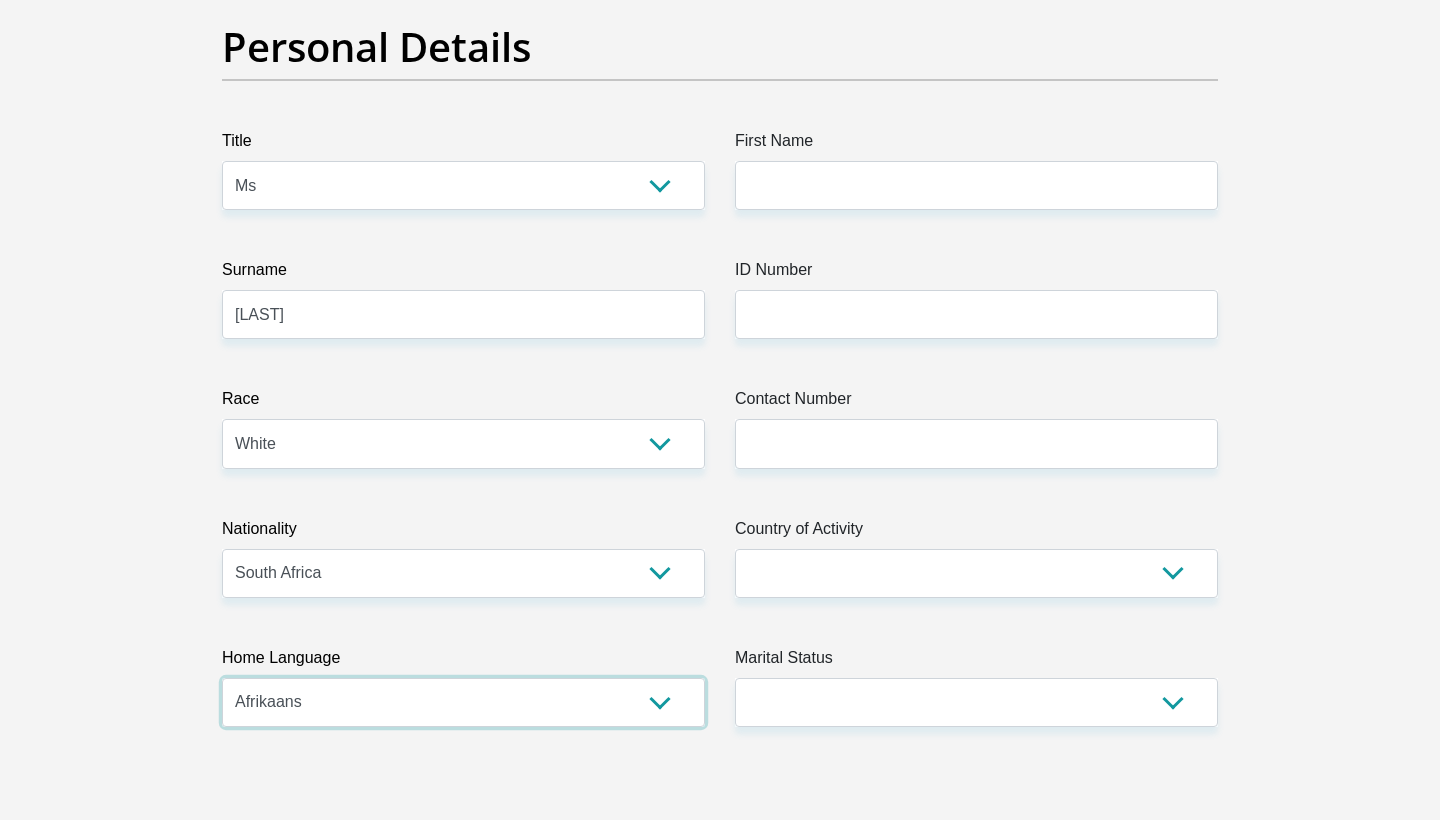 scroll, scrollTop: 171, scrollLeft: 0, axis: vertical 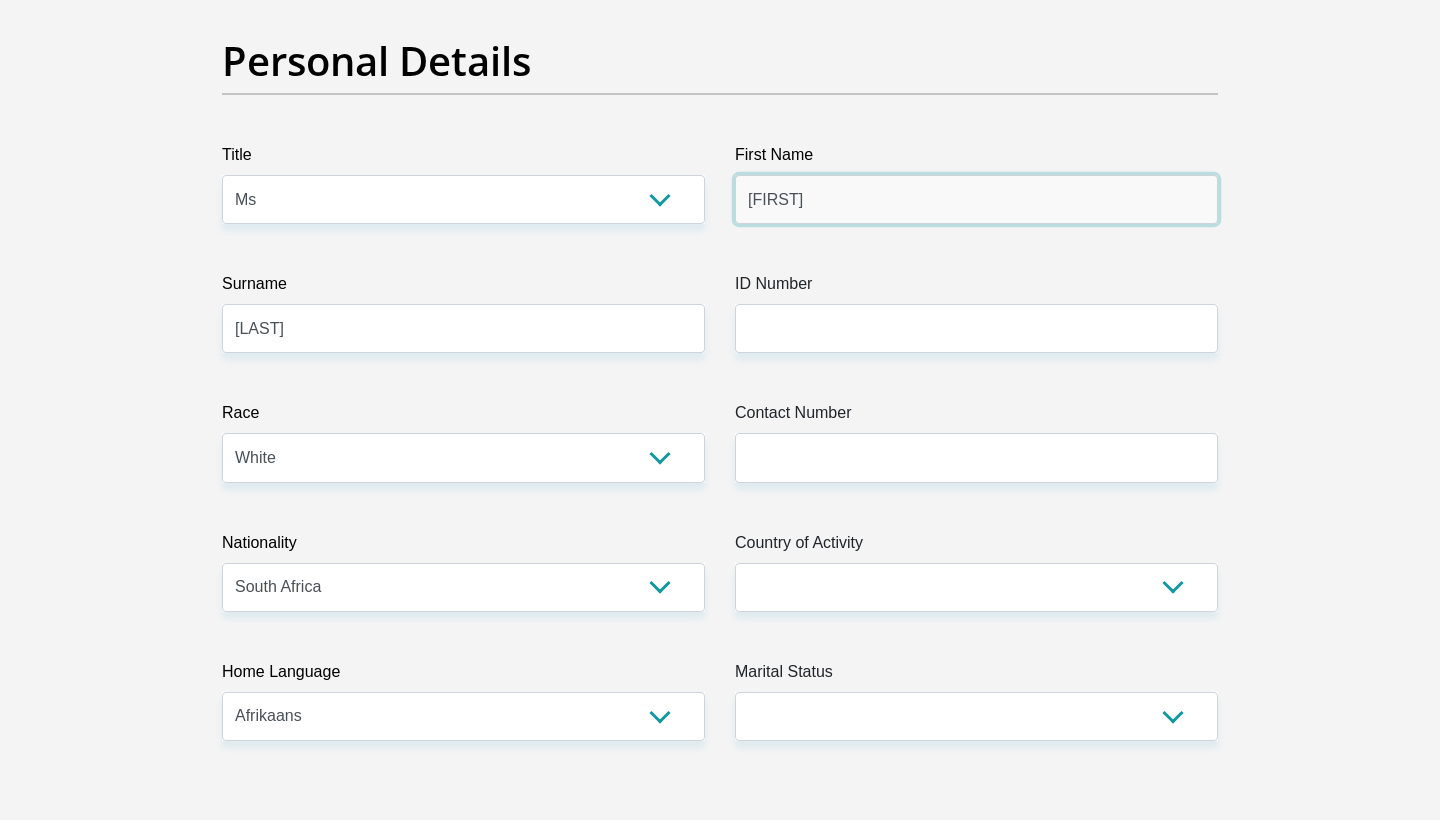 type on "[FIRST]" 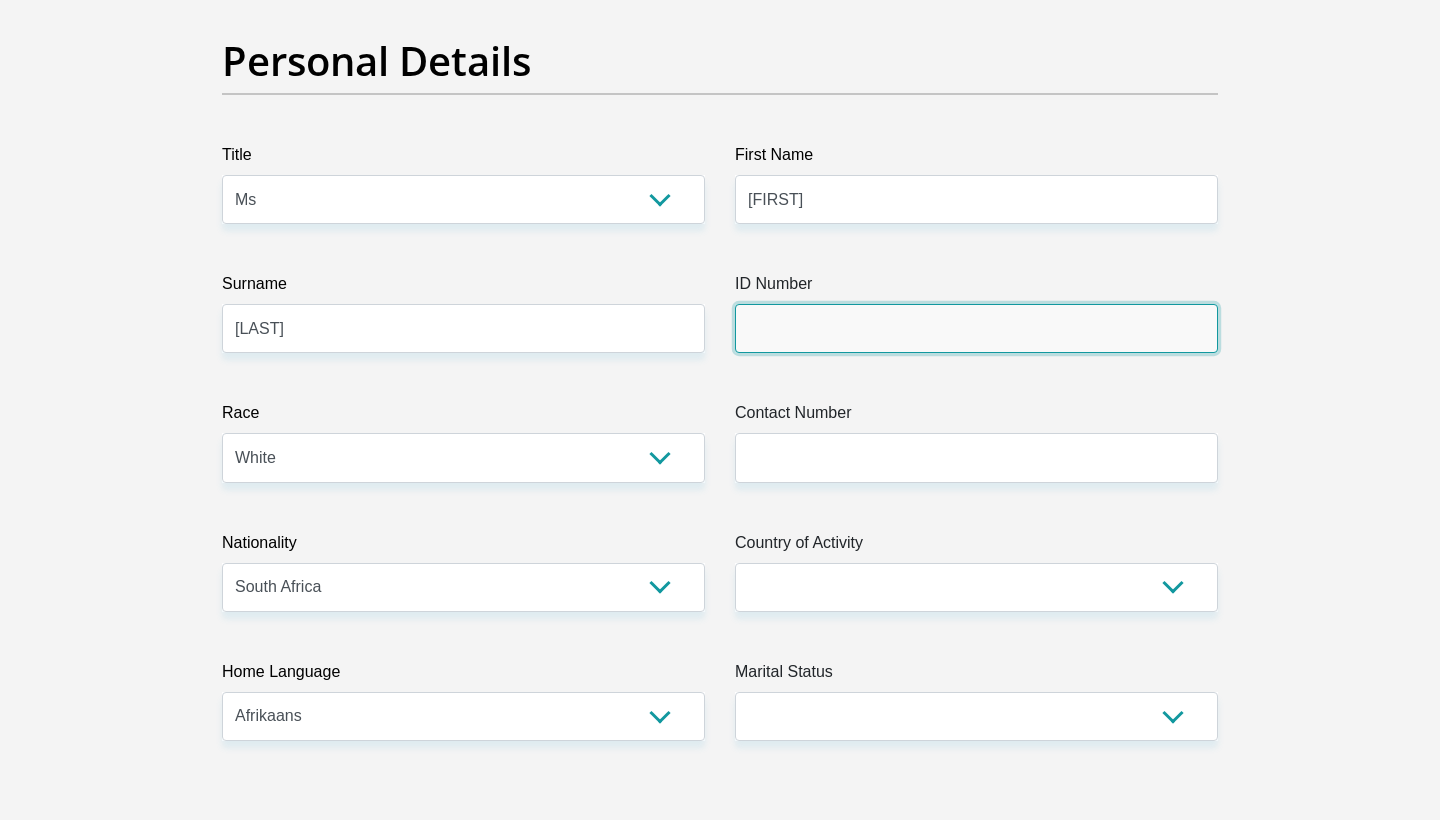 click on "ID Number" at bounding box center [976, 328] 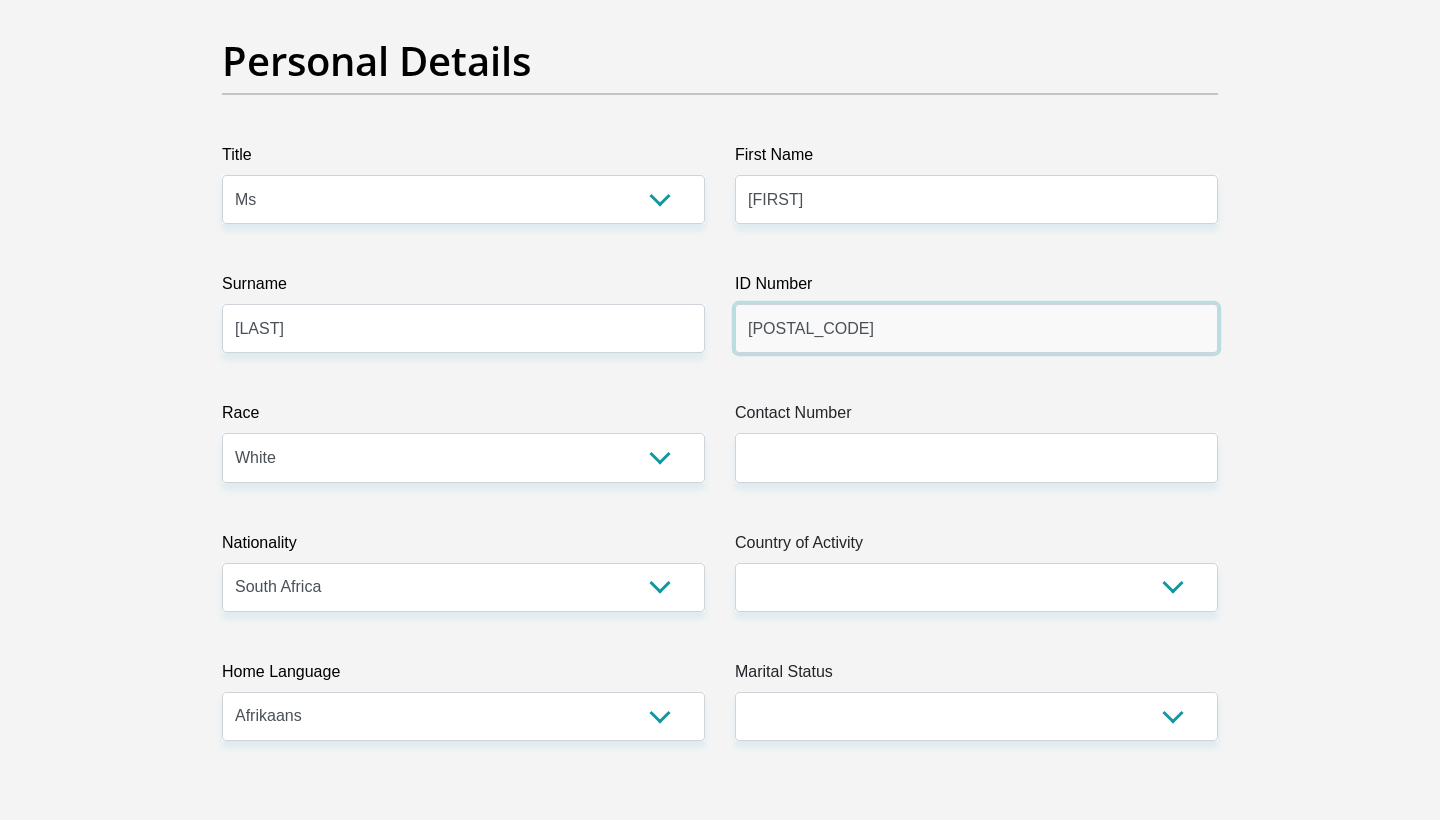type on "[POSTAL_CODE]" 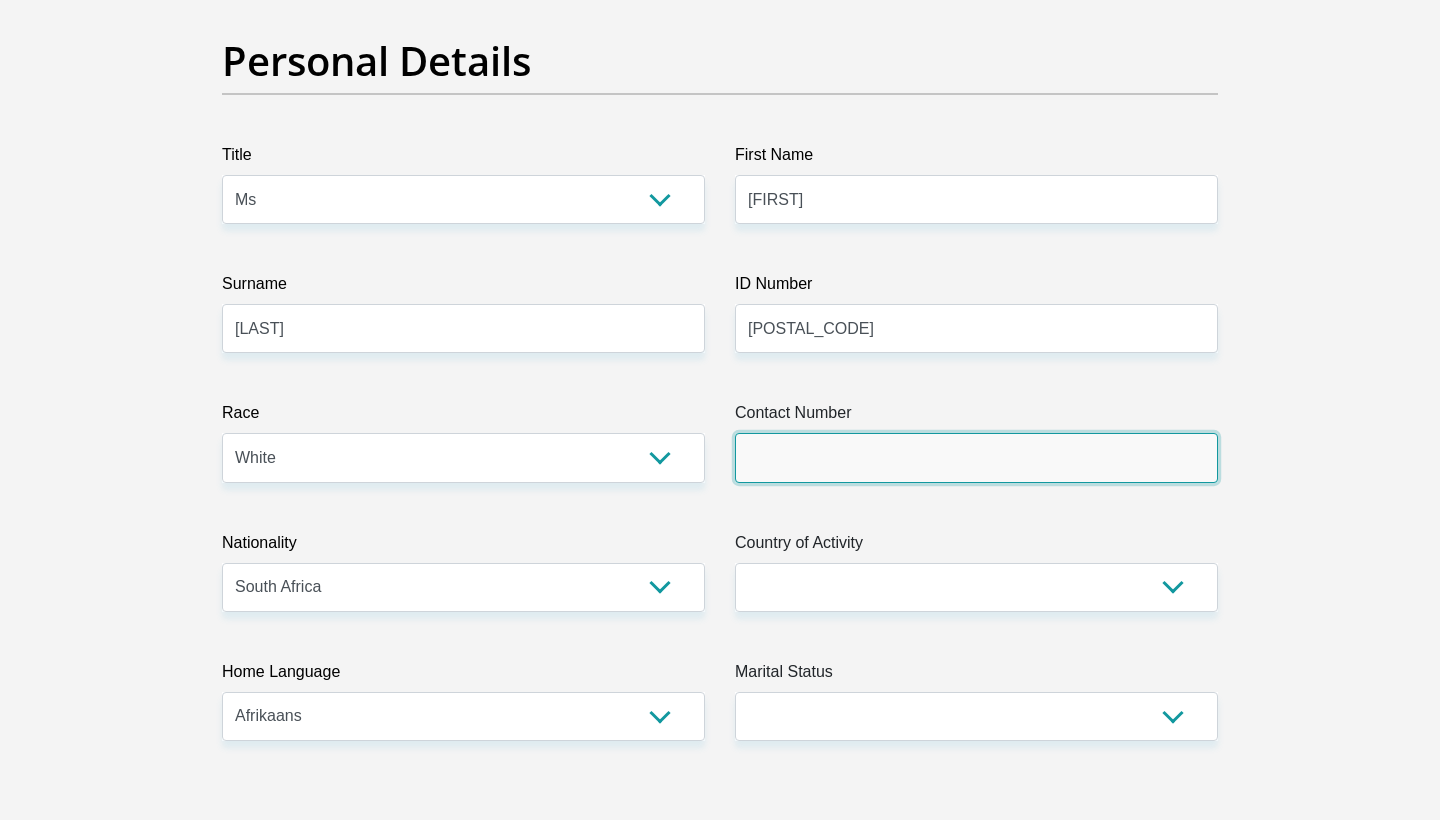click on "Contact Number" at bounding box center [976, 457] 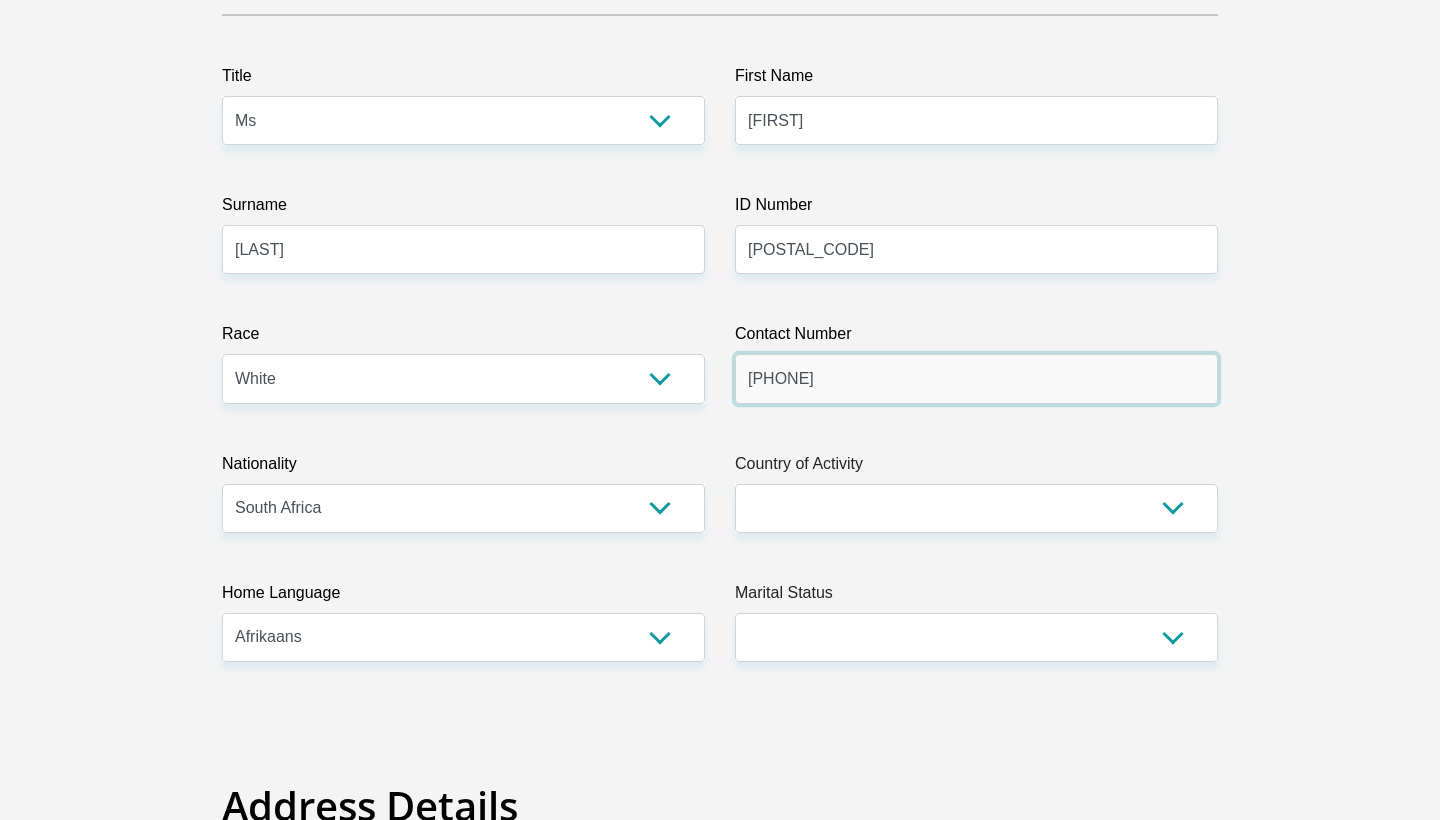 scroll, scrollTop: 316, scrollLeft: 0, axis: vertical 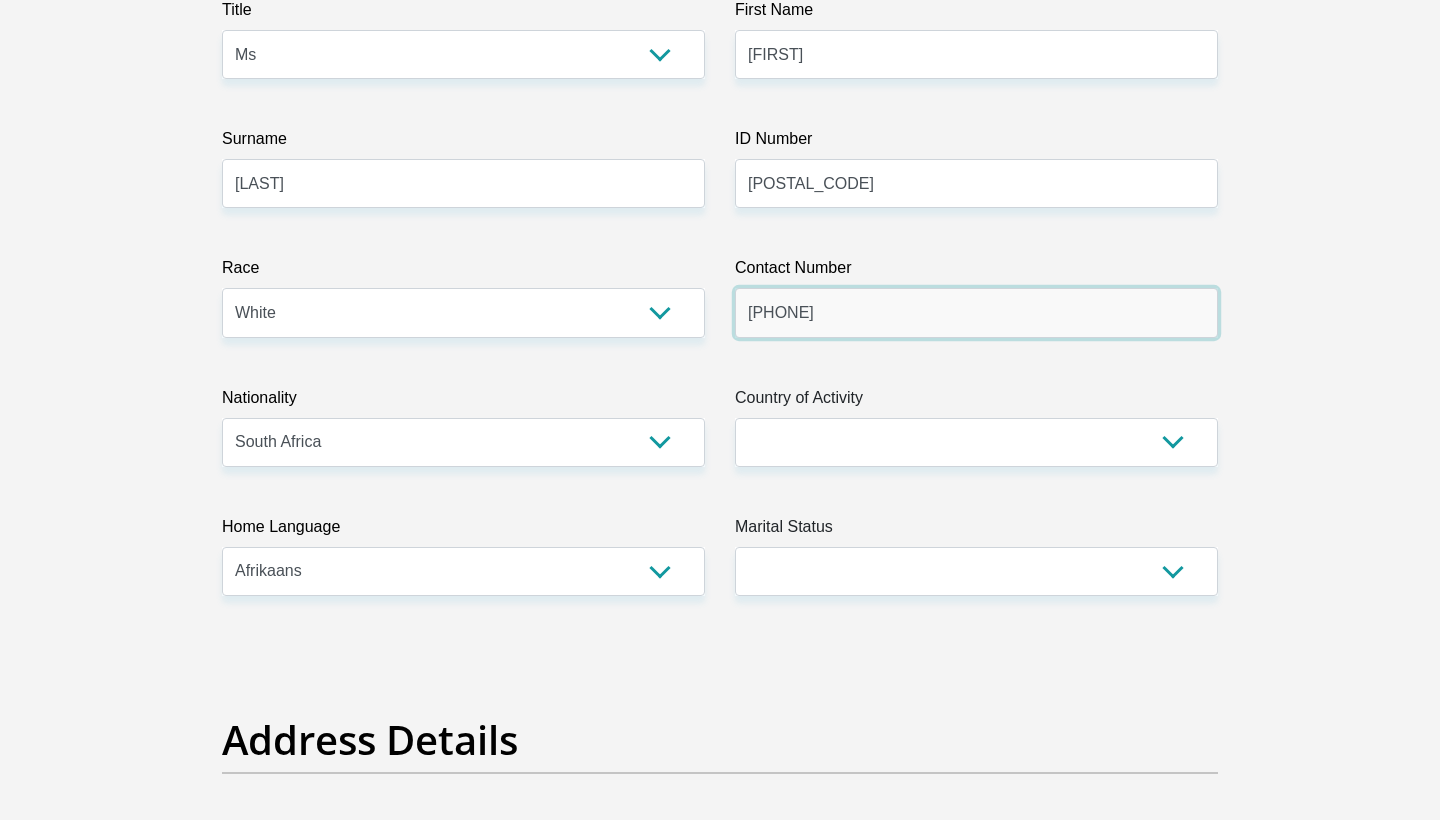 type on "[PHONE]" 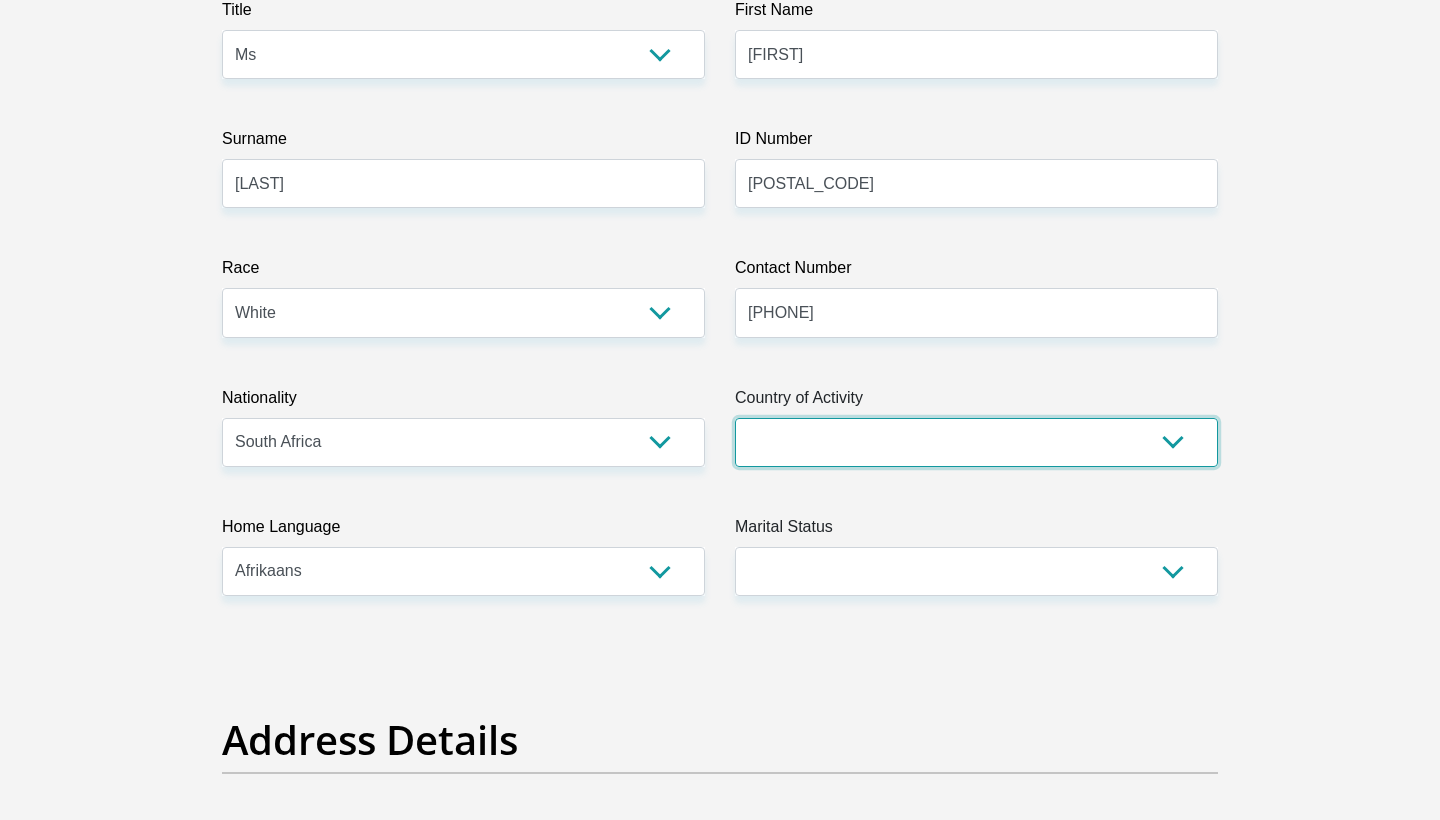 select on "ZAF" 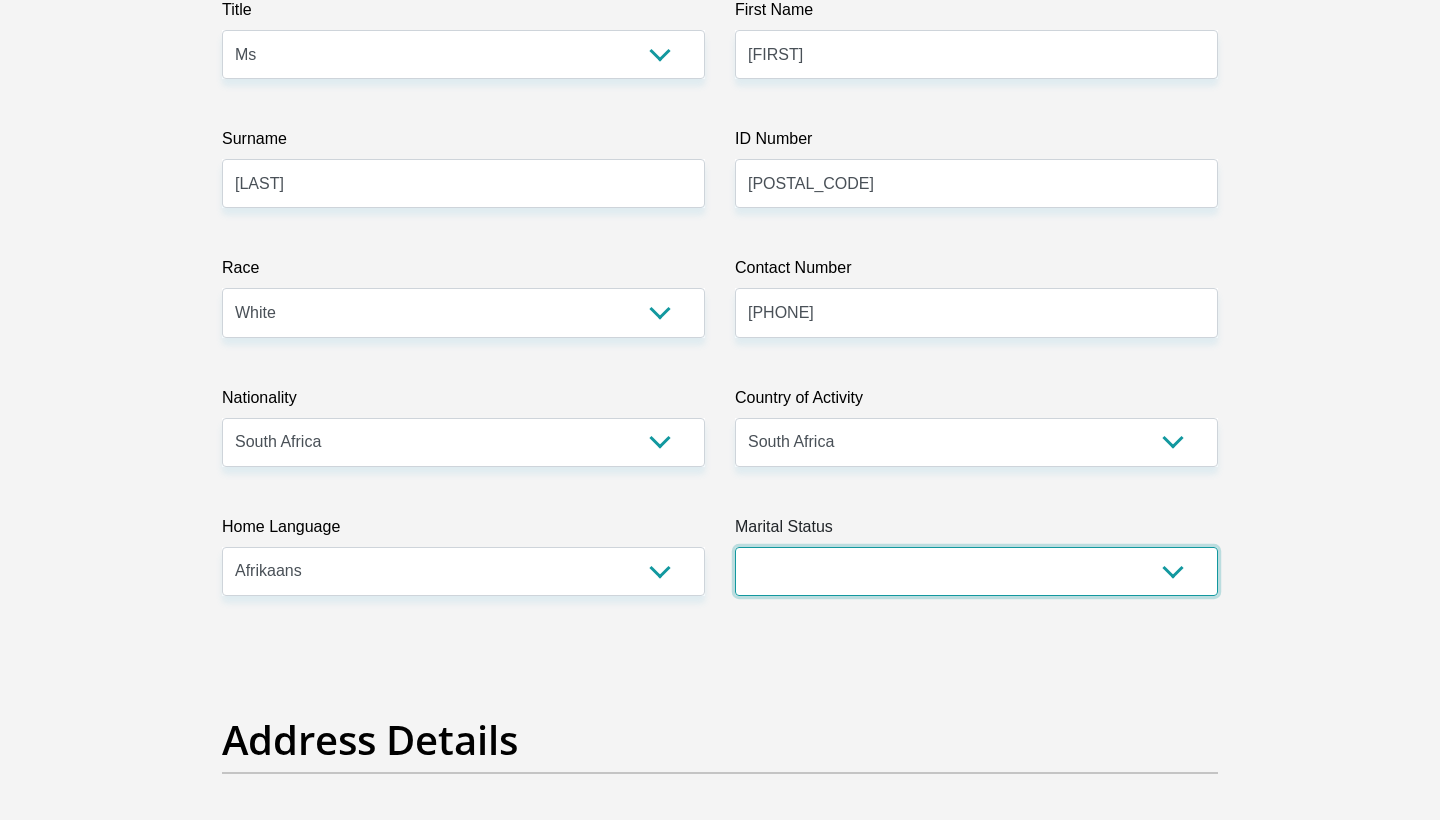 select on "2" 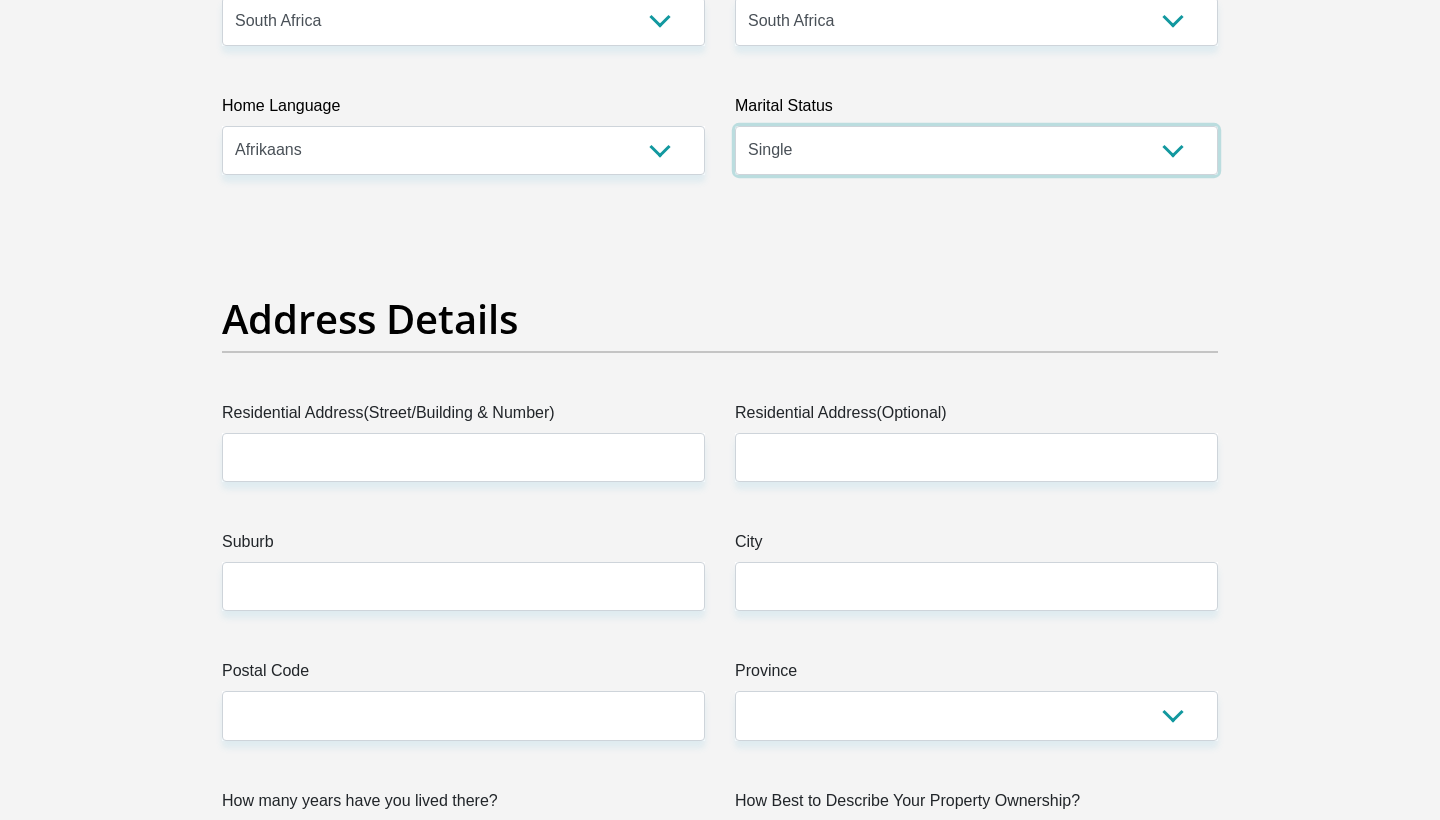 scroll, scrollTop: 758, scrollLeft: 0, axis: vertical 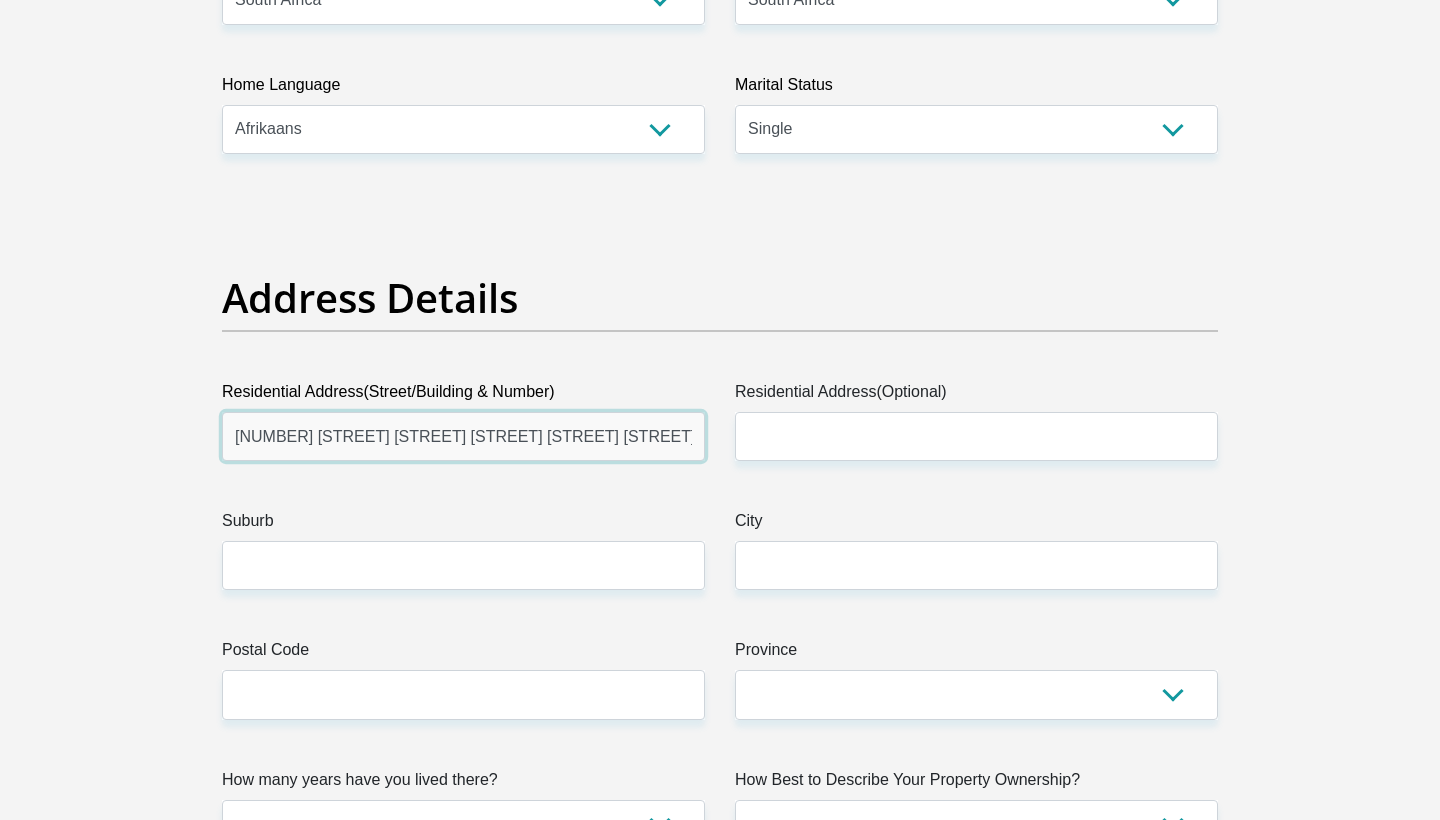 type on "[NUMBER] [STREET] [STREET] [STREET] [STREET] [STREET] [STREET] [STREET] [STREET] [STREET] [STREET] [STREET]" 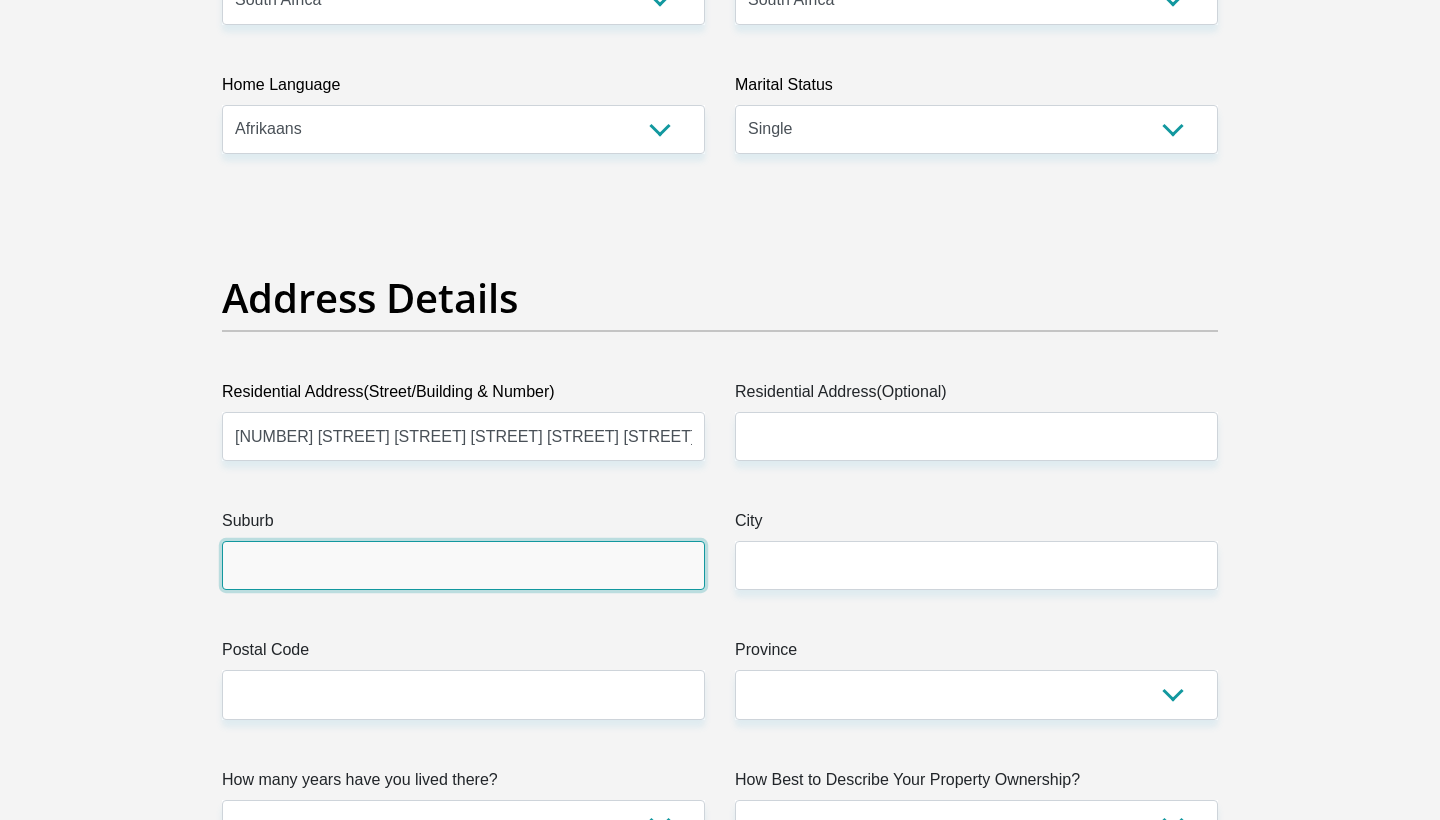 click on "Suburb" at bounding box center [463, 565] 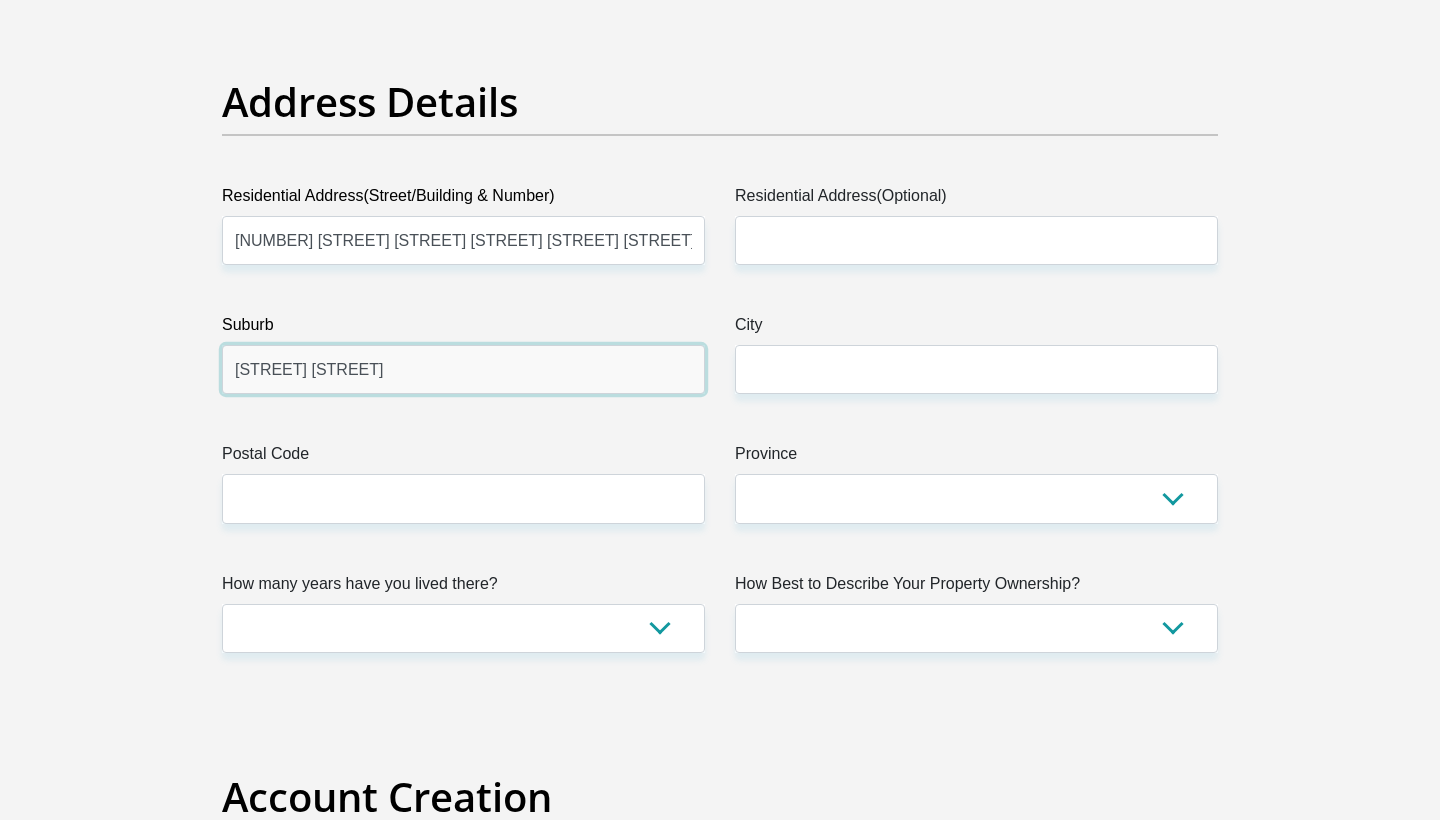 scroll, scrollTop: 955, scrollLeft: 0, axis: vertical 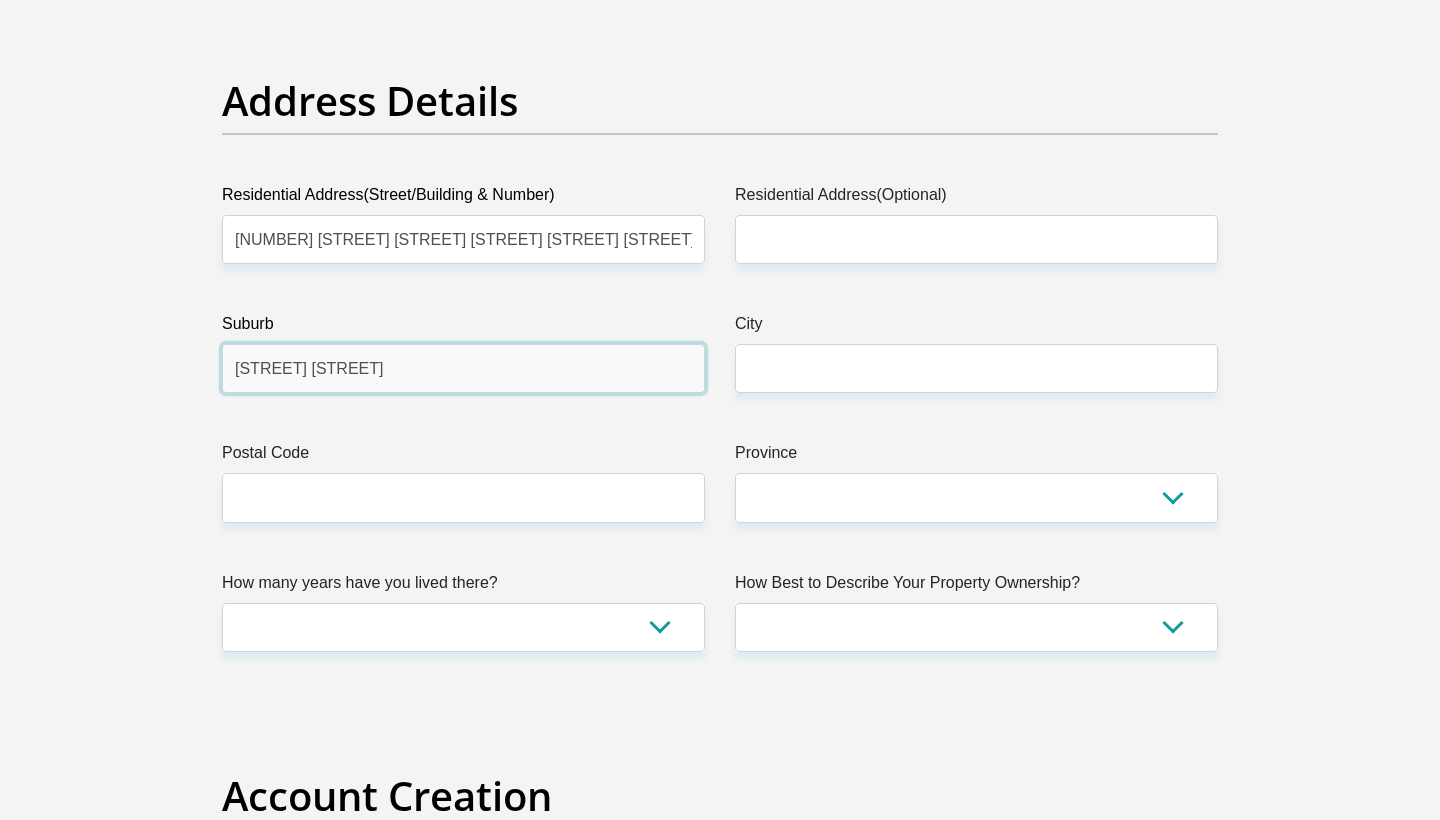type on "[STREET] [STREET]" 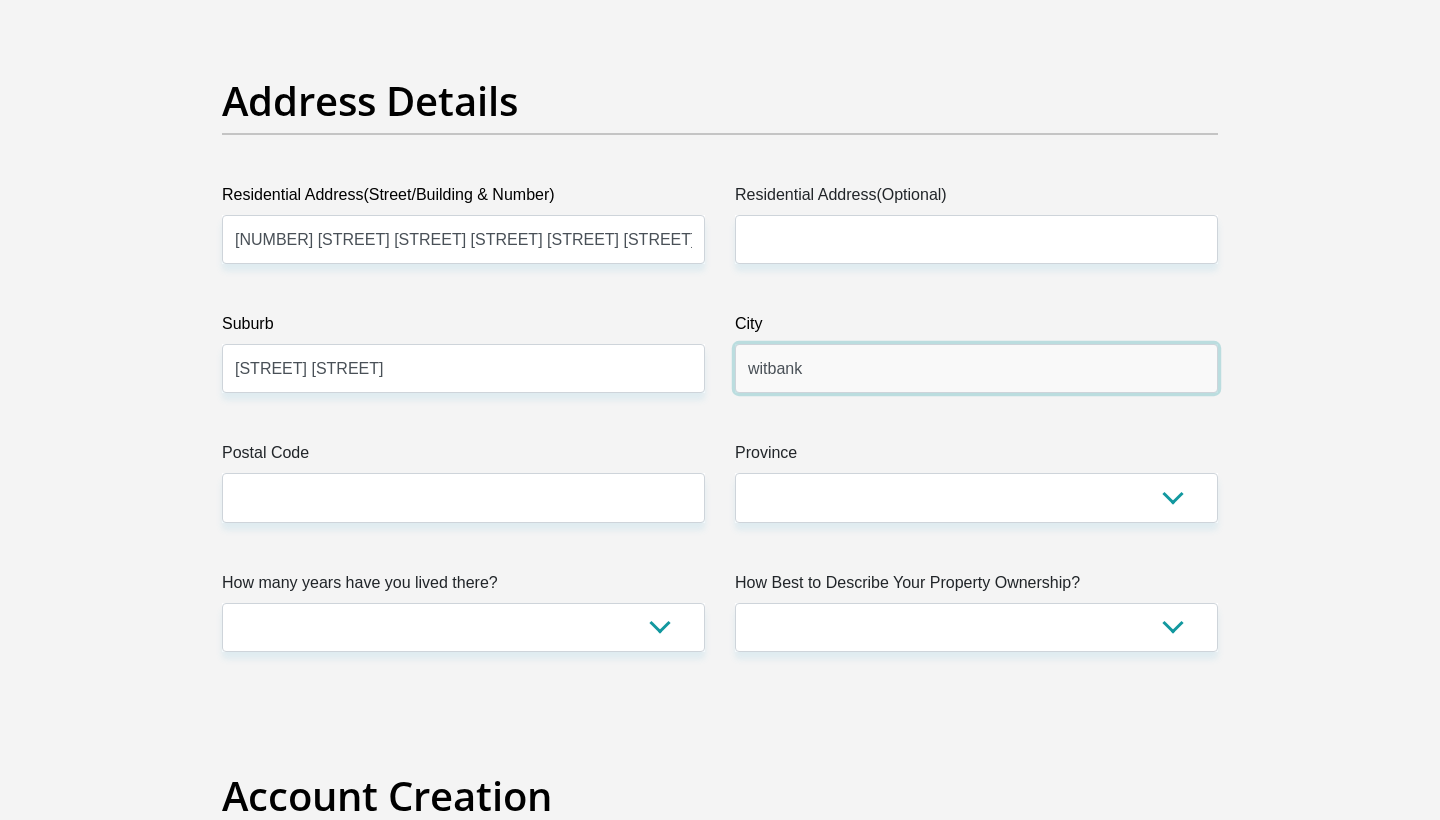 type on "witbank" 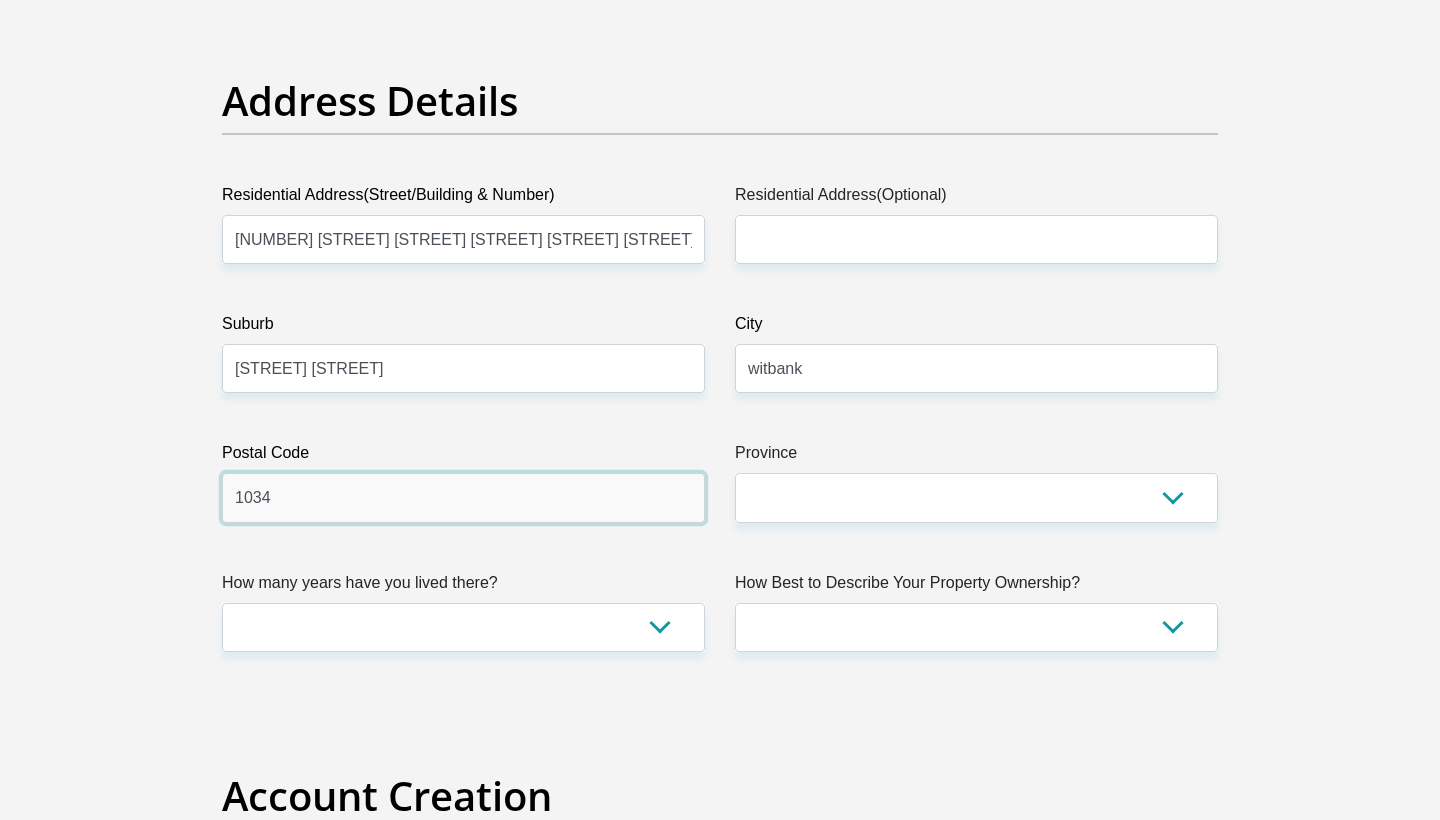 type on "1034" 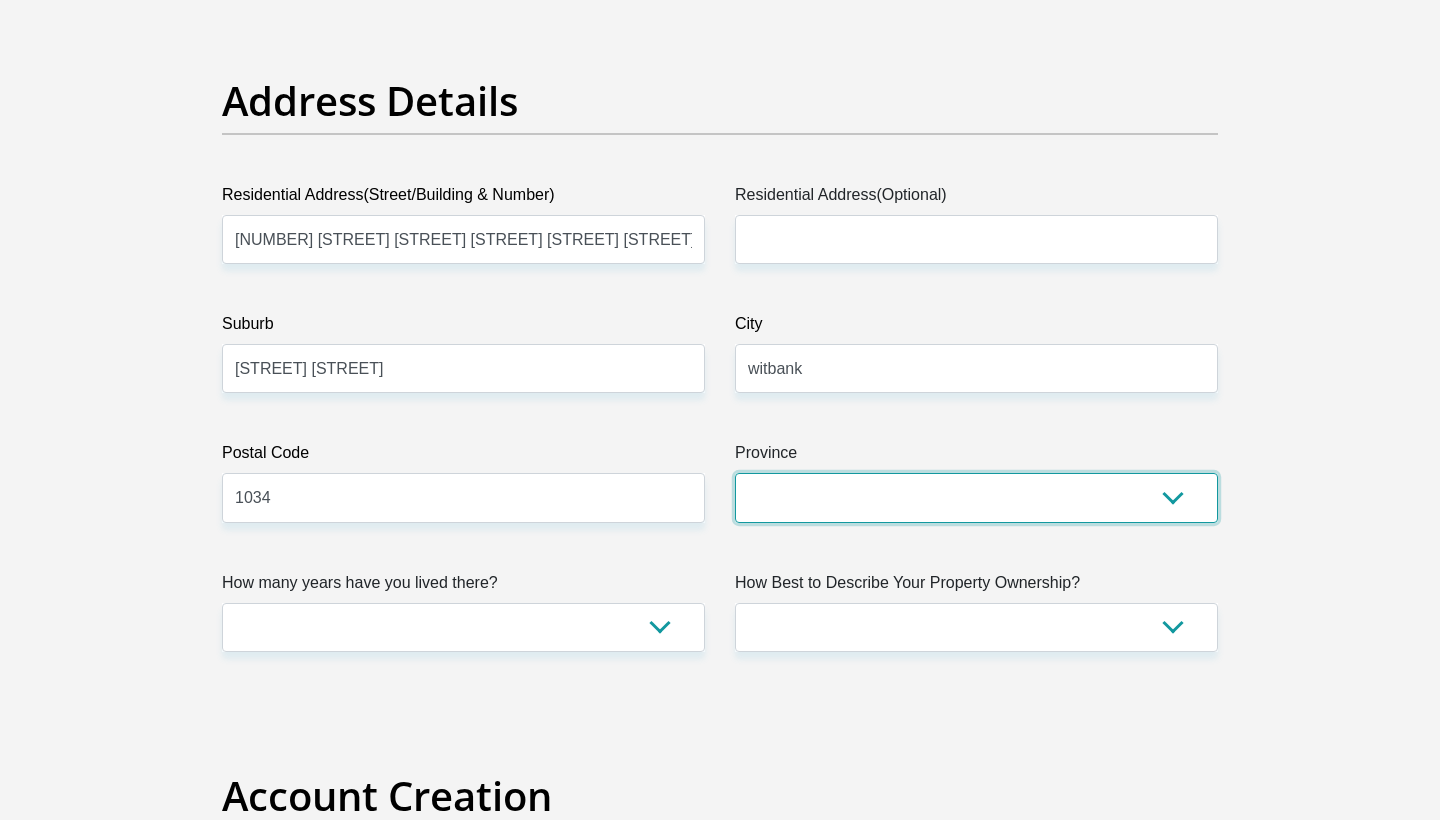 select on "Mpumalanga" 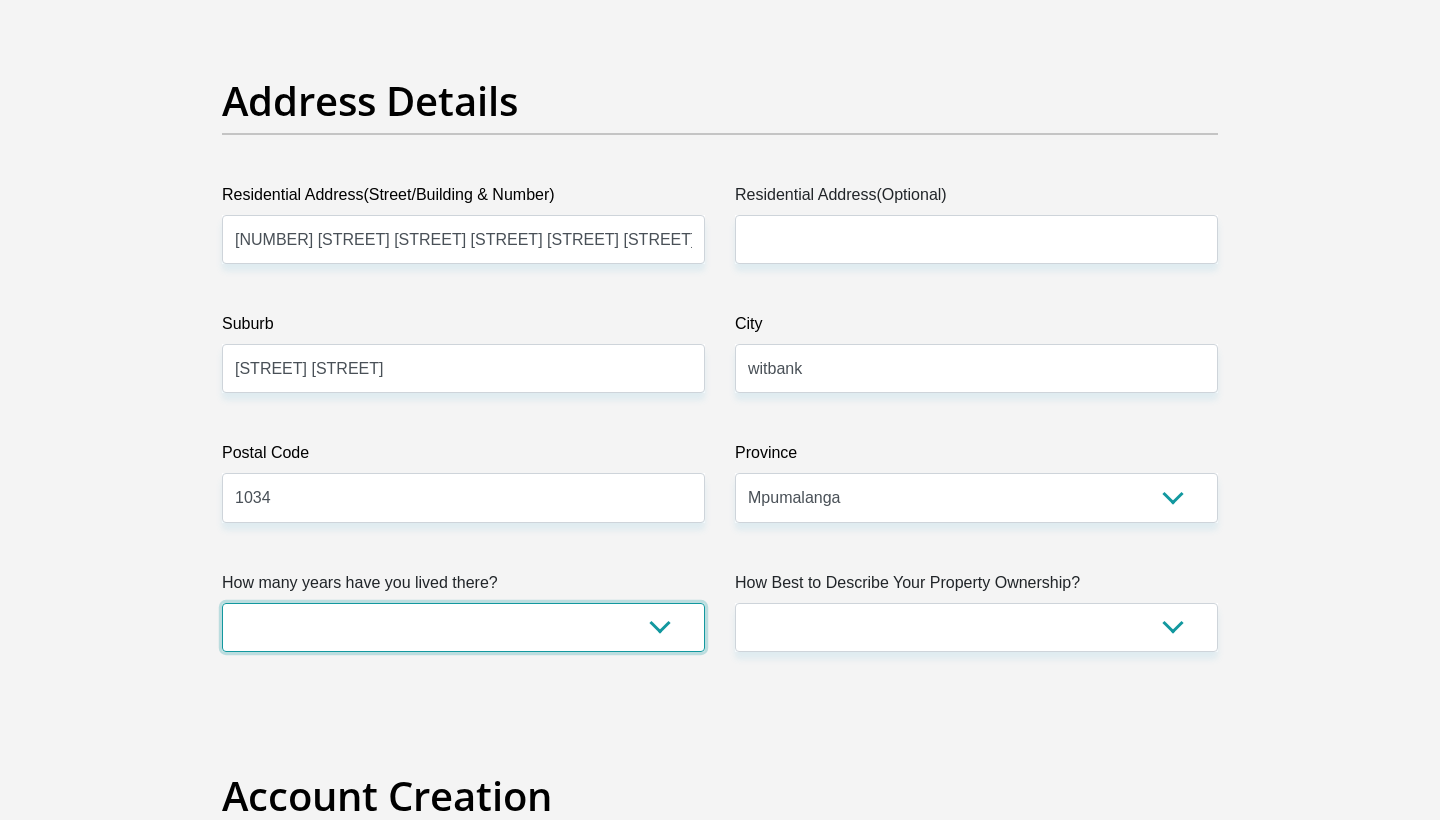 select on "5" 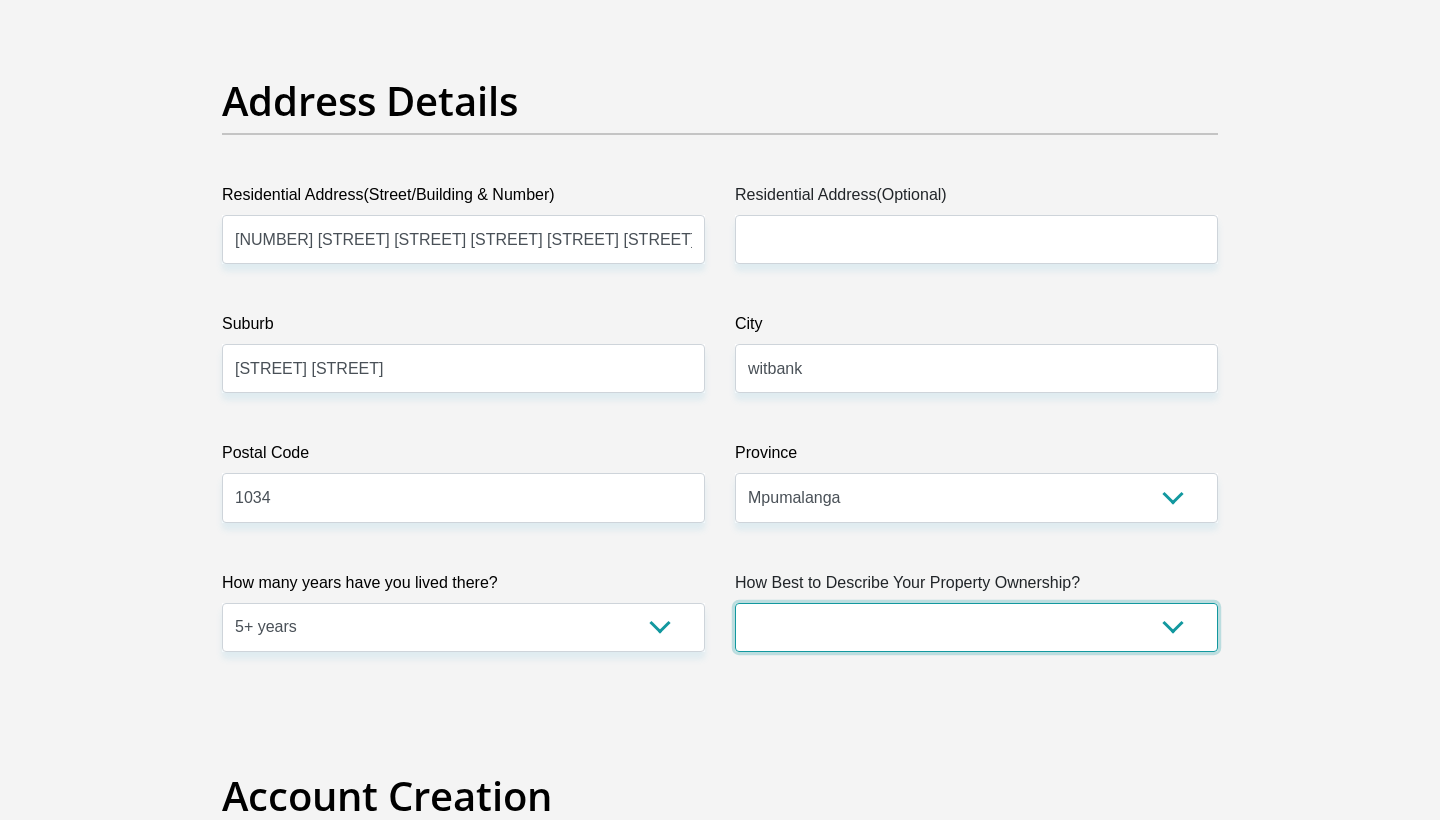 select on "Rented" 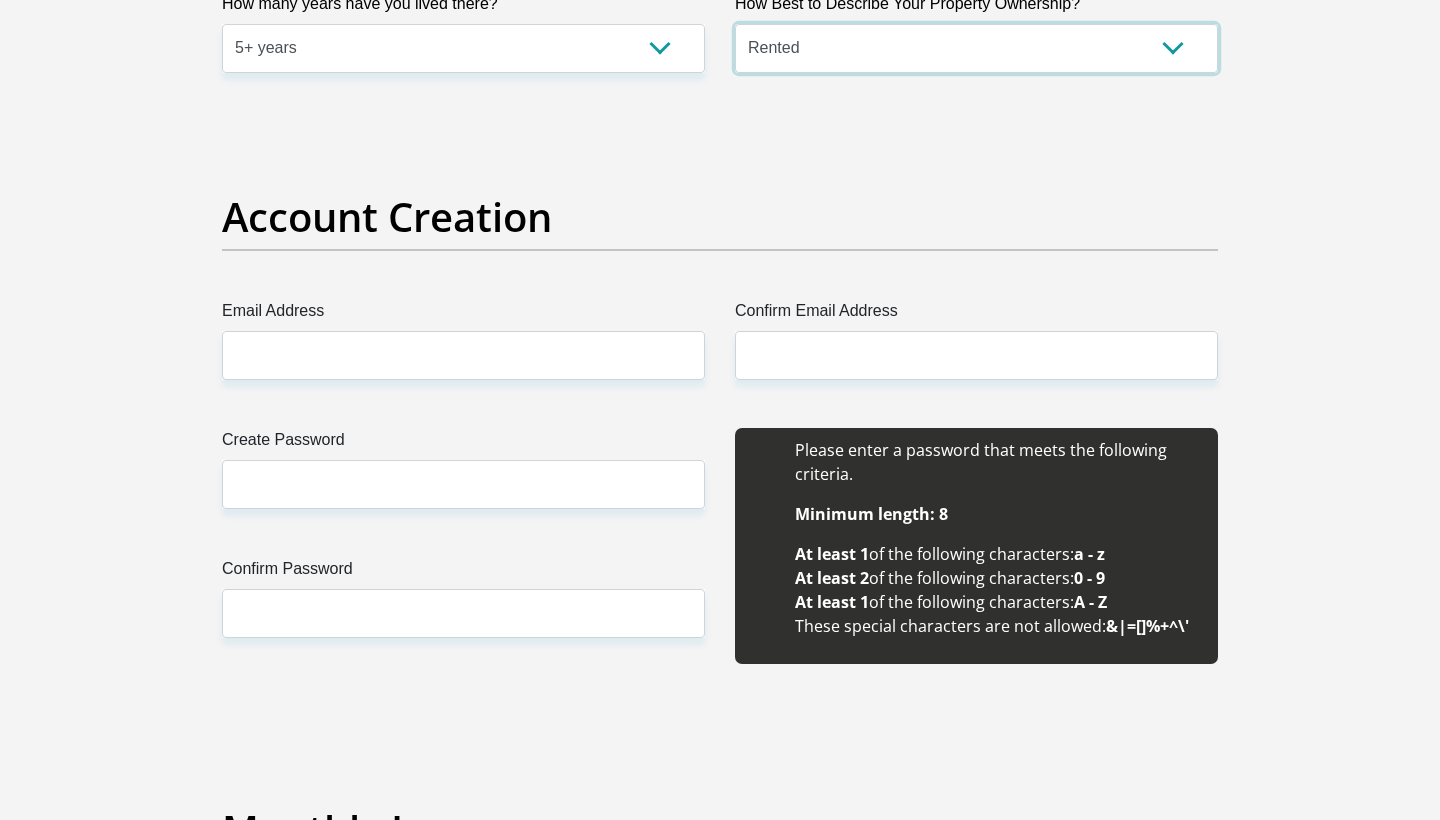 scroll, scrollTop: 1592, scrollLeft: 0, axis: vertical 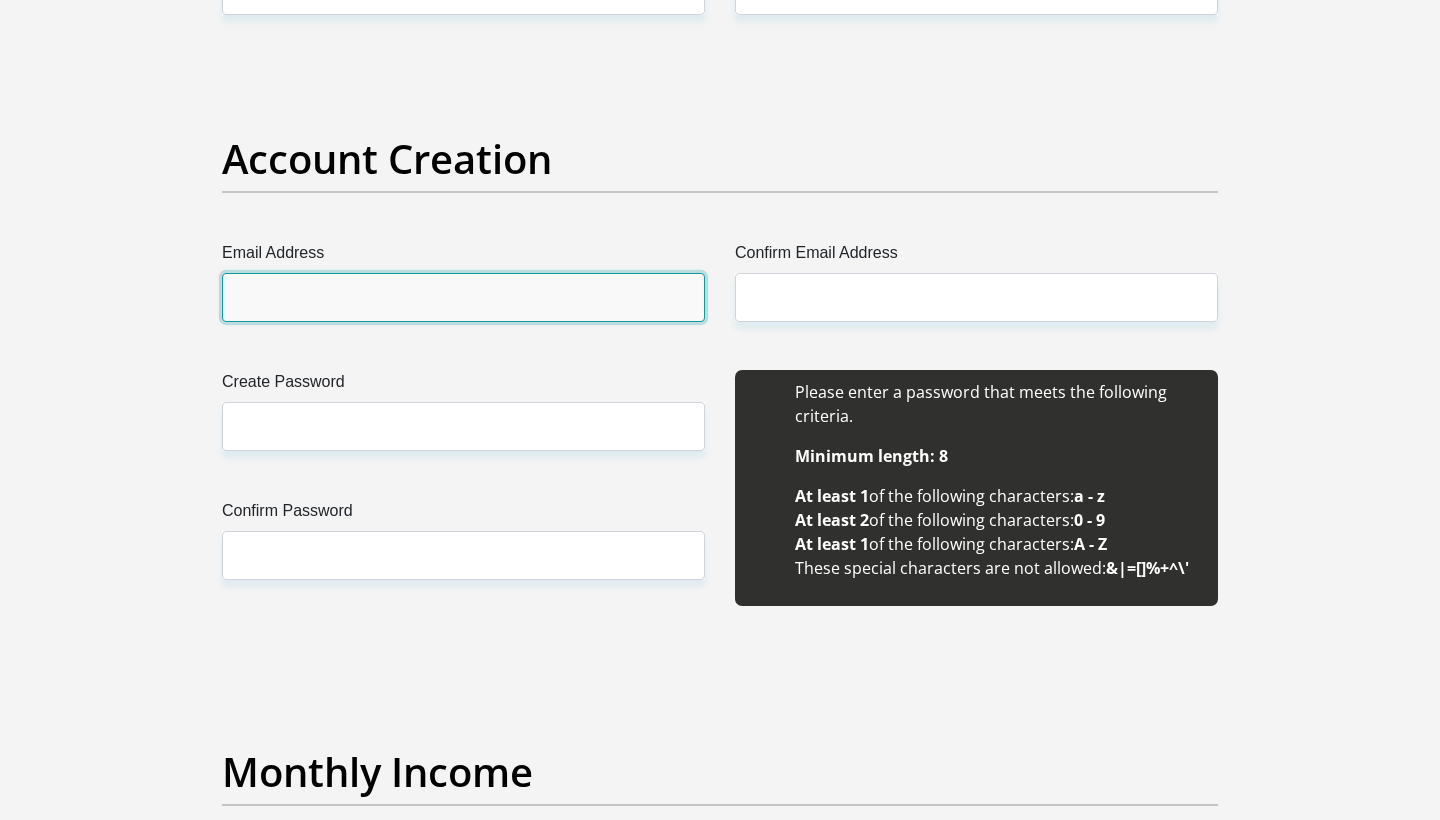 type on "D" 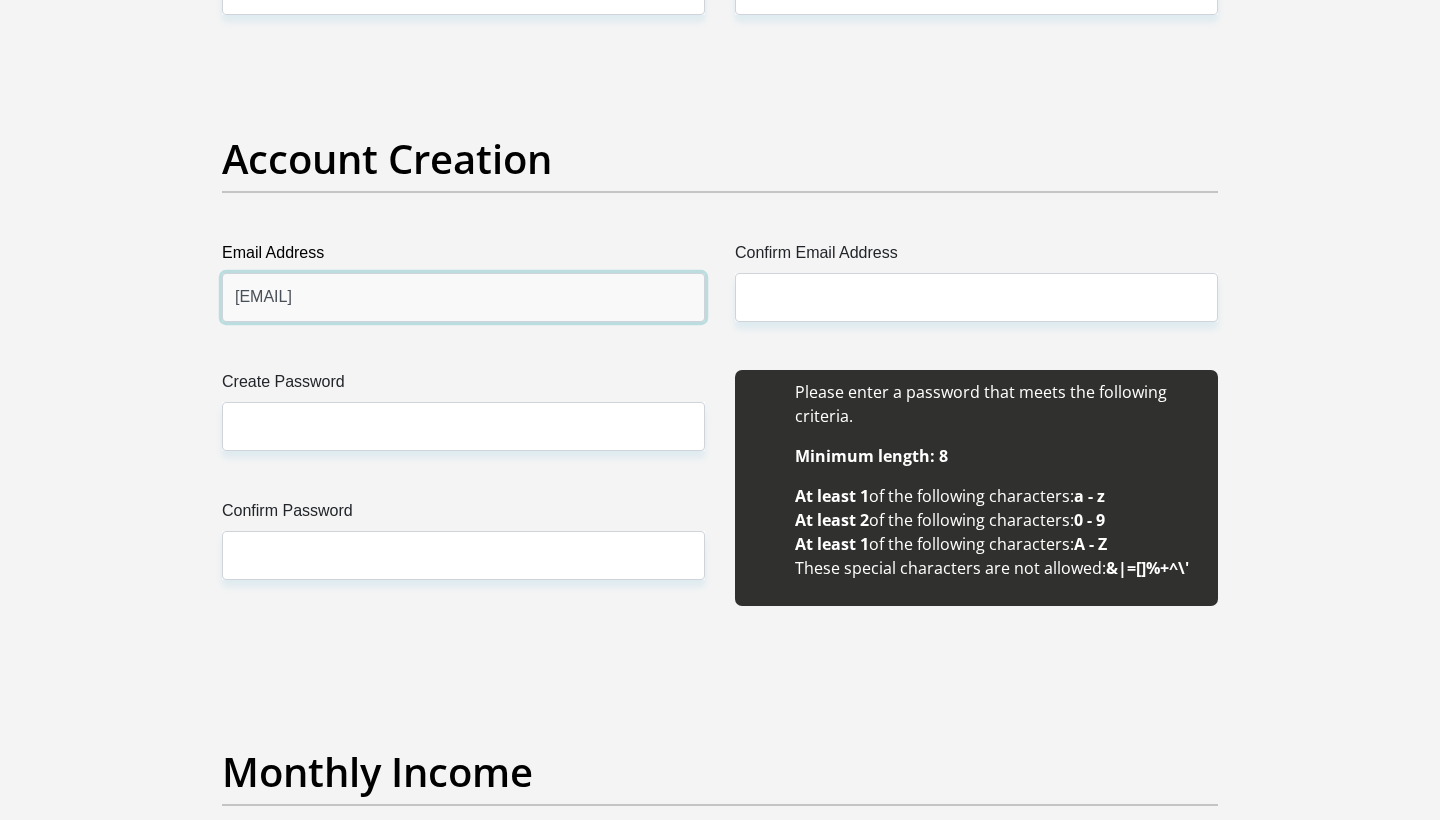 type on "[EMAIL]" 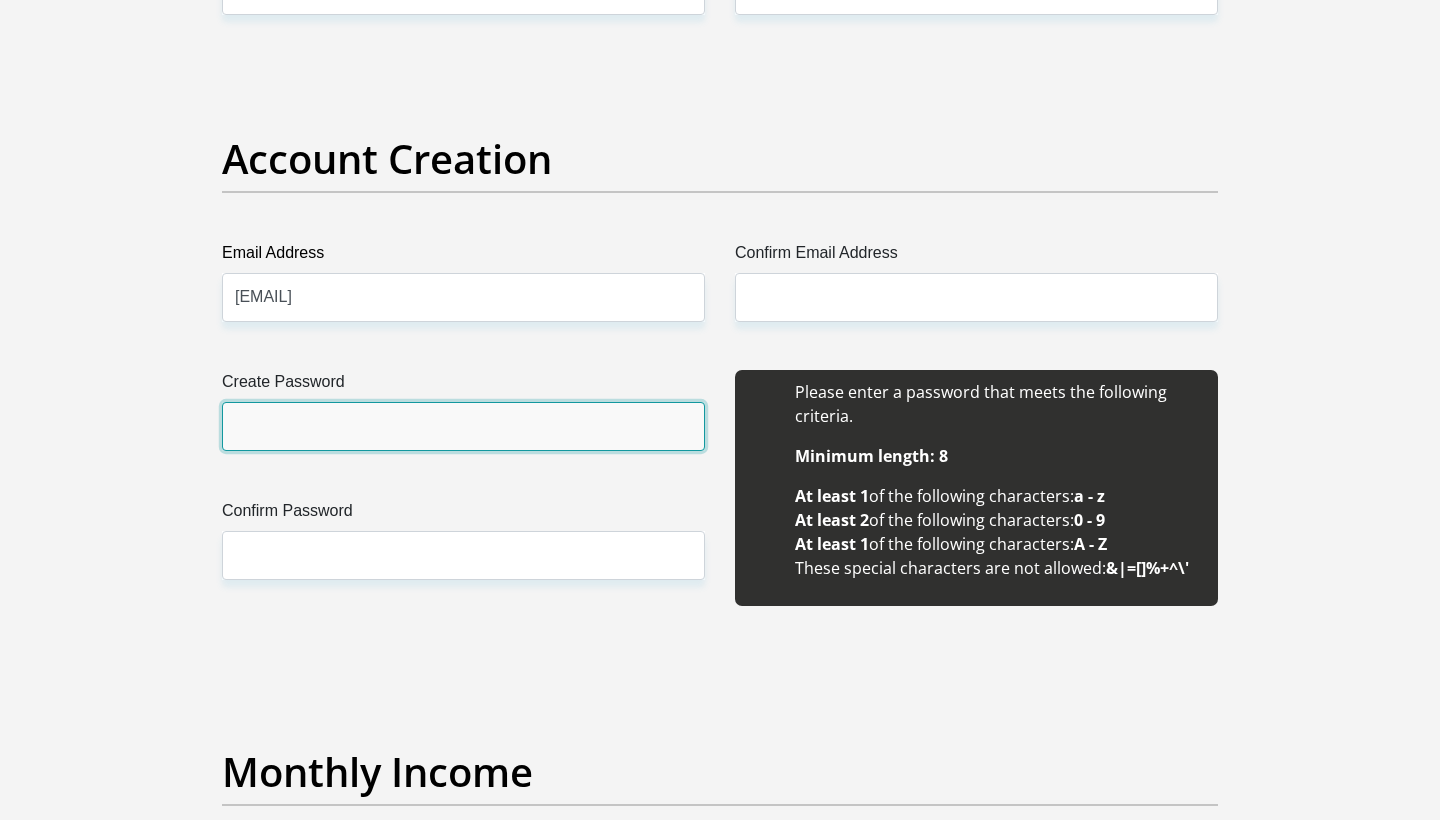 click on "Create Password" at bounding box center (463, 426) 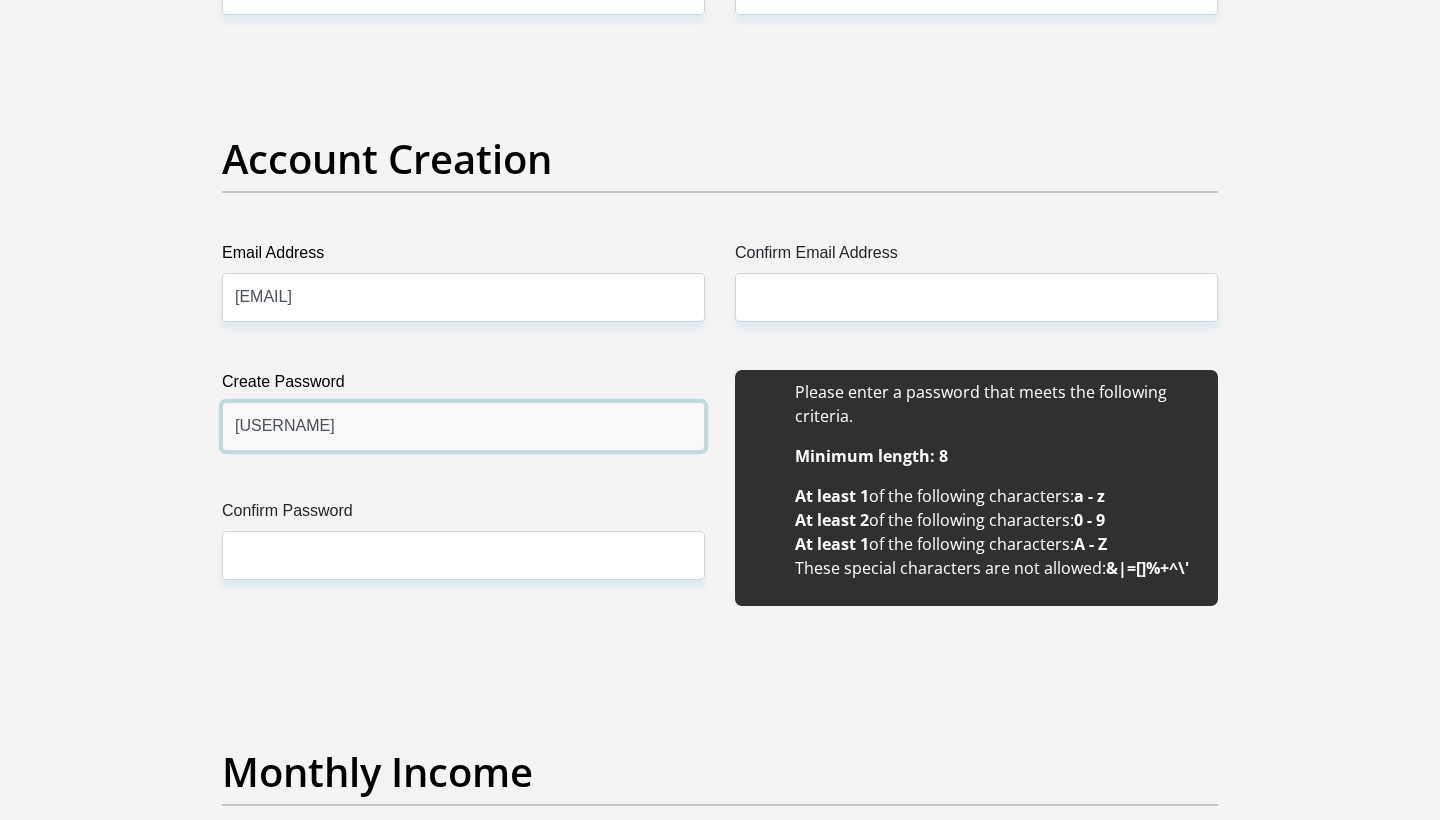 type on "[USERNAME]" 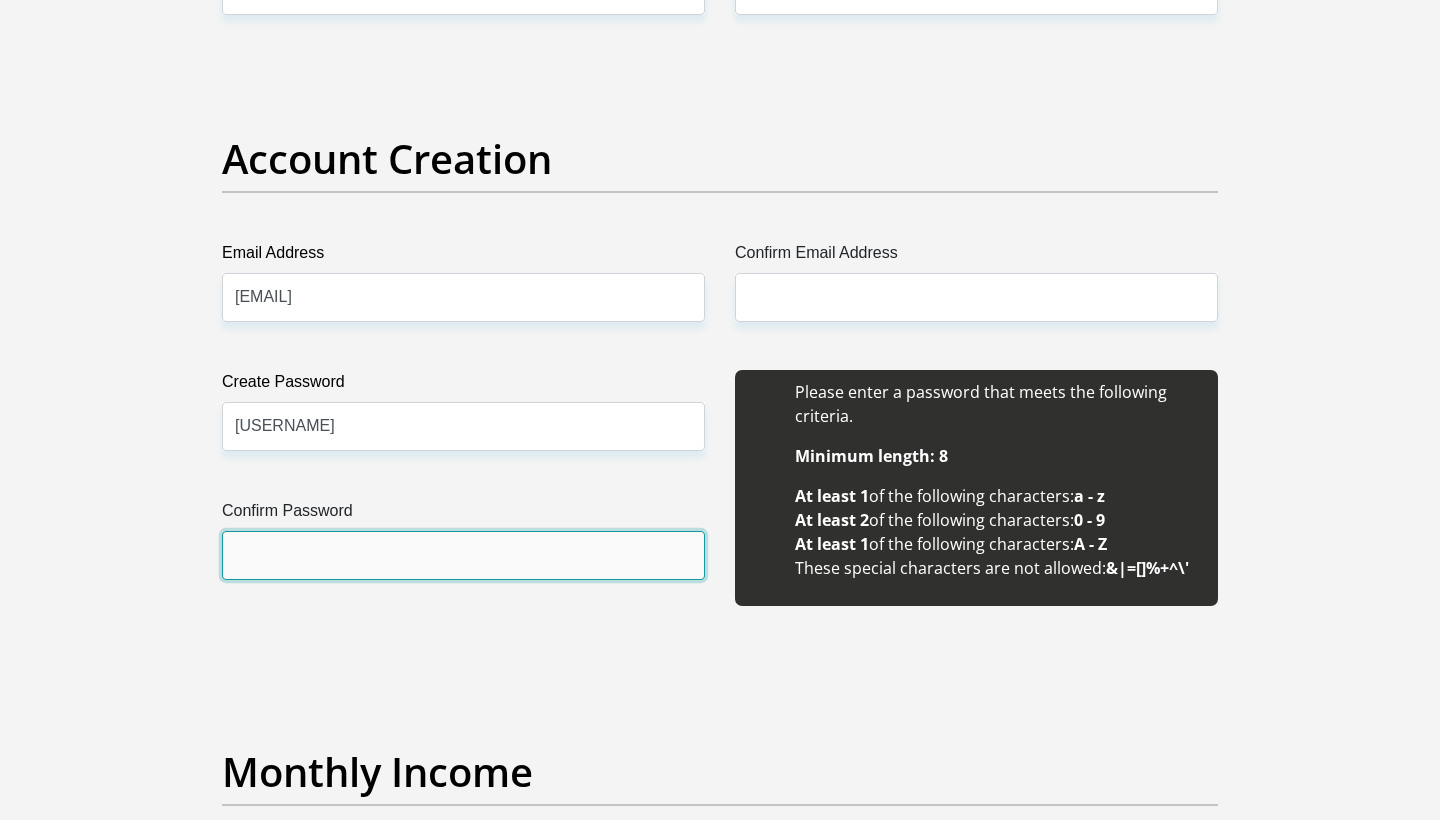 click on "Confirm Password" at bounding box center [463, 555] 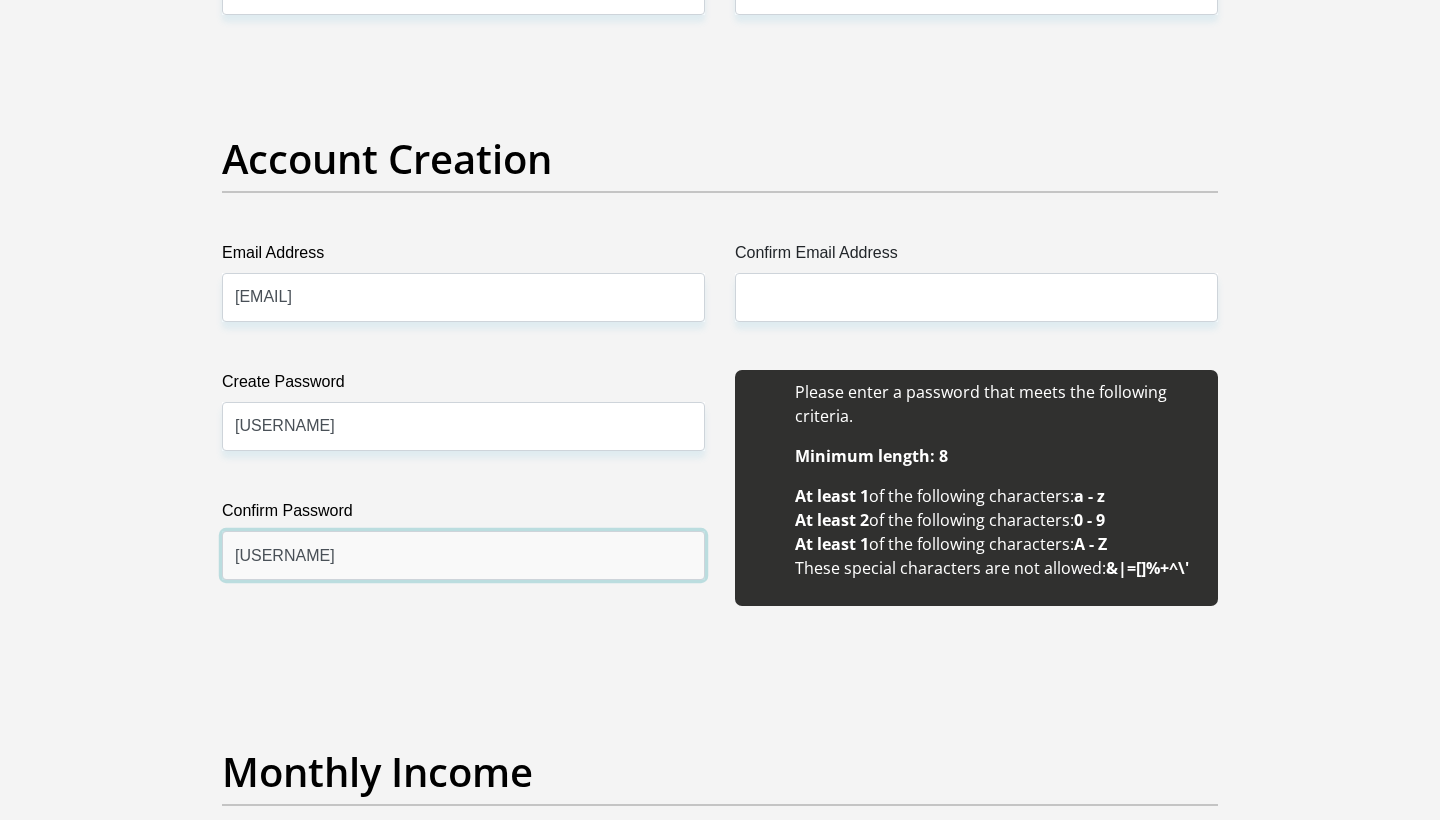 type on "[USERNAME]" 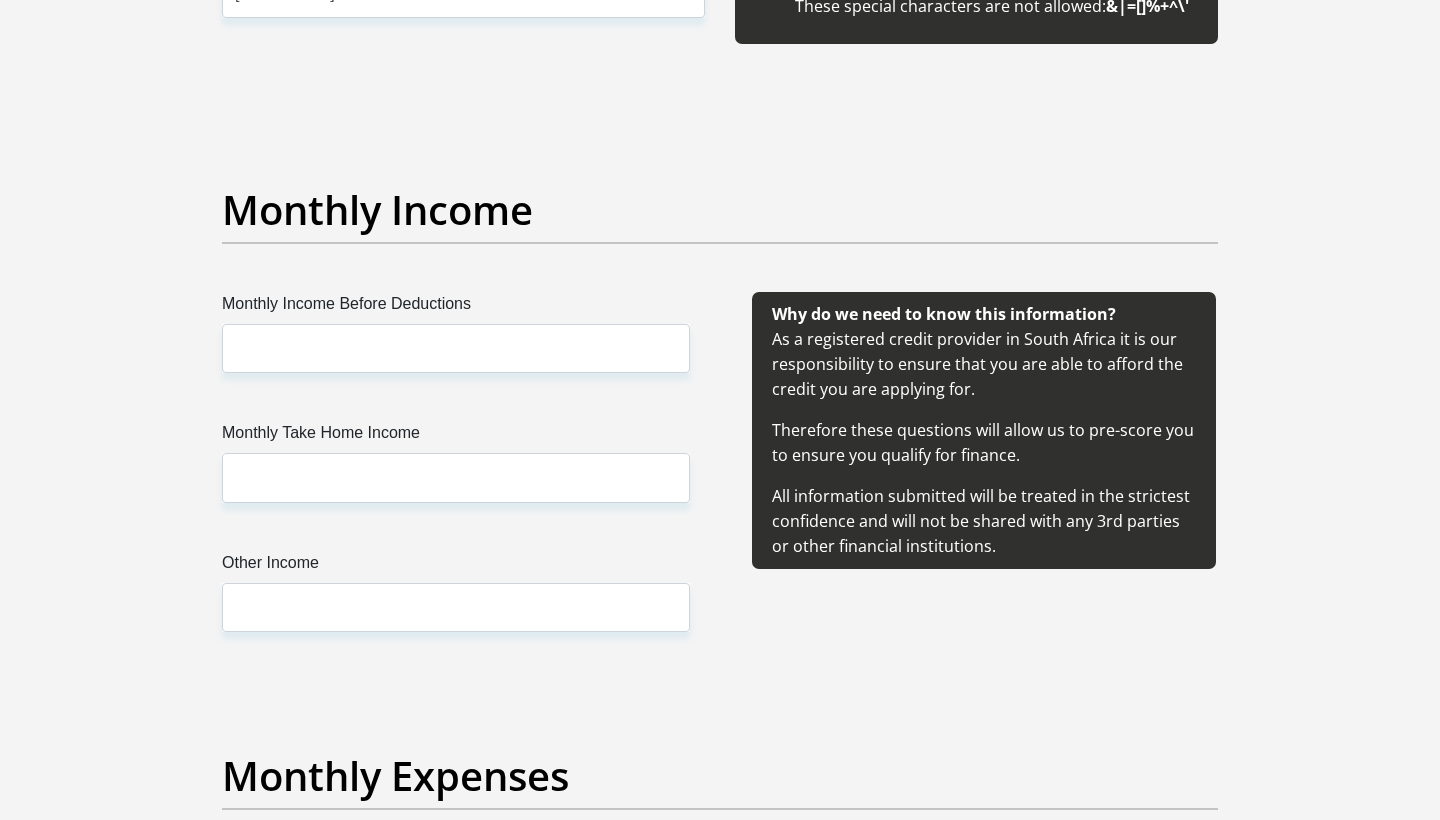 scroll, scrollTop: 2218, scrollLeft: 0, axis: vertical 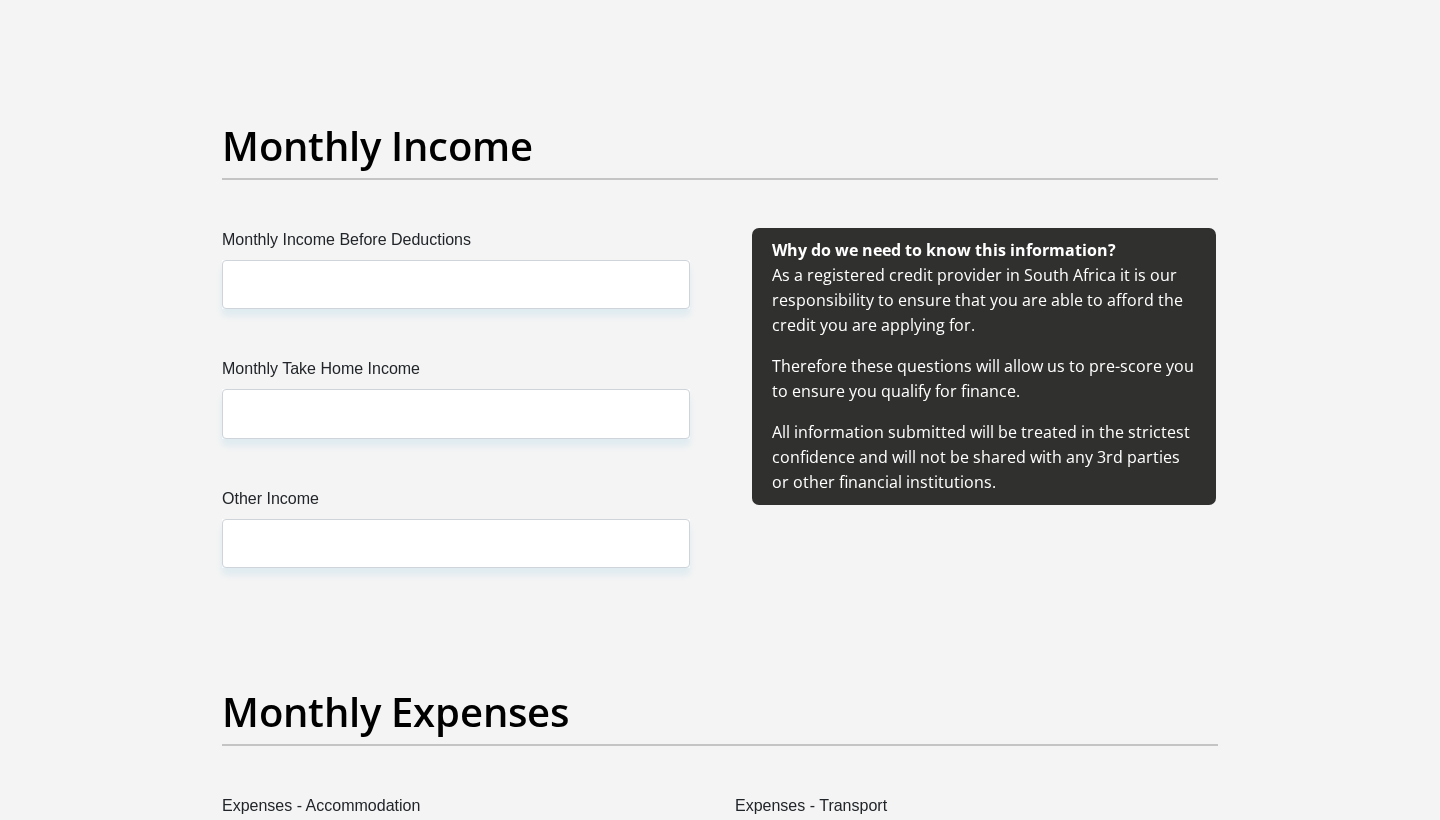 type on "[EMAIL]" 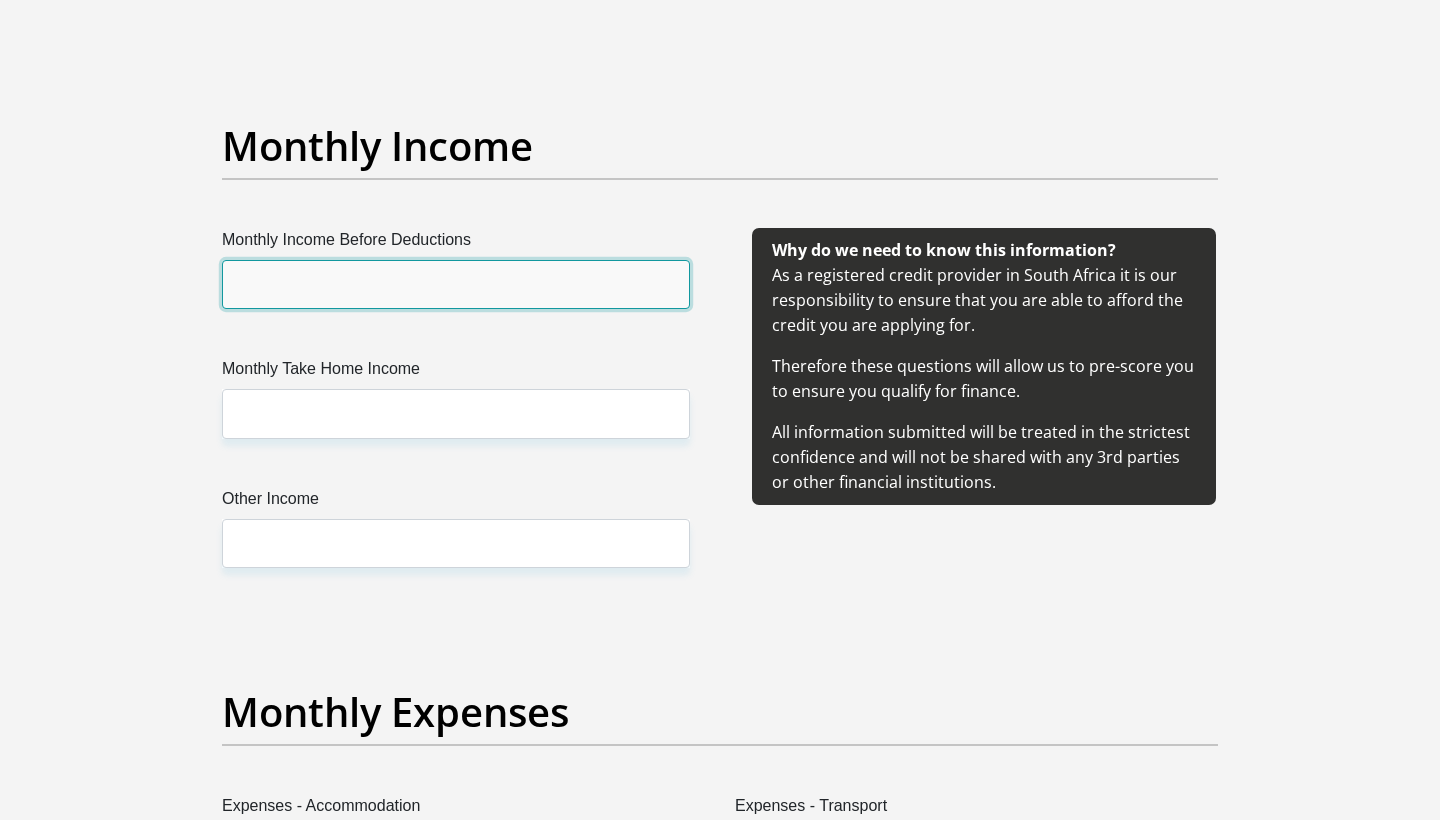 click on "Monthly Income Before Deductions" at bounding box center (456, 284) 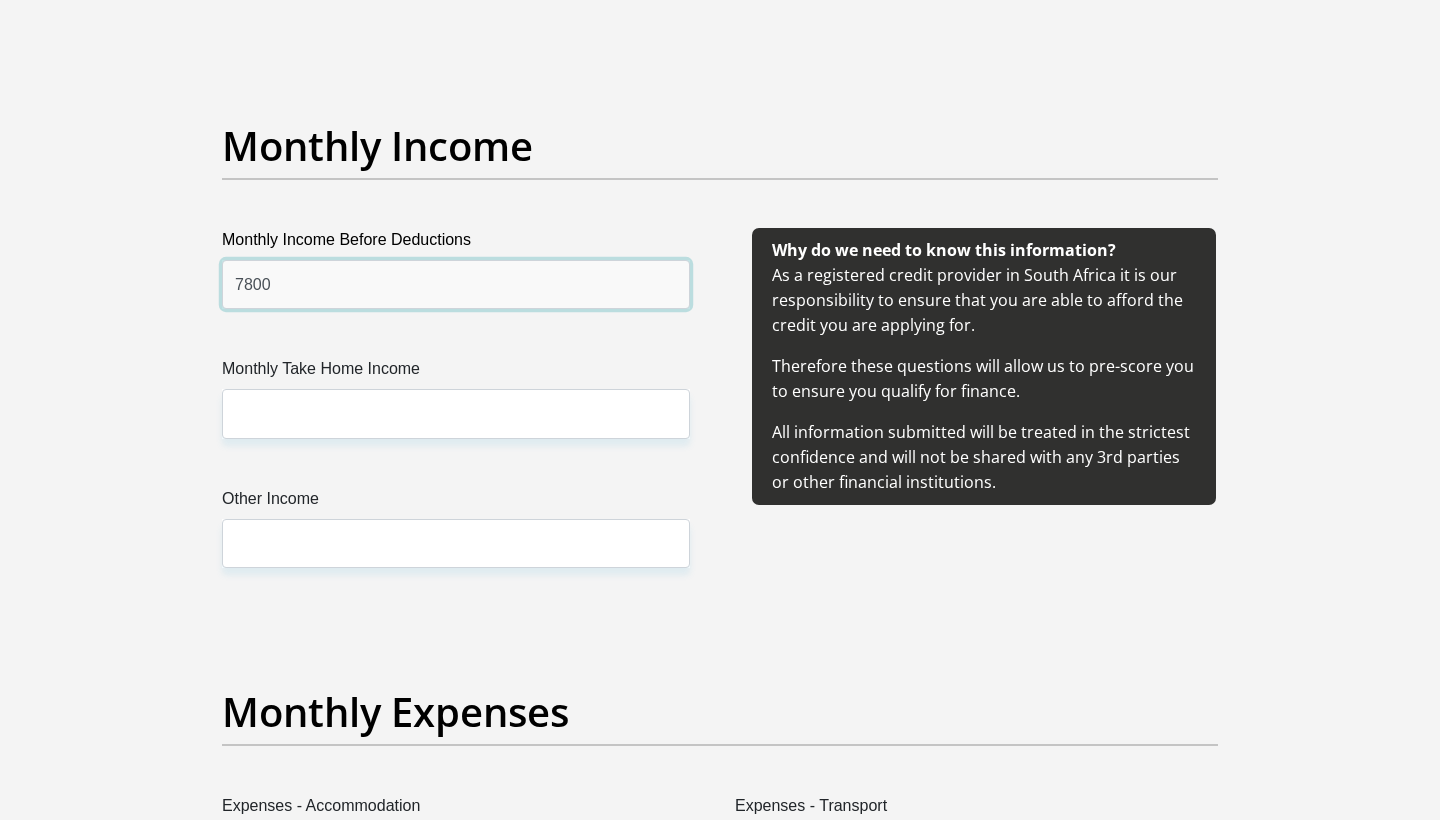 type on "7800" 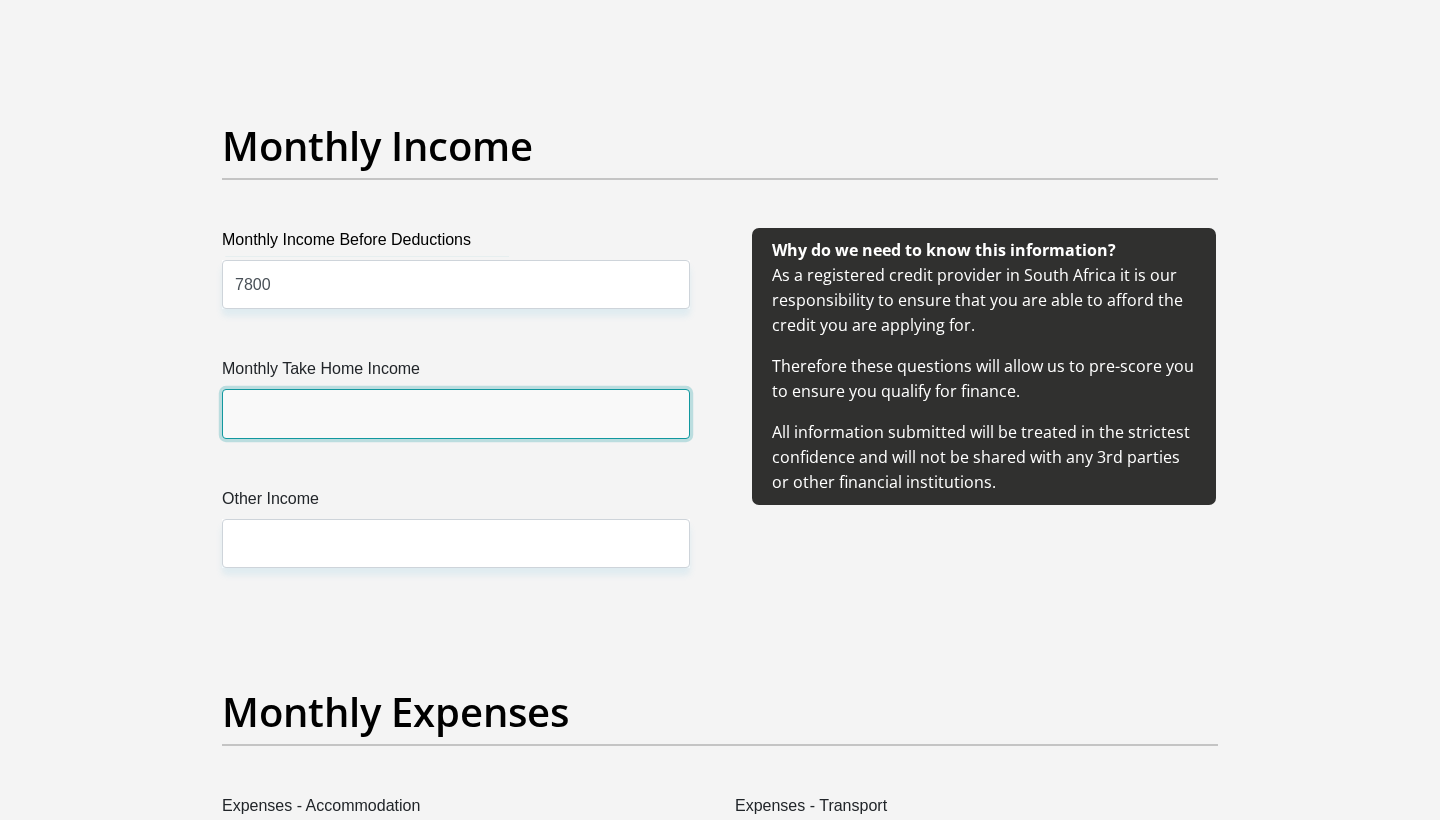 click on "Monthly Take Home Income" at bounding box center (456, 413) 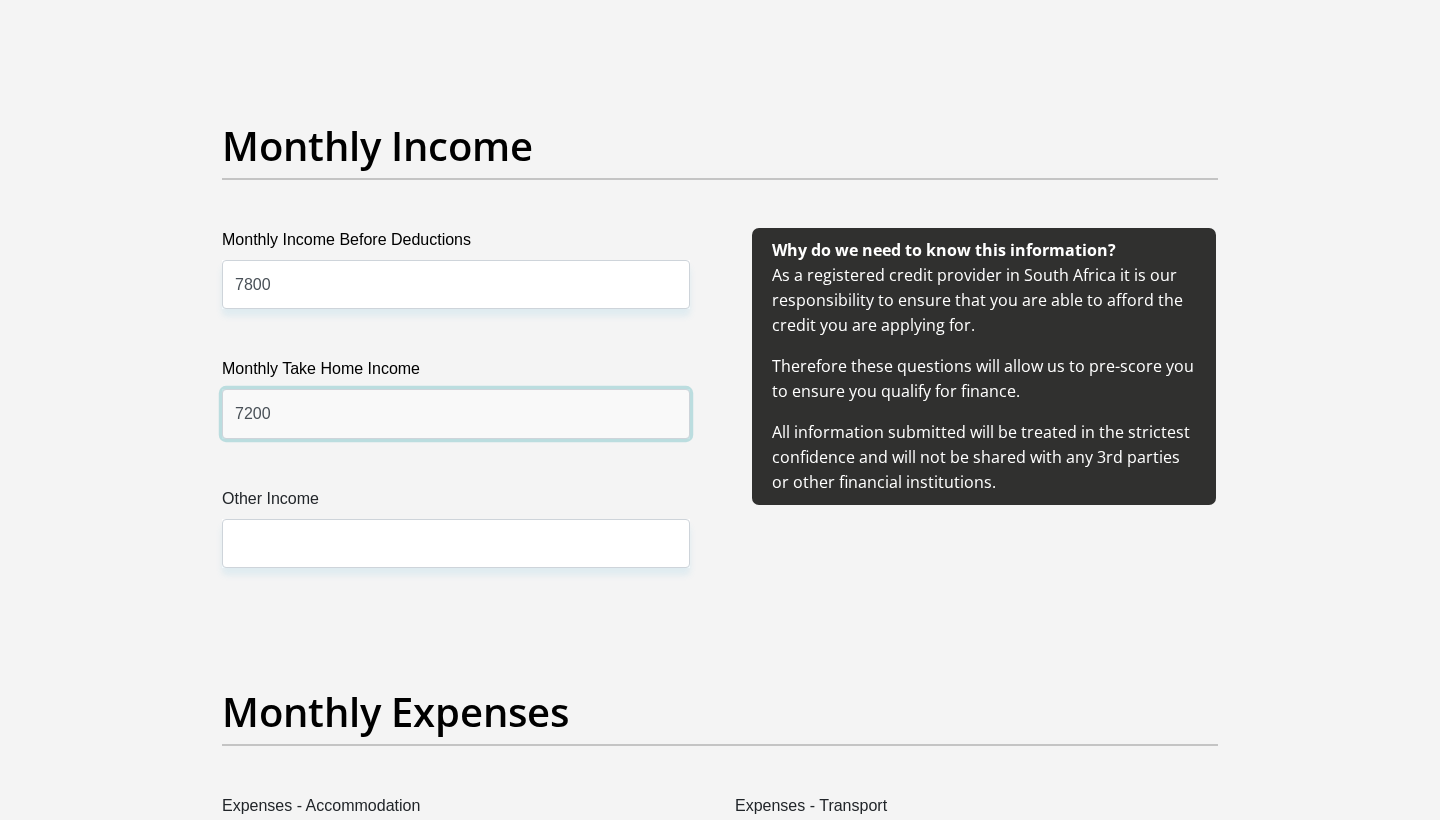 type on "7200" 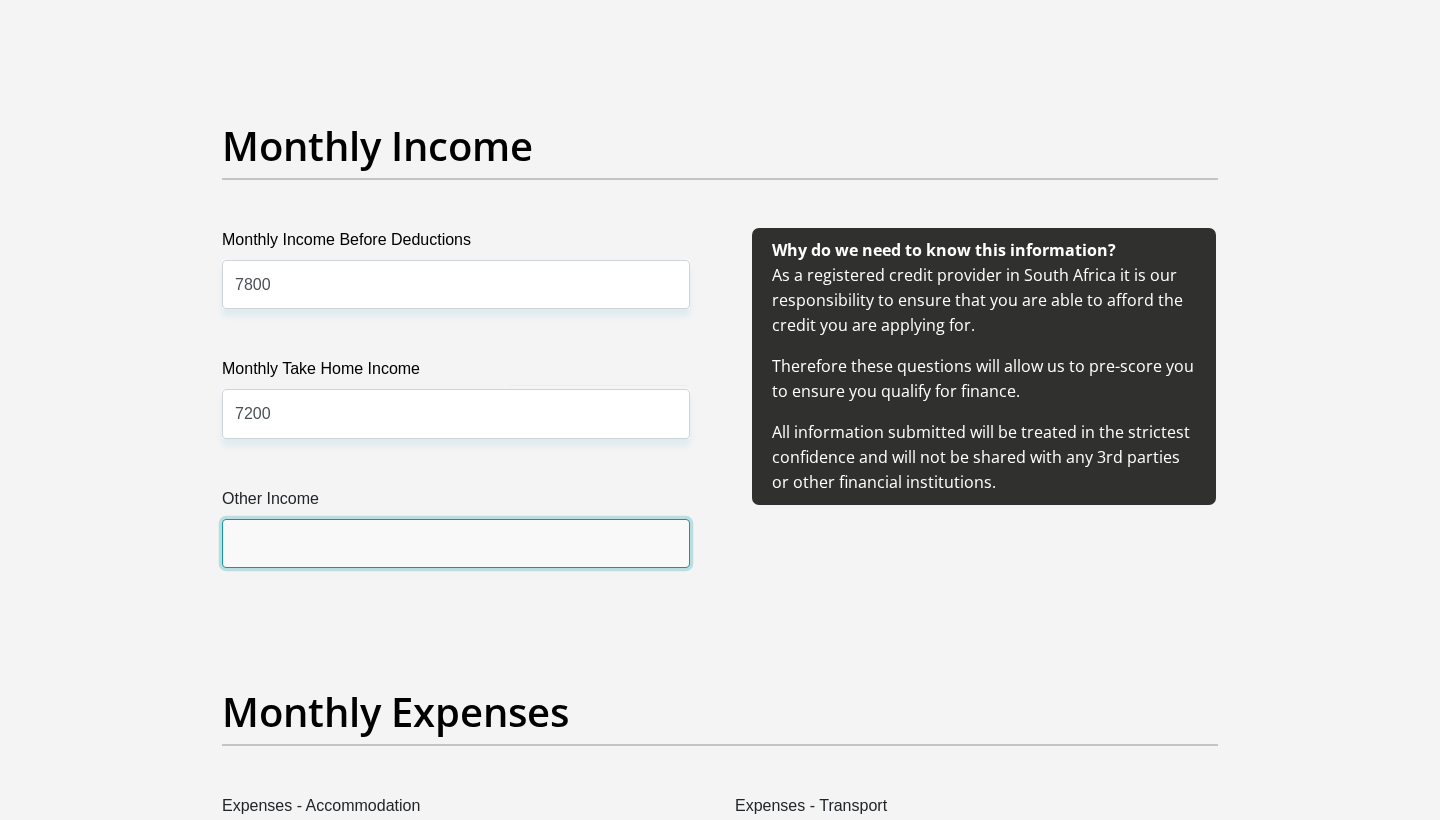 click on "Other Income" at bounding box center [456, 543] 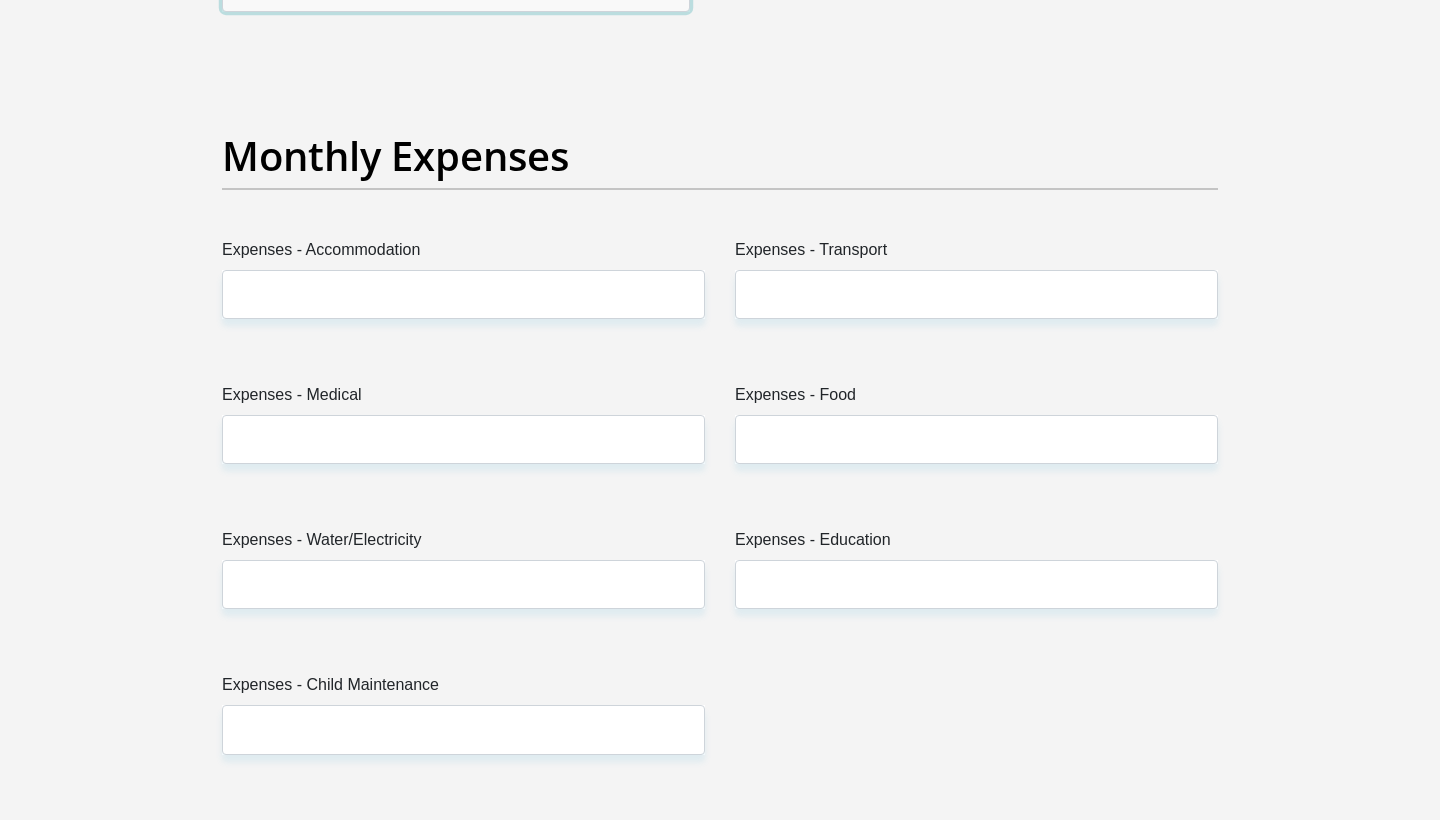 scroll, scrollTop: 2794, scrollLeft: 0, axis: vertical 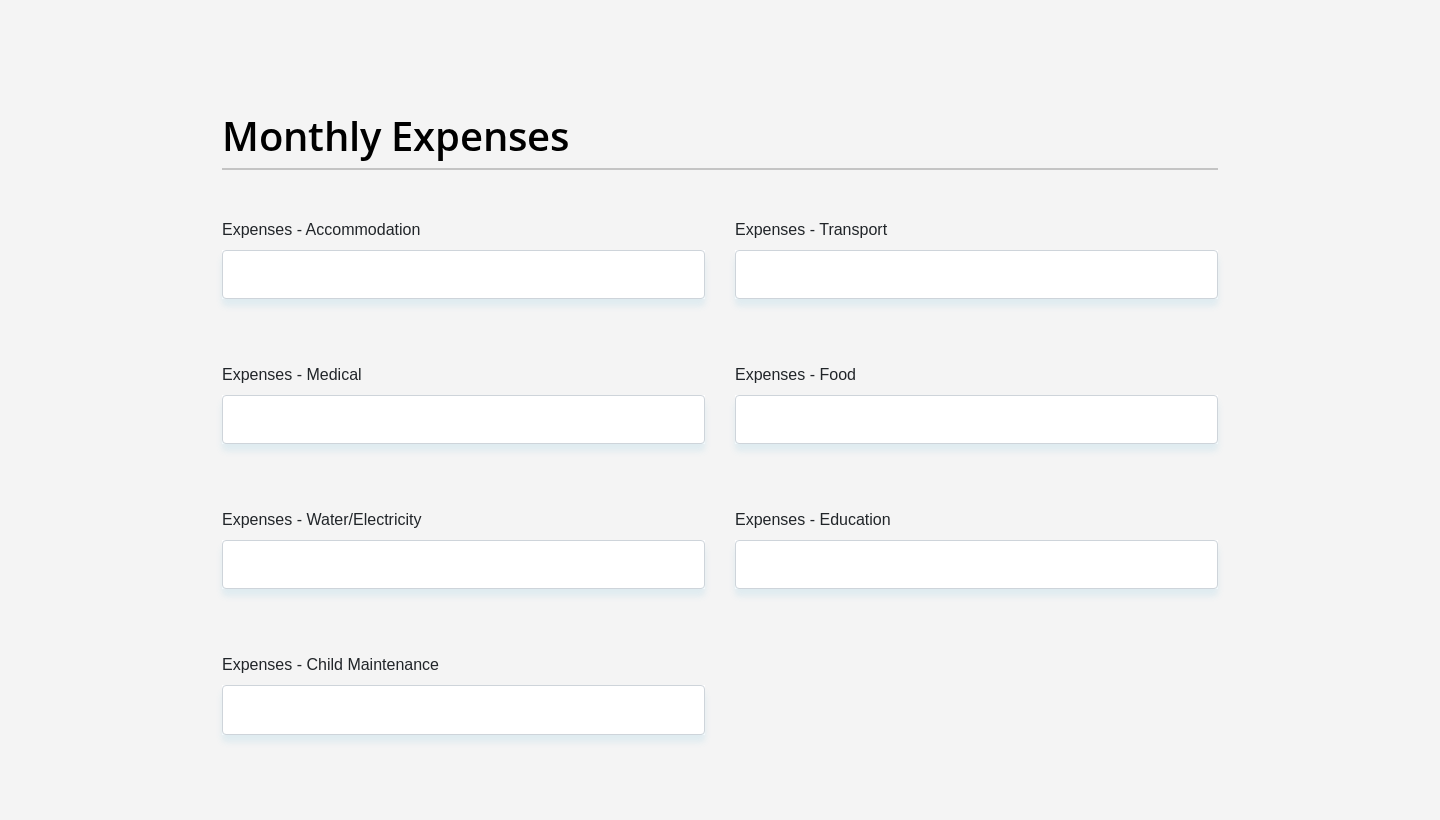 type on "1000" 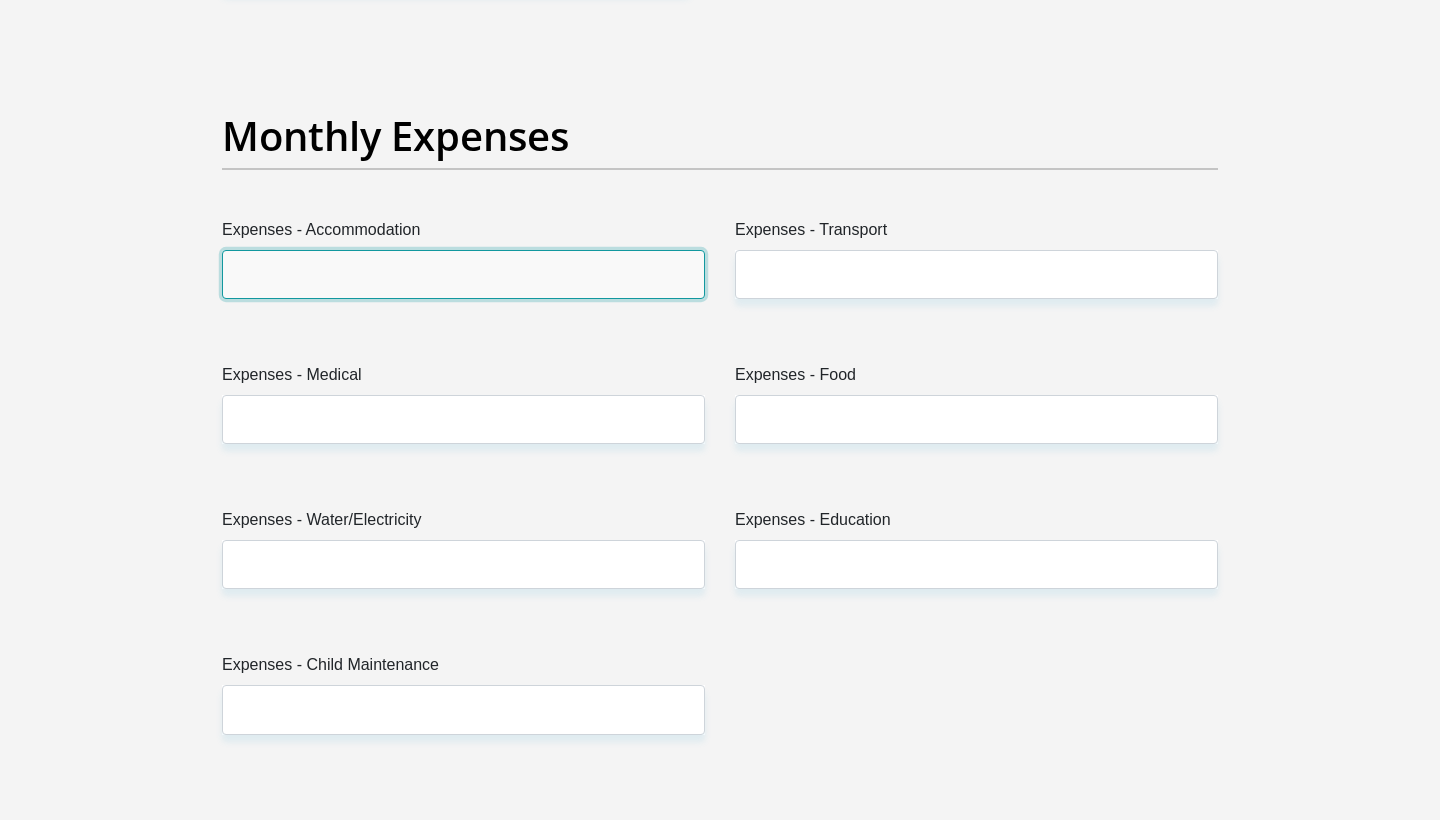 click on "Expenses - Accommodation" at bounding box center [463, 274] 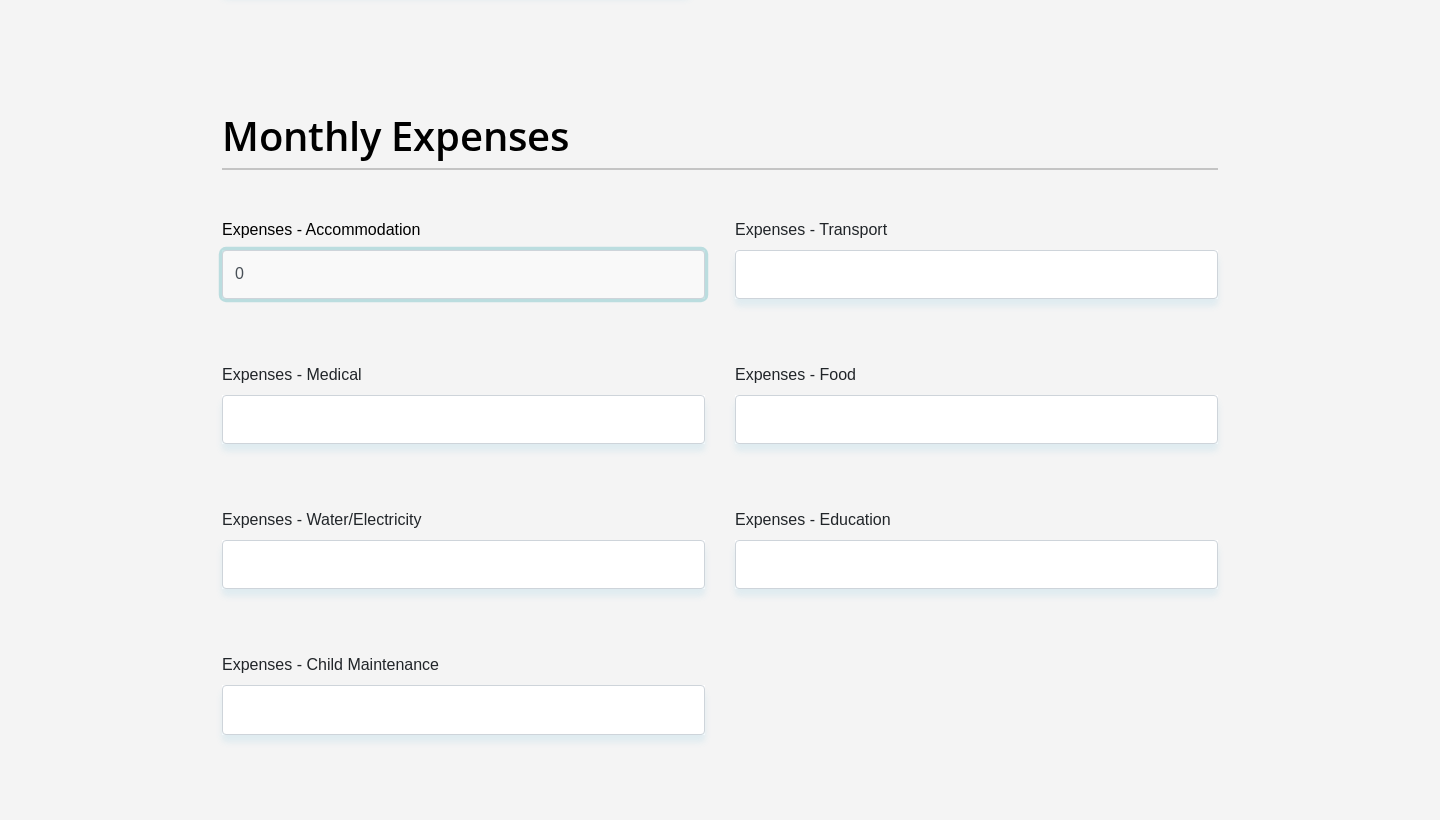 type on "0" 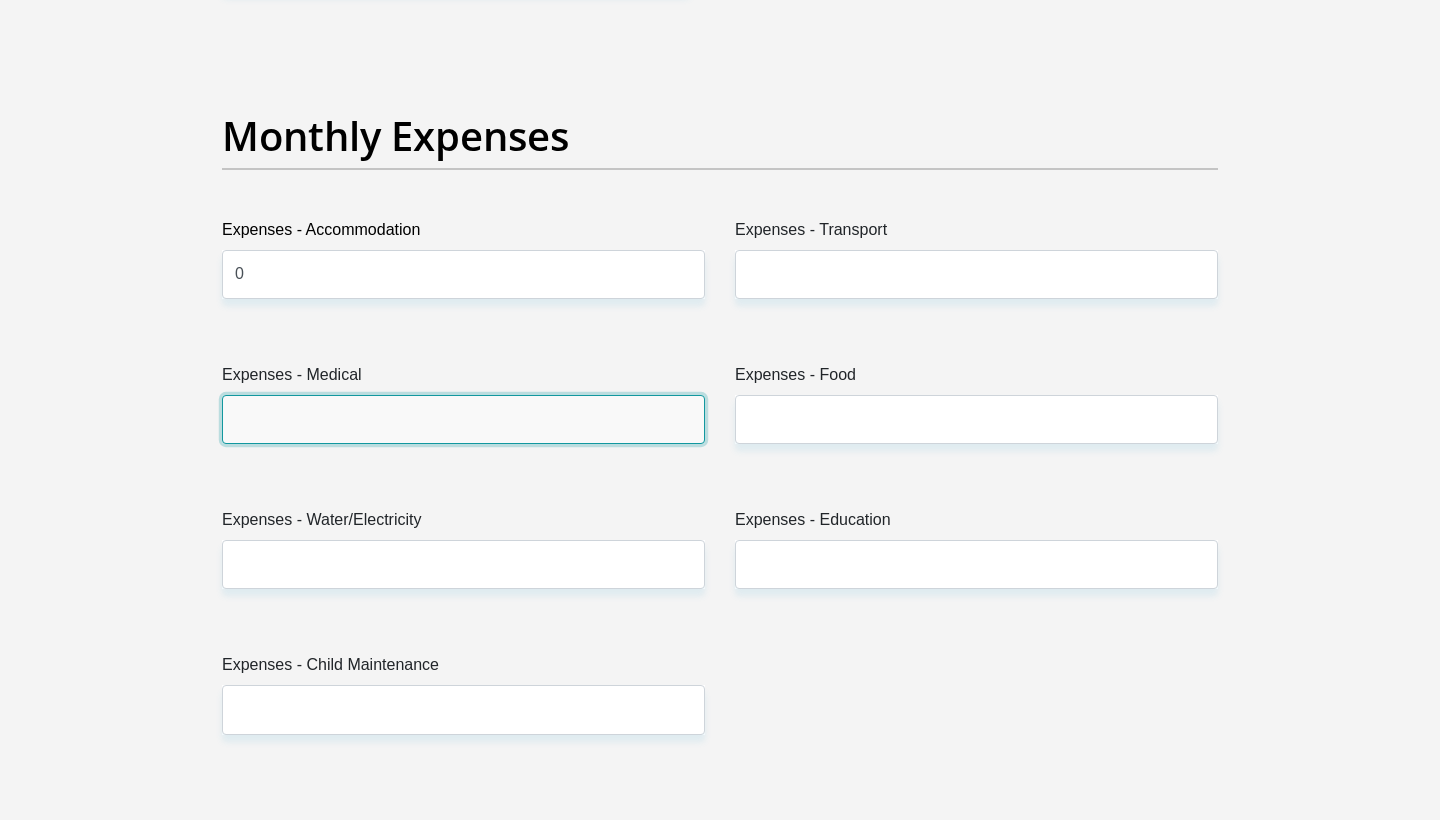 click on "Expenses - Medical" at bounding box center [463, 419] 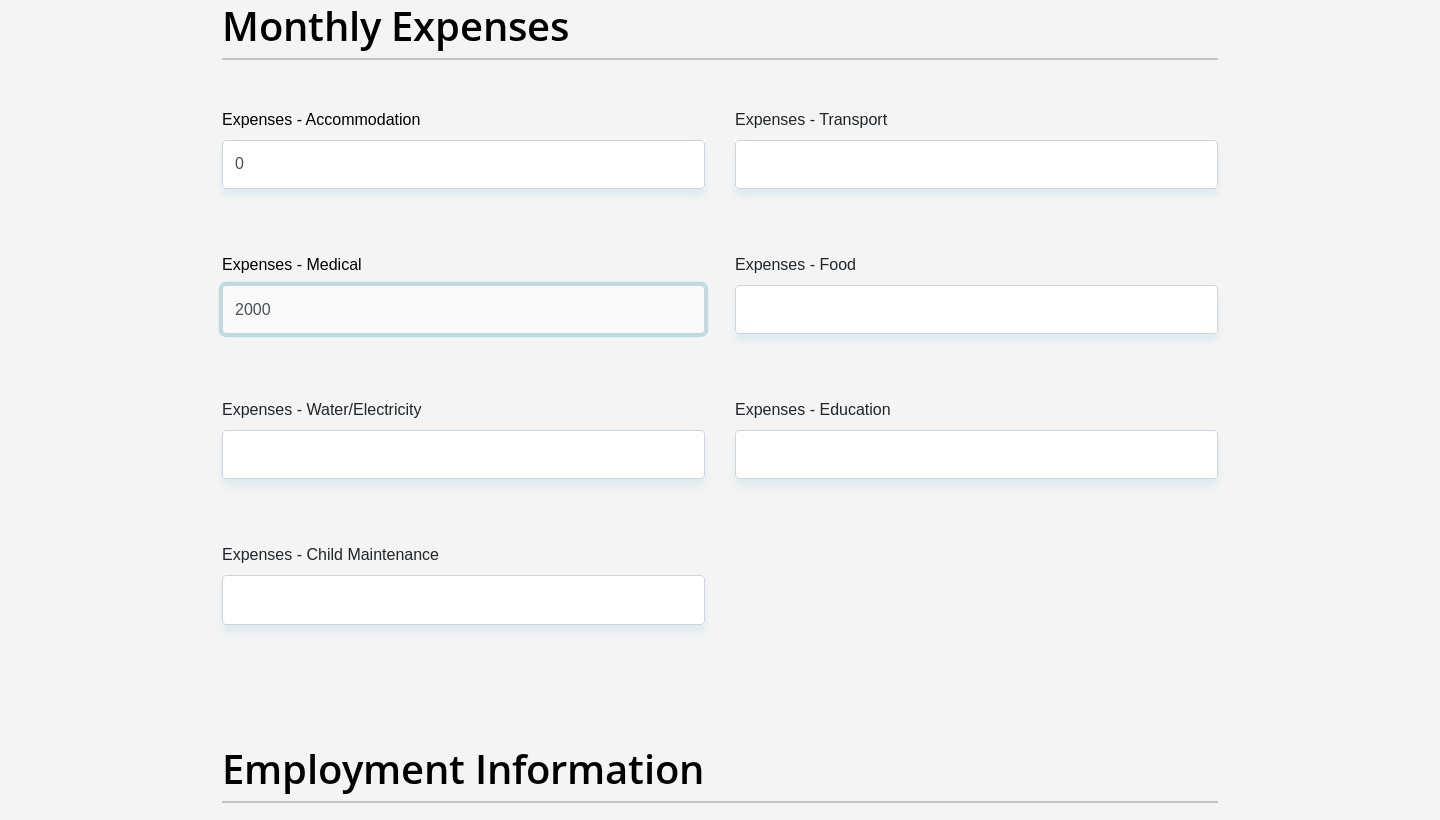 scroll, scrollTop: 2911, scrollLeft: 0, axis: vertical 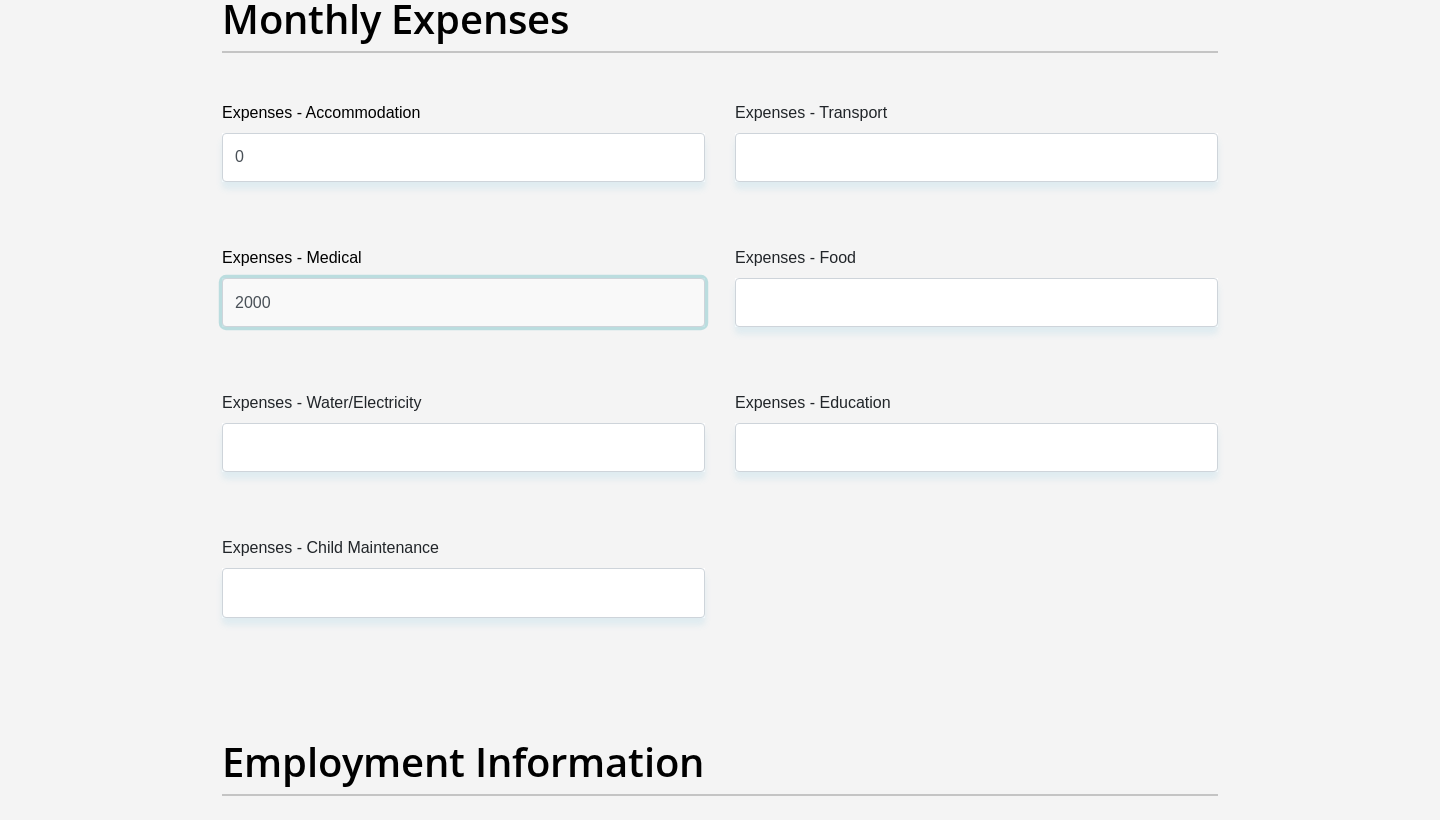 type on "2000" 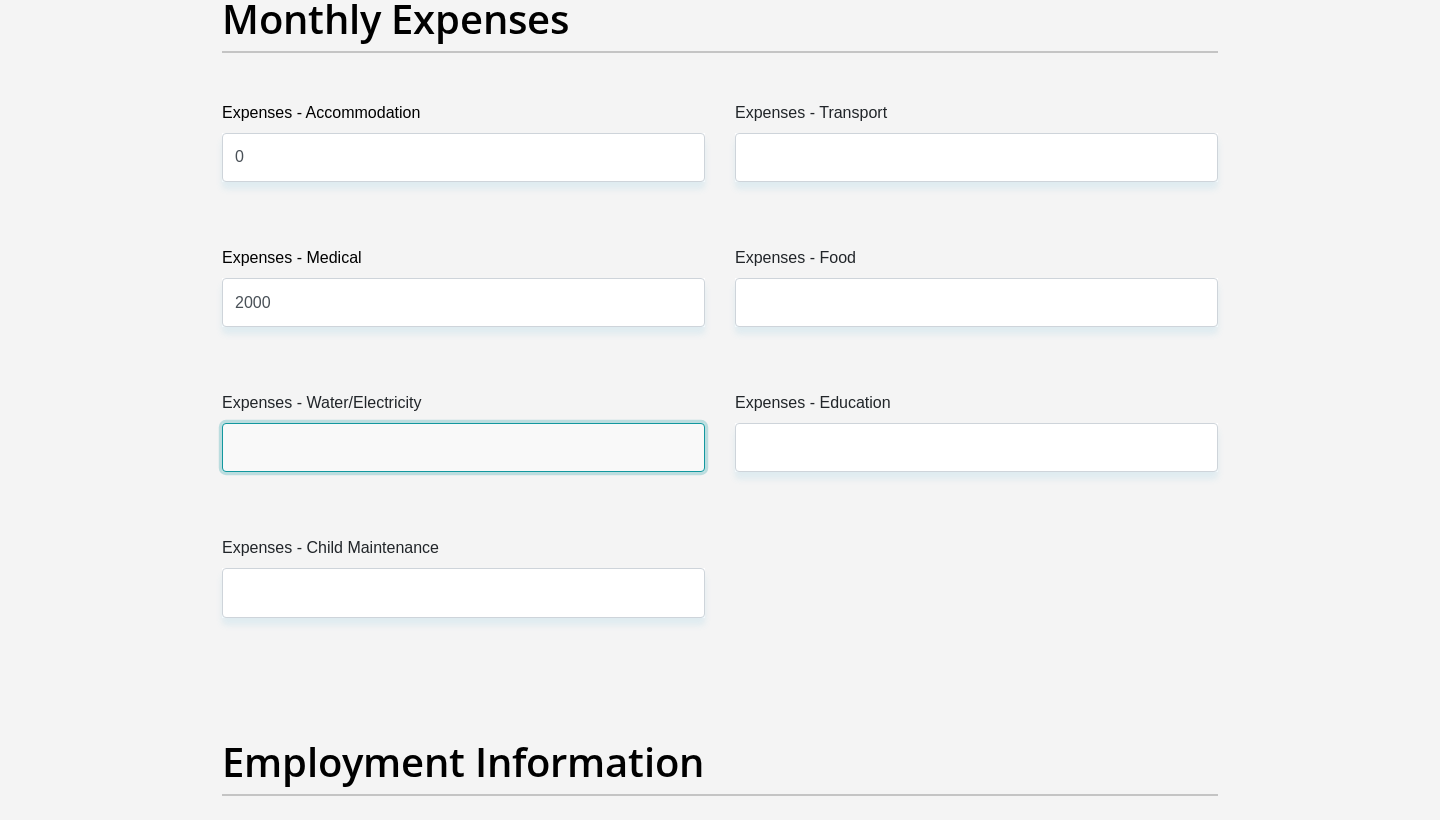 click on "Expenses - Water/Electricity" at bounding box center [463, 447] 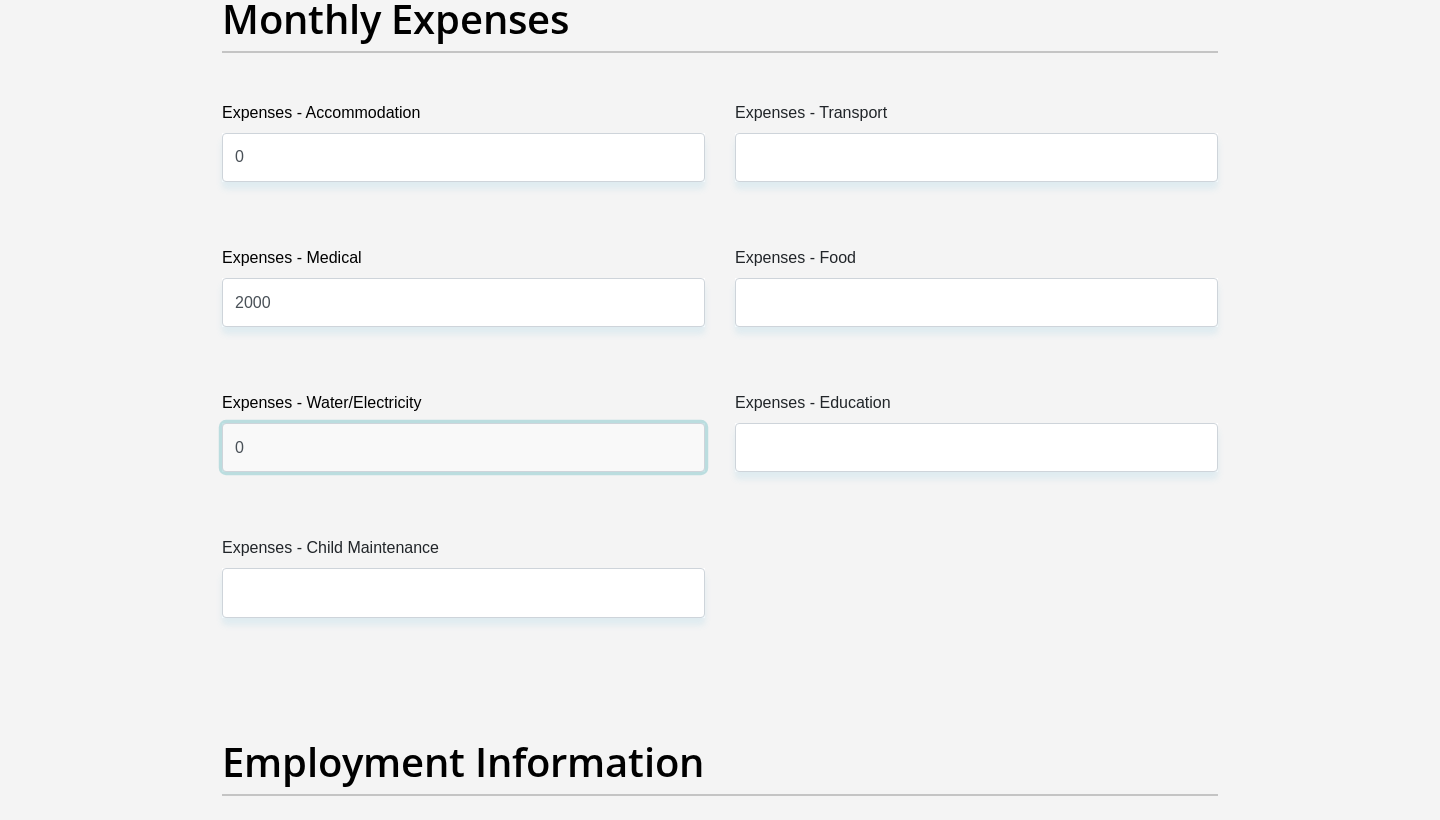 type on "0" 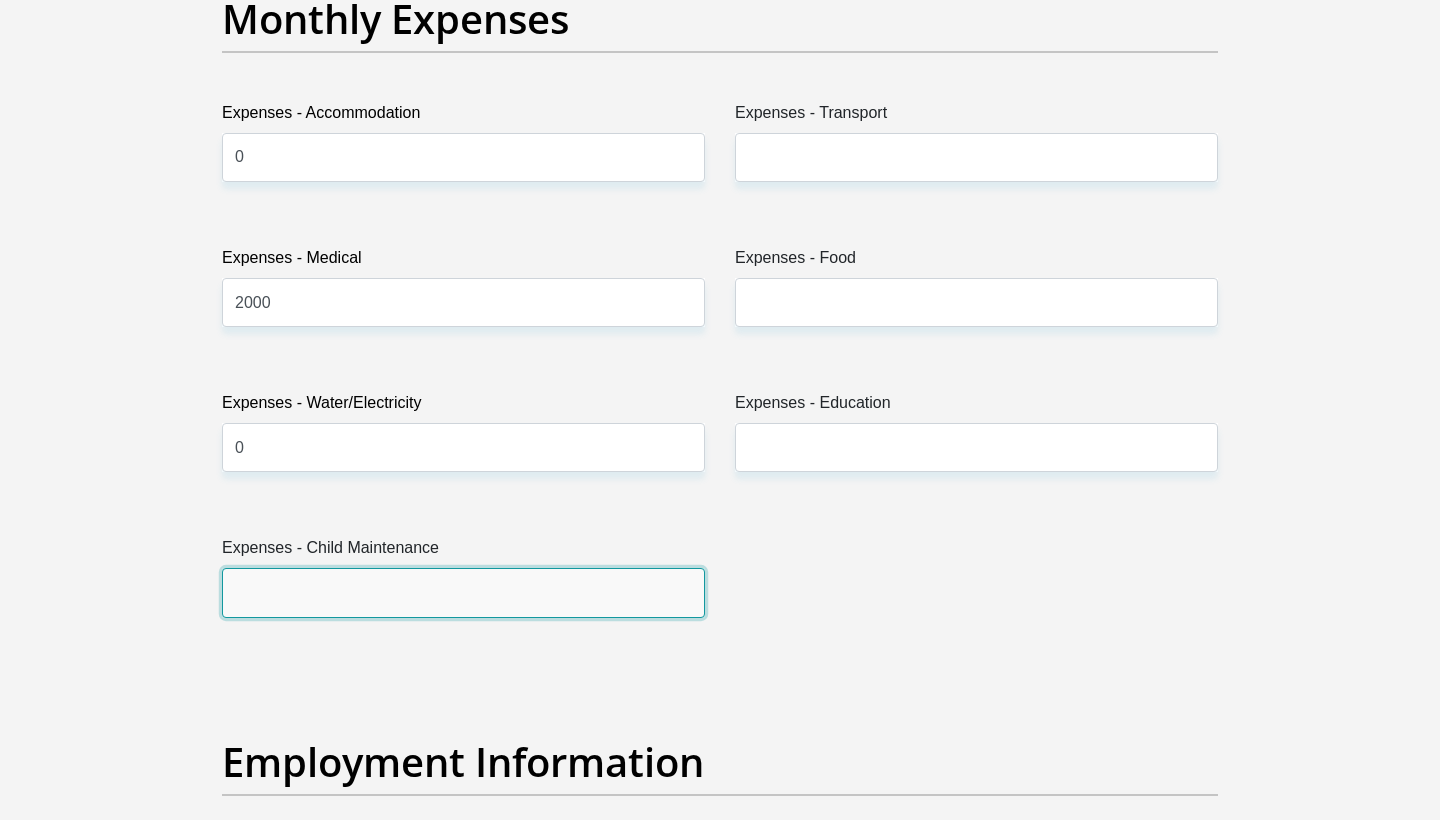click on "Expenses - Child Maintenance" at bounding box center [463, 592] 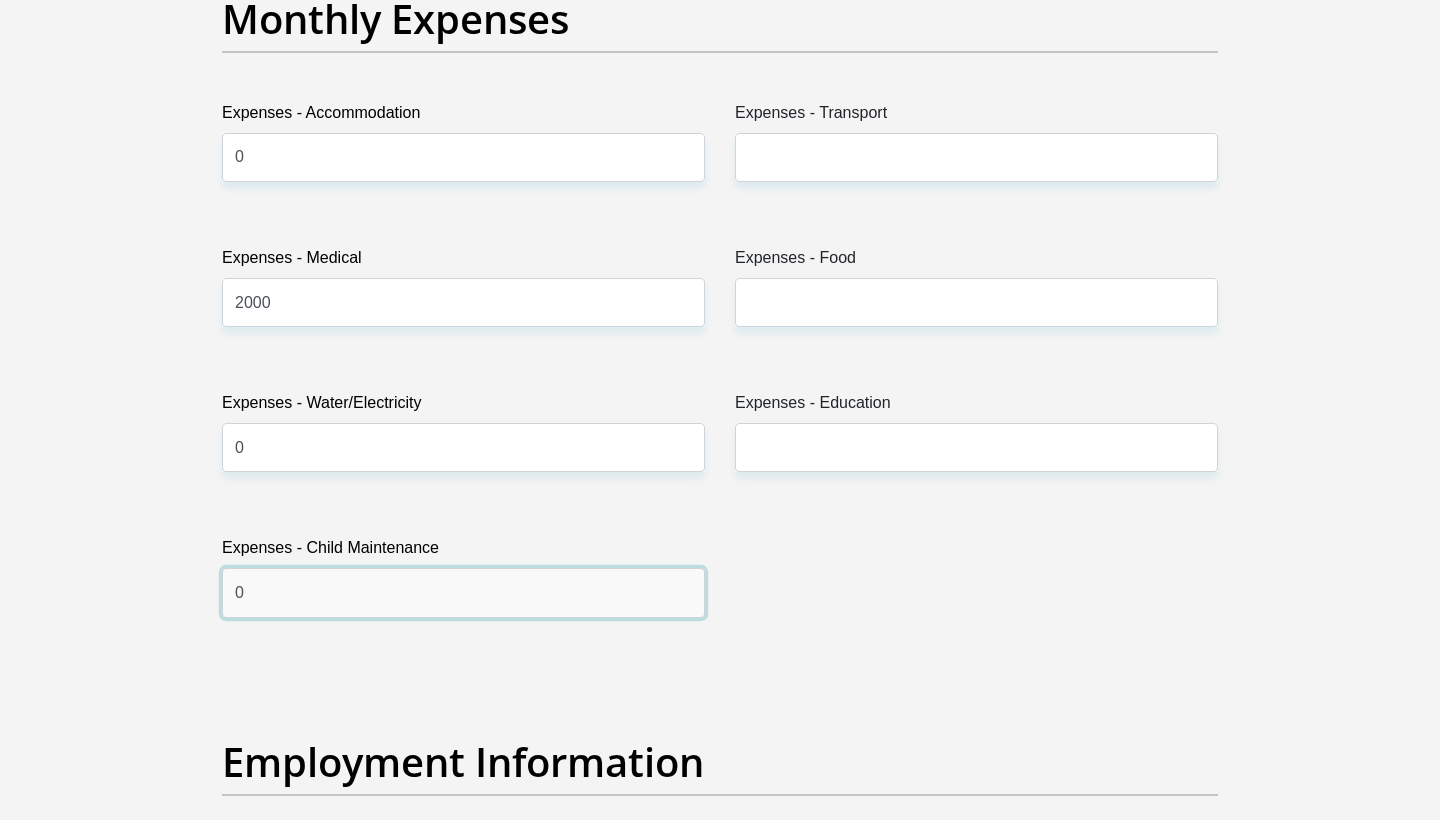 type on "0" 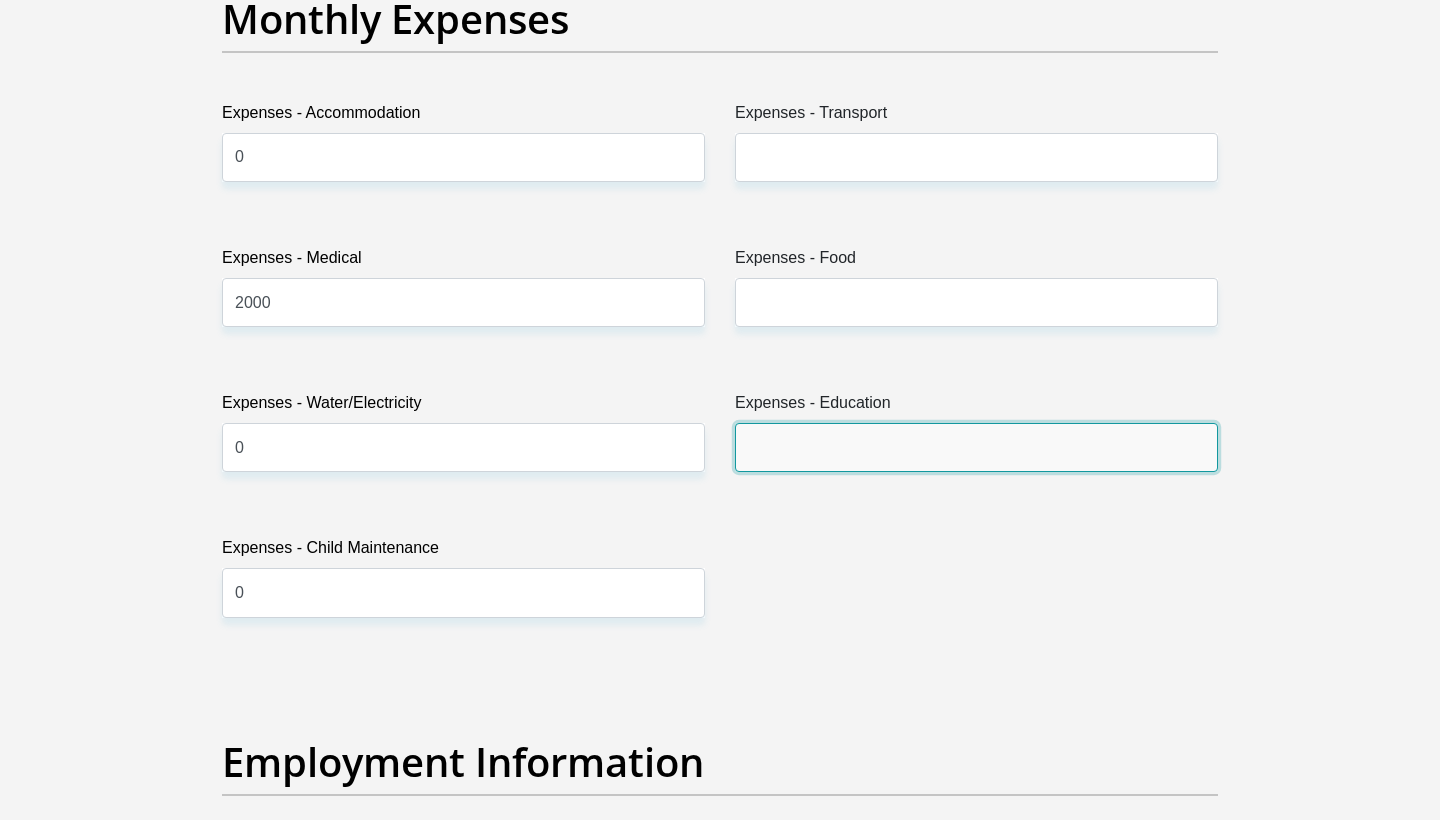 click on "Expenses - Education" at bounding box center (976, 447) 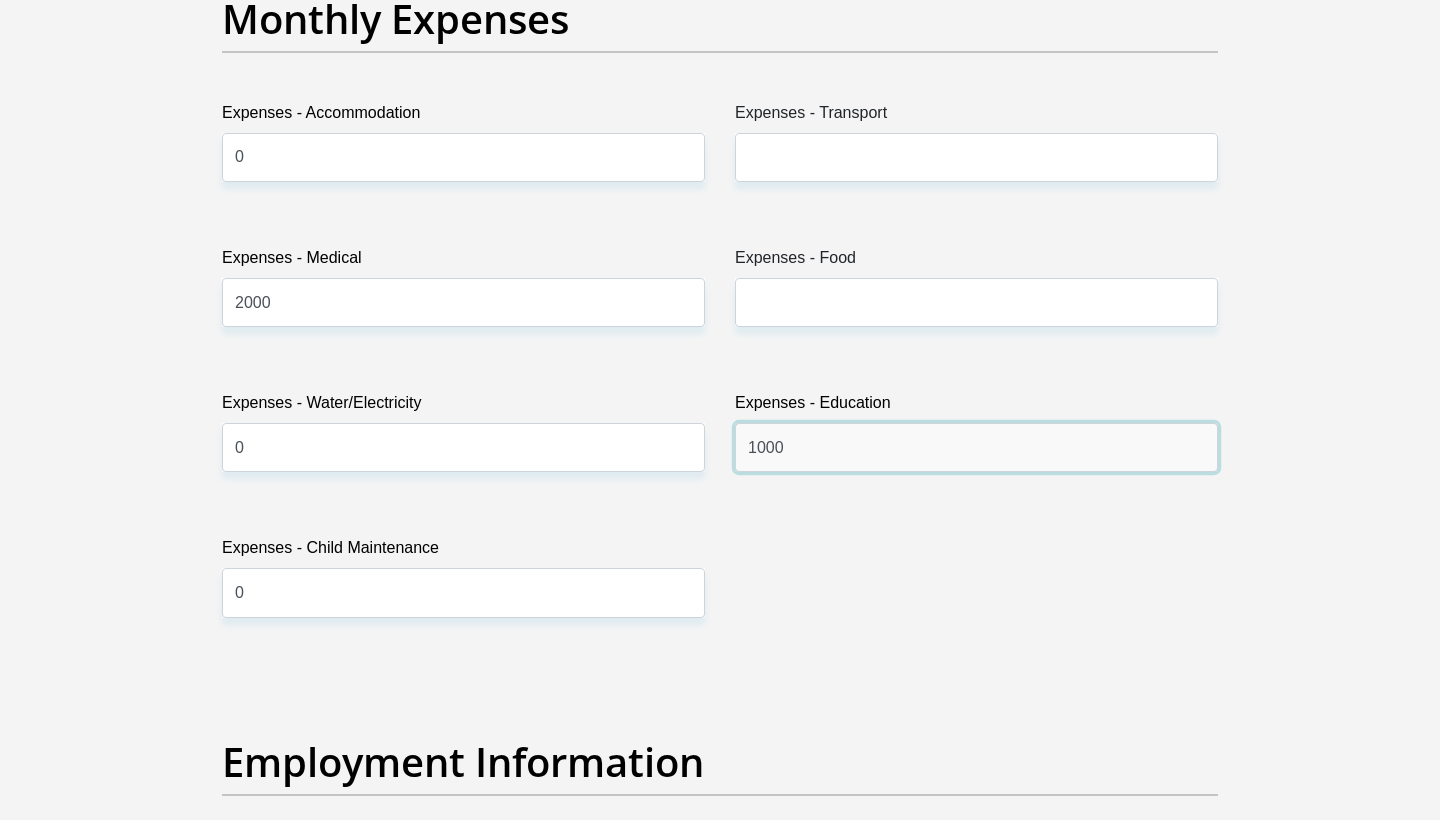type on "1000" 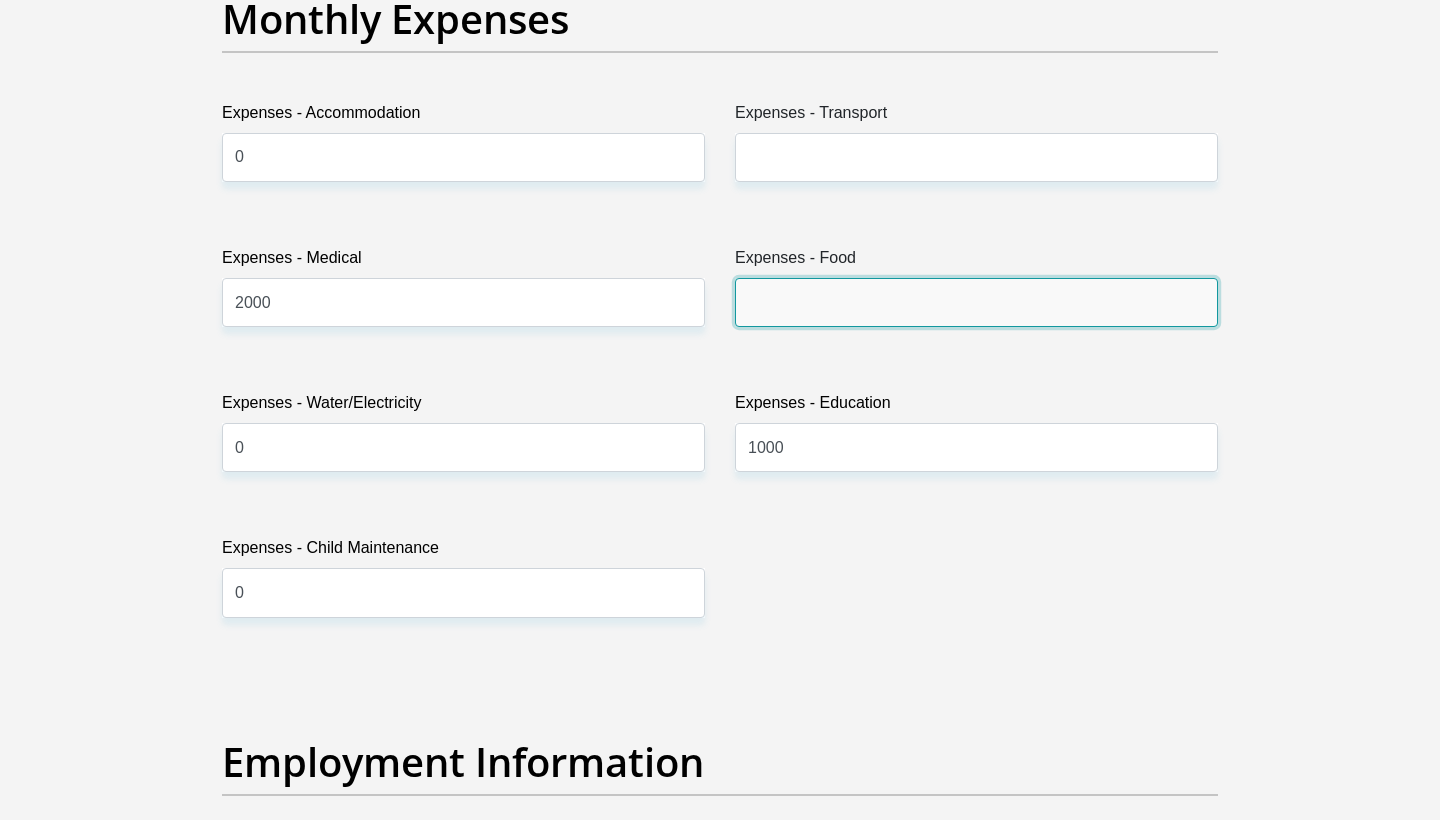 click on "Expenses - Food" at bounding box center [976, 302] 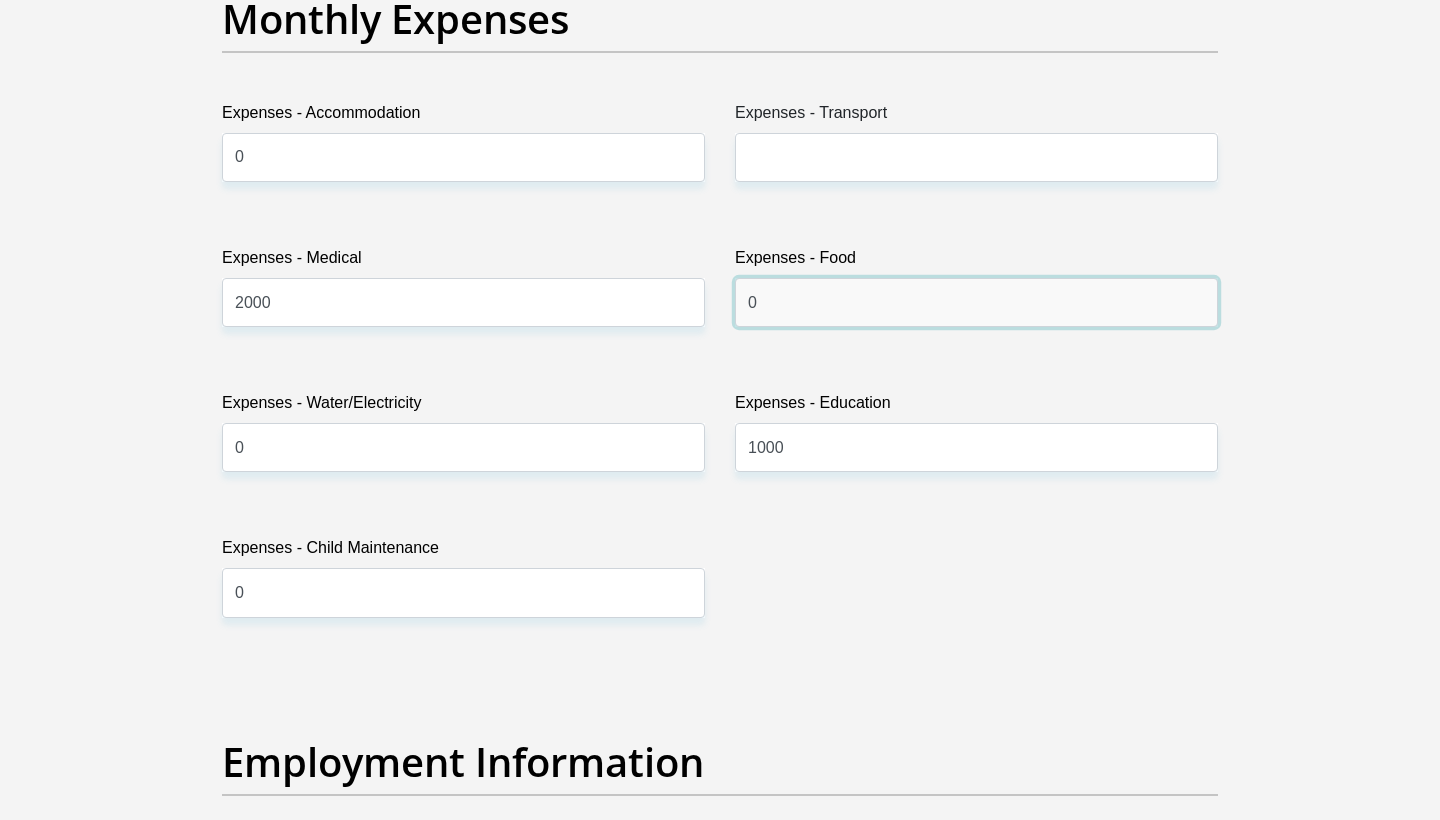 type on "0" 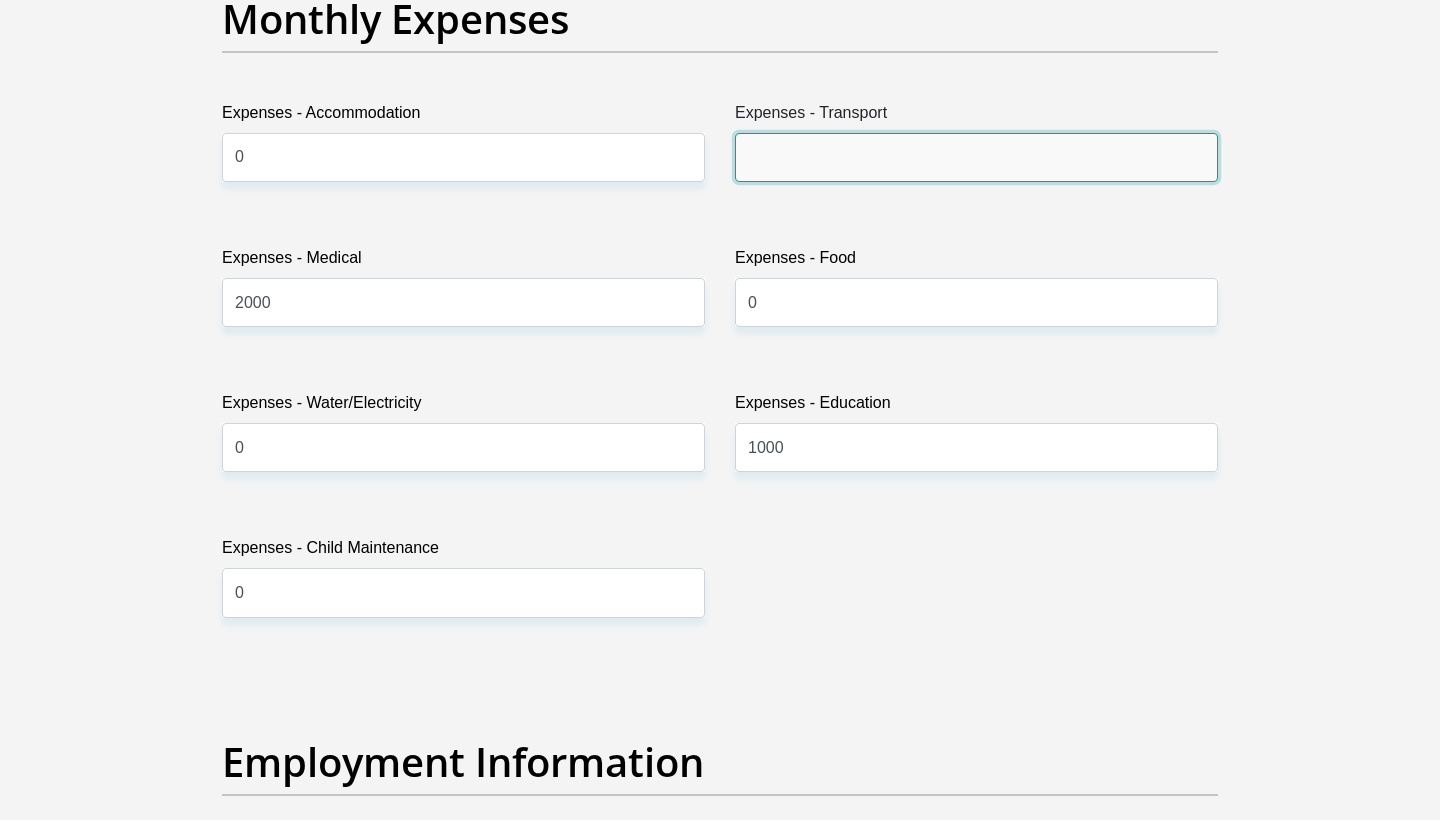 click on "Expenses - Transport" at bounding box center [976, 157] 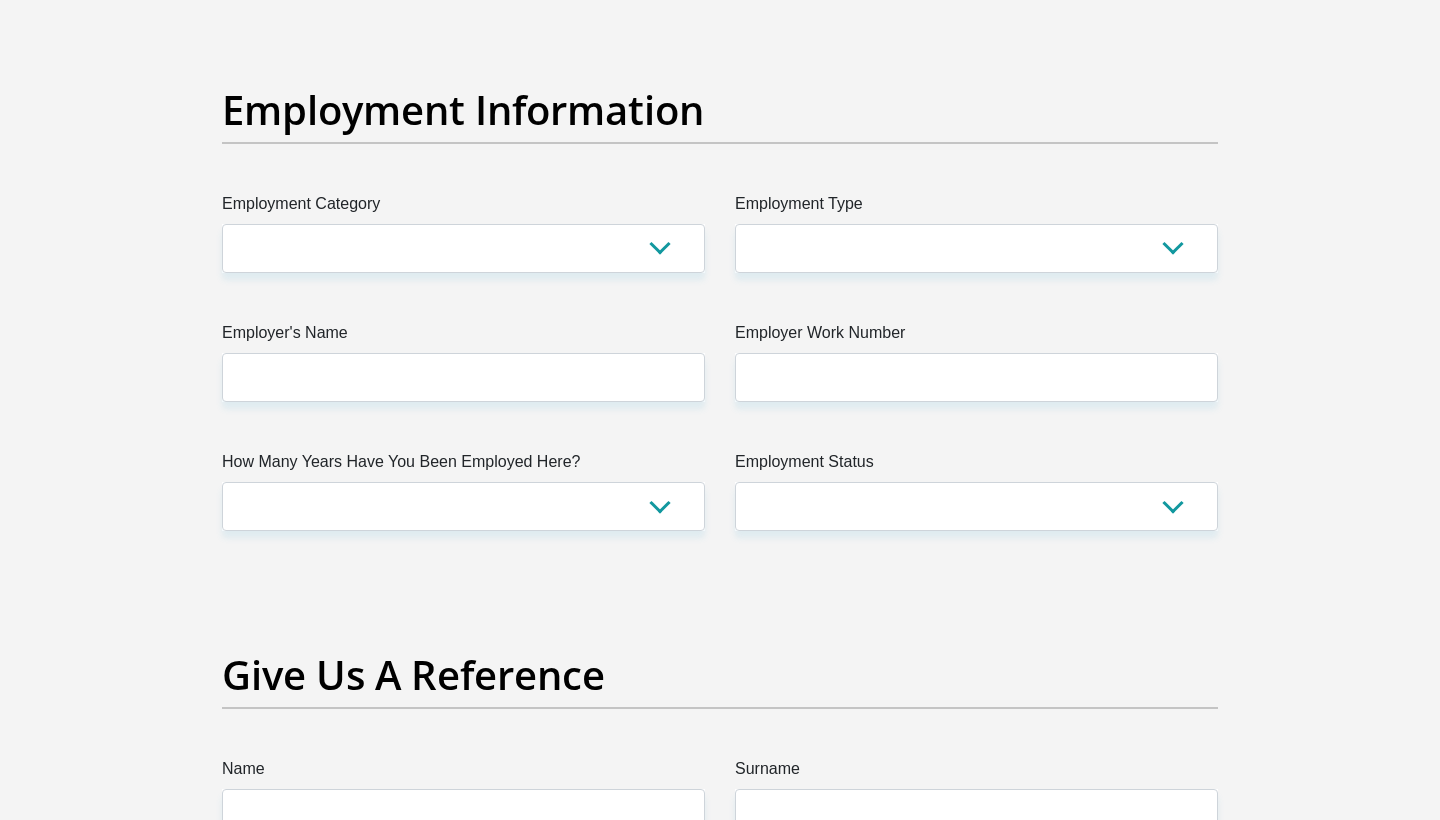 scroll, scrollTop: 3596, scrollLeft: 0, axis: vertical 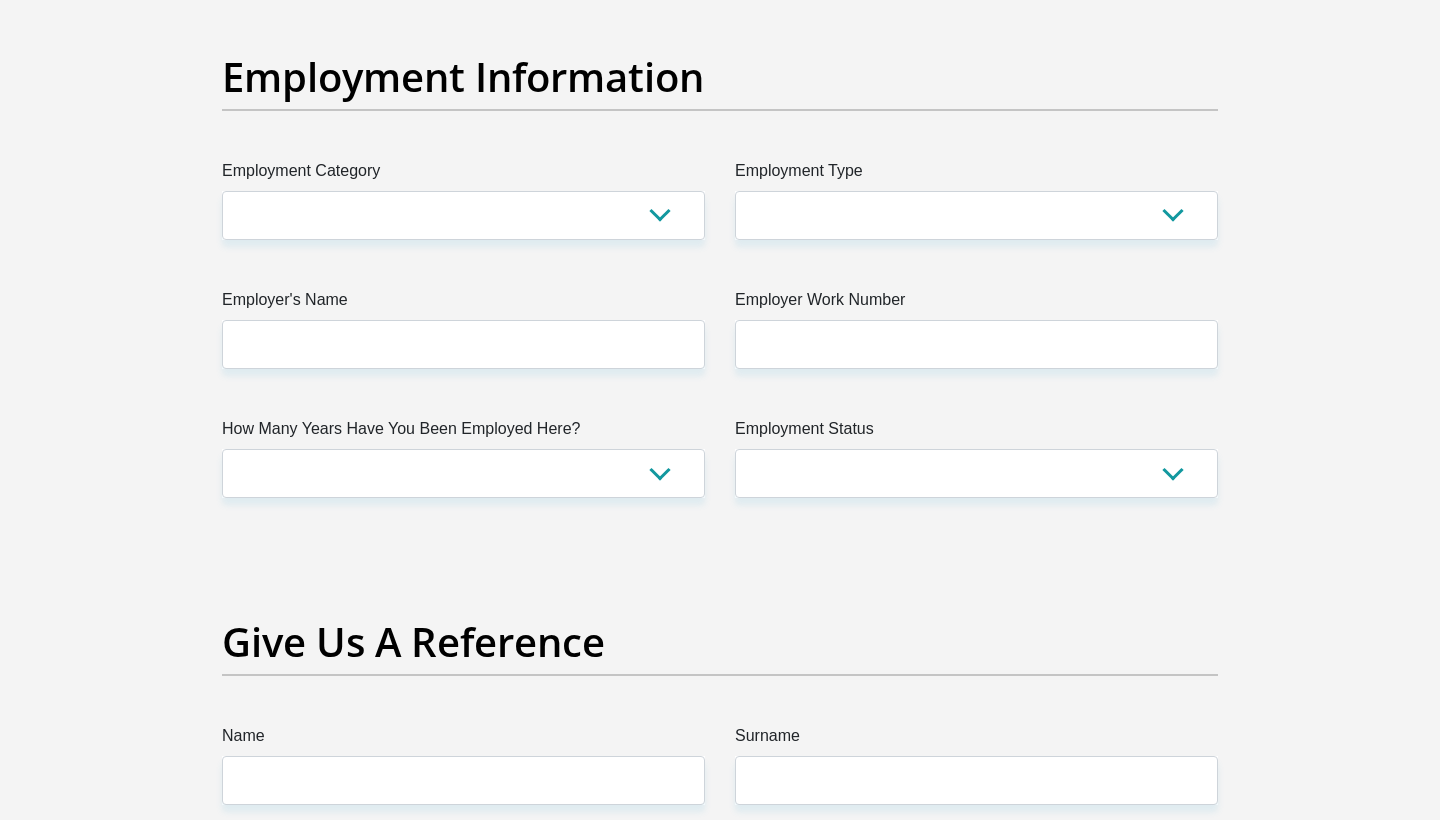 type on "0" 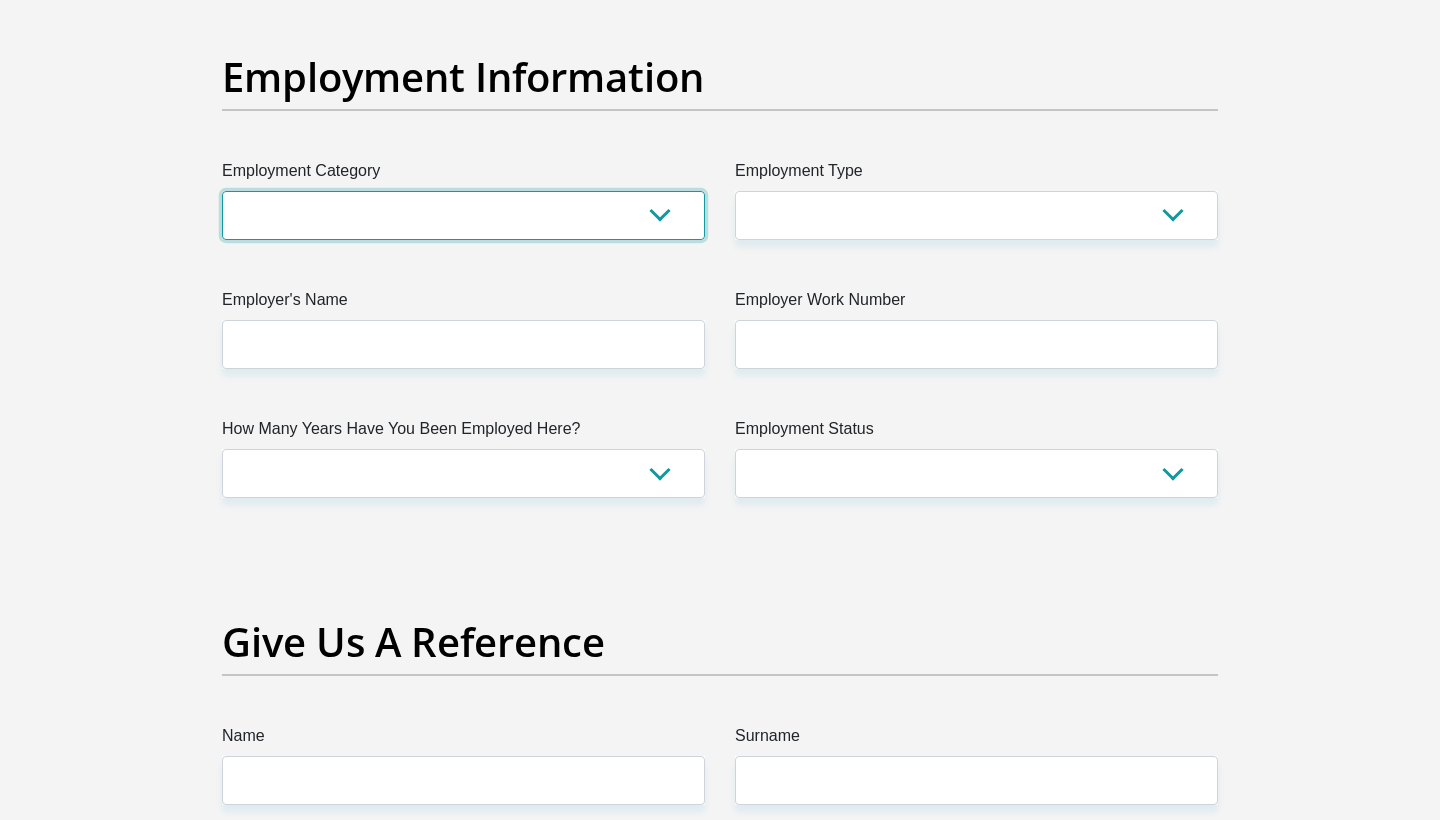 select on "75" 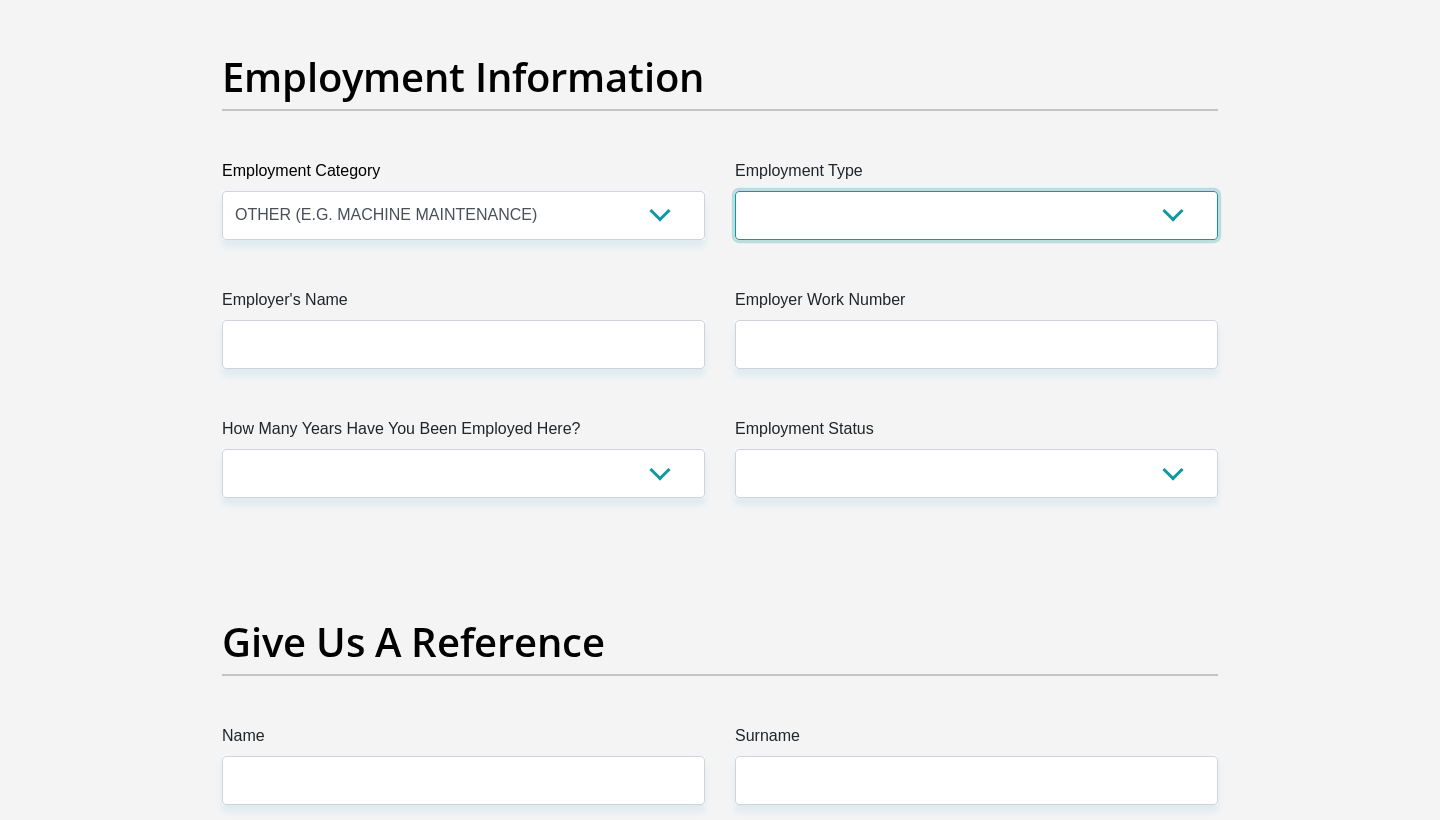 select on "Teacher" 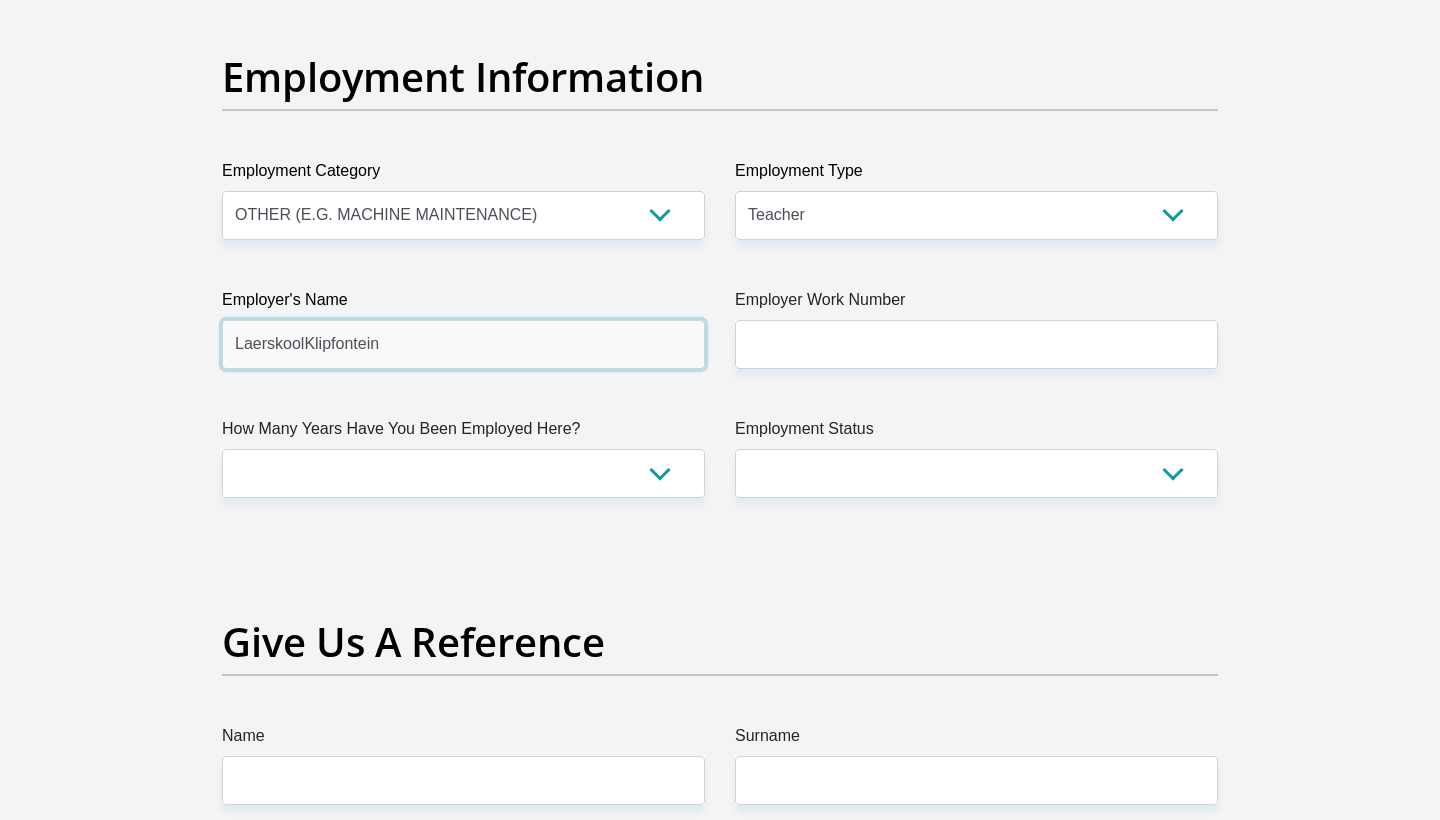 type on "LaerskoolKlipfontein" 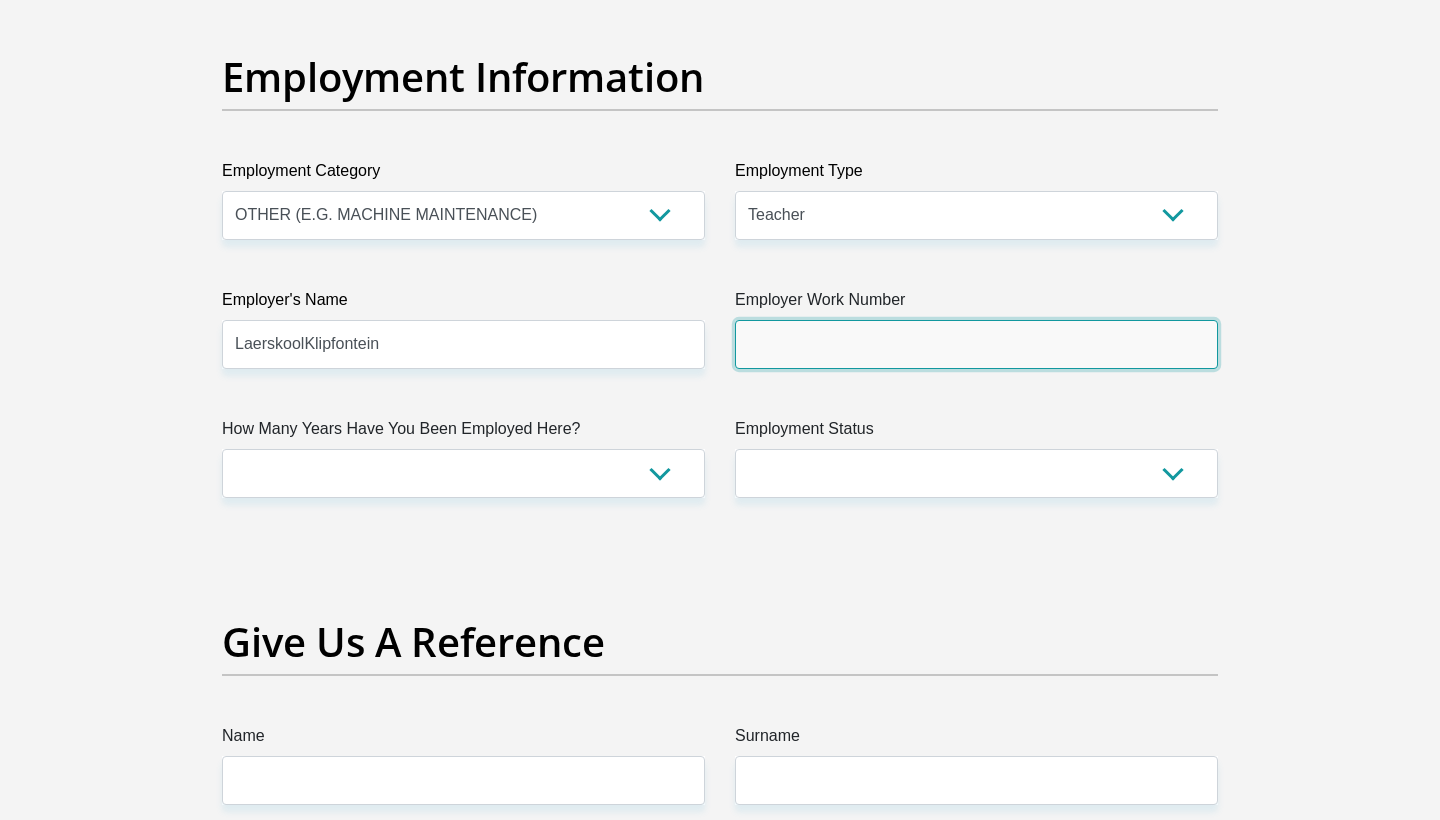 click on "Employer Work Number" at bounding box center [976, 344] 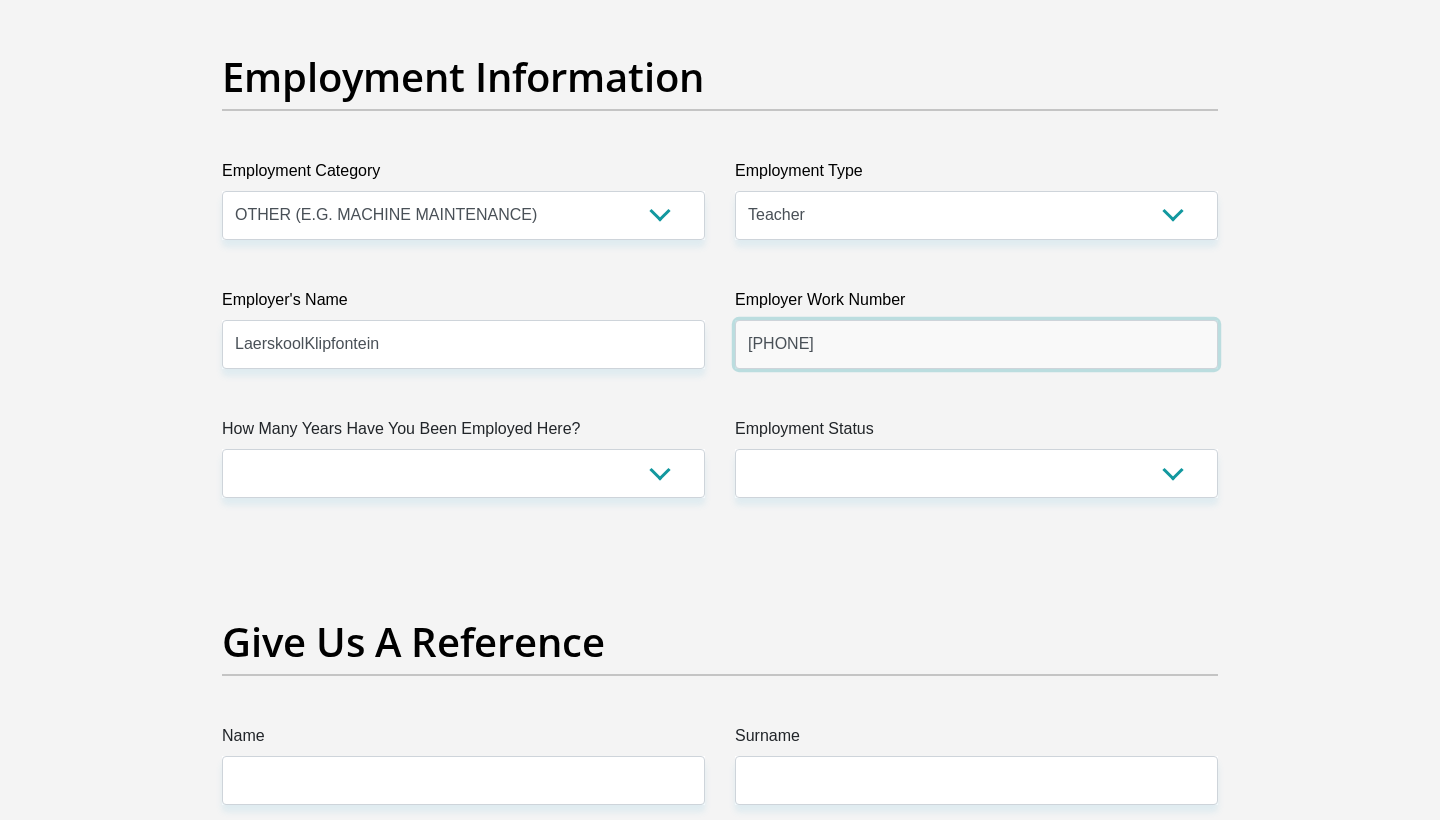 type on "[PHONE]" 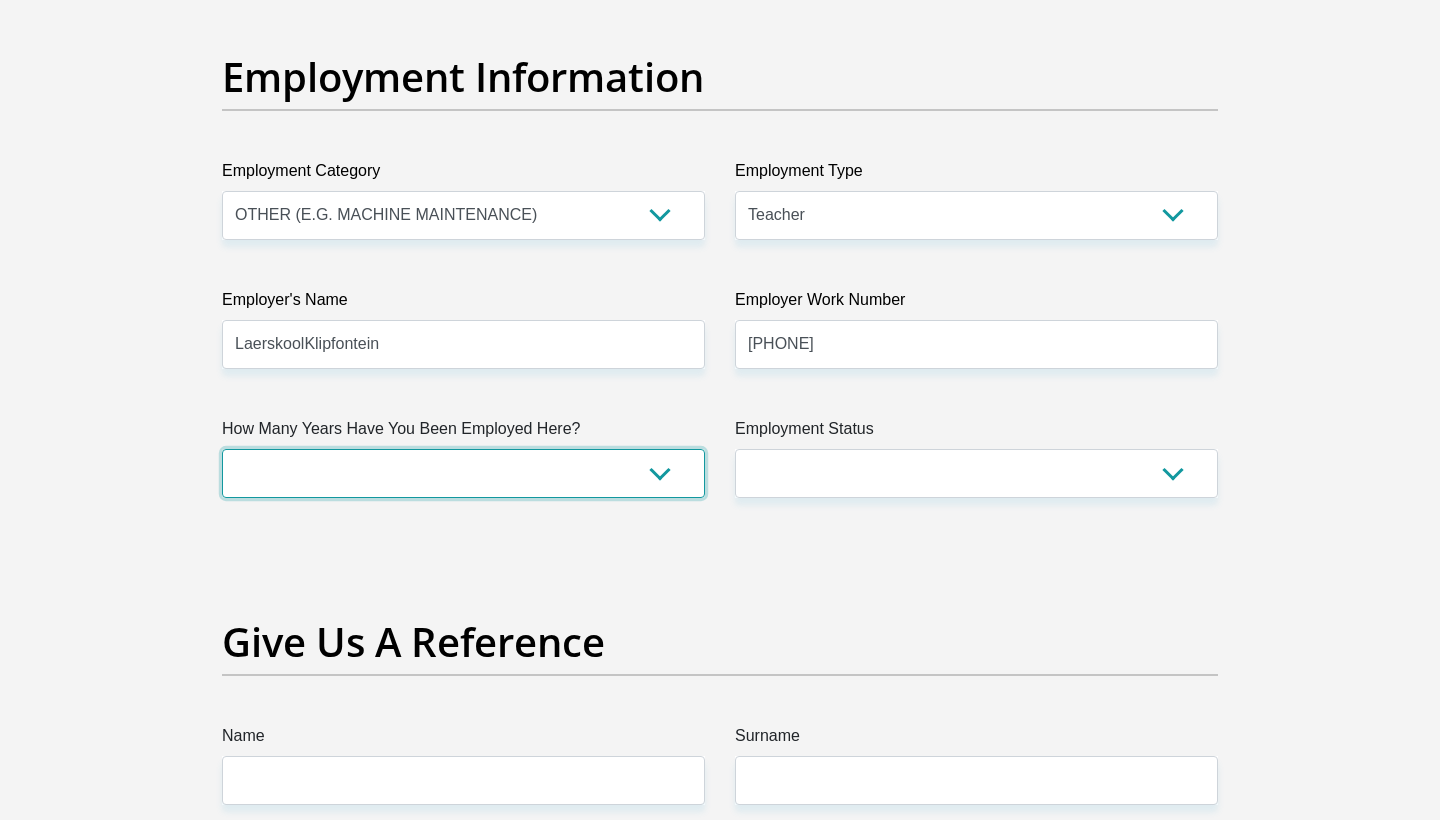 select on "24" 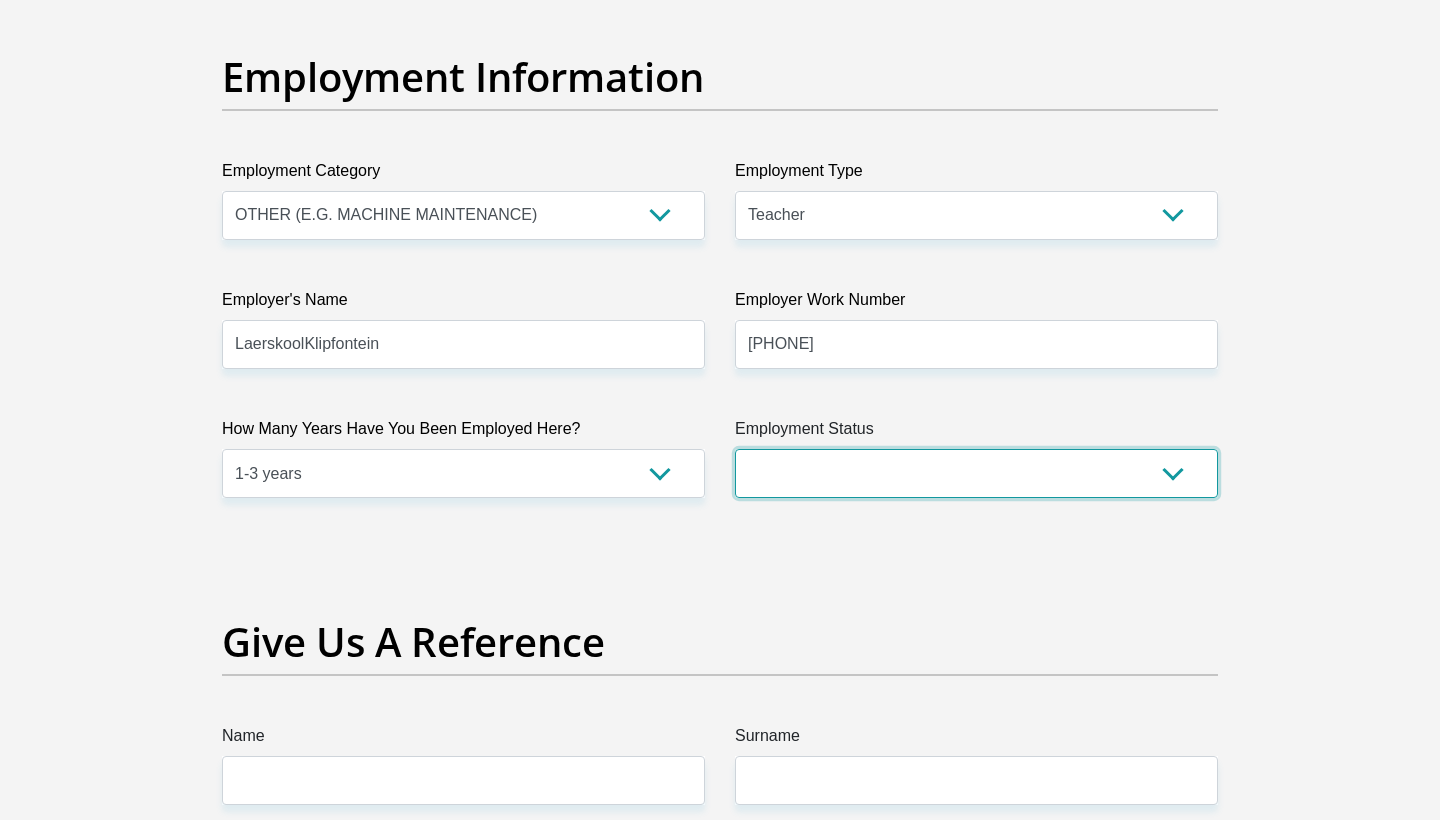 select on "1" 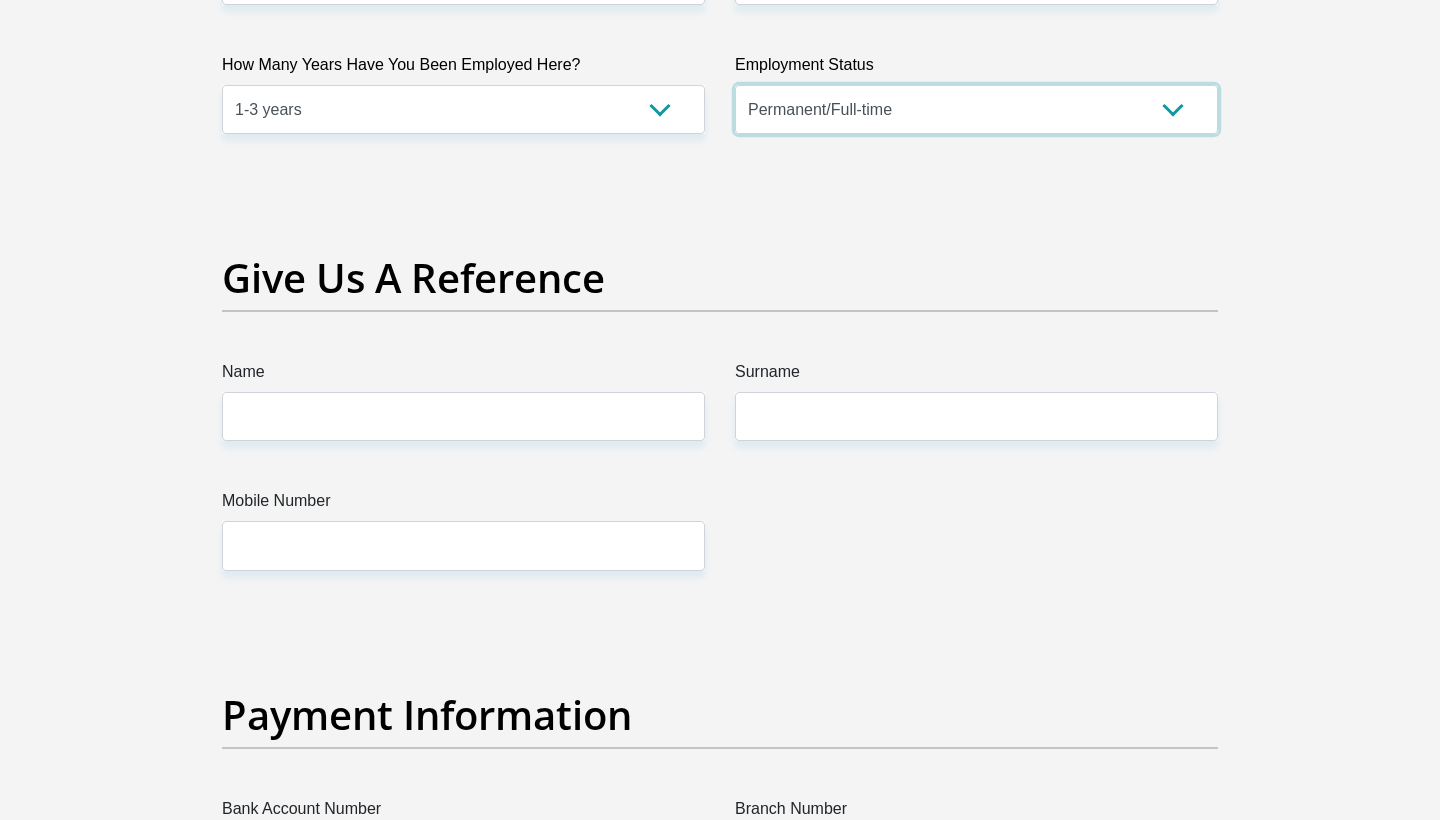 scroll, scrollTop: 3990, scrollLeft: 0, axis: vertical 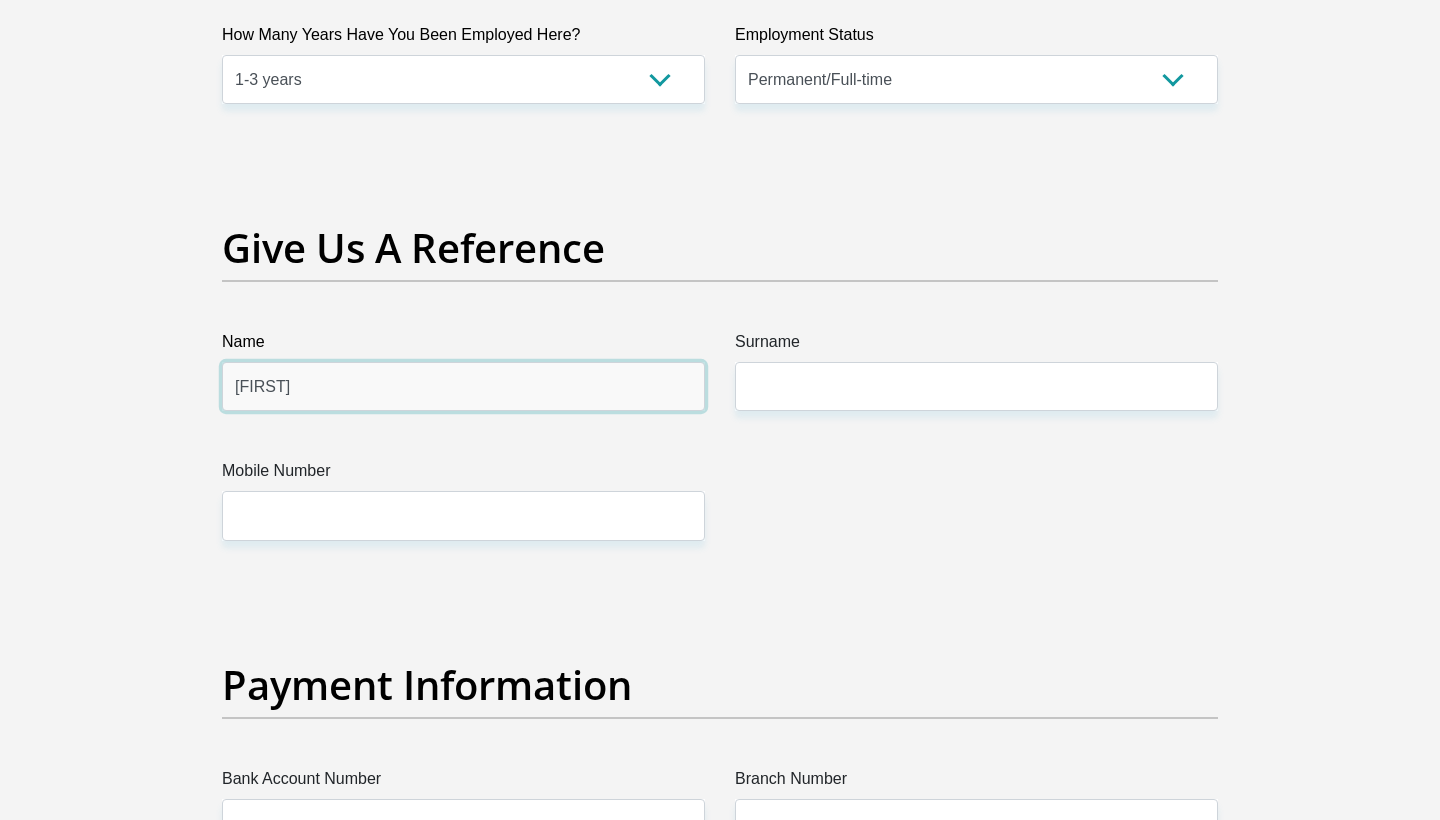 type on "[FIRST]" 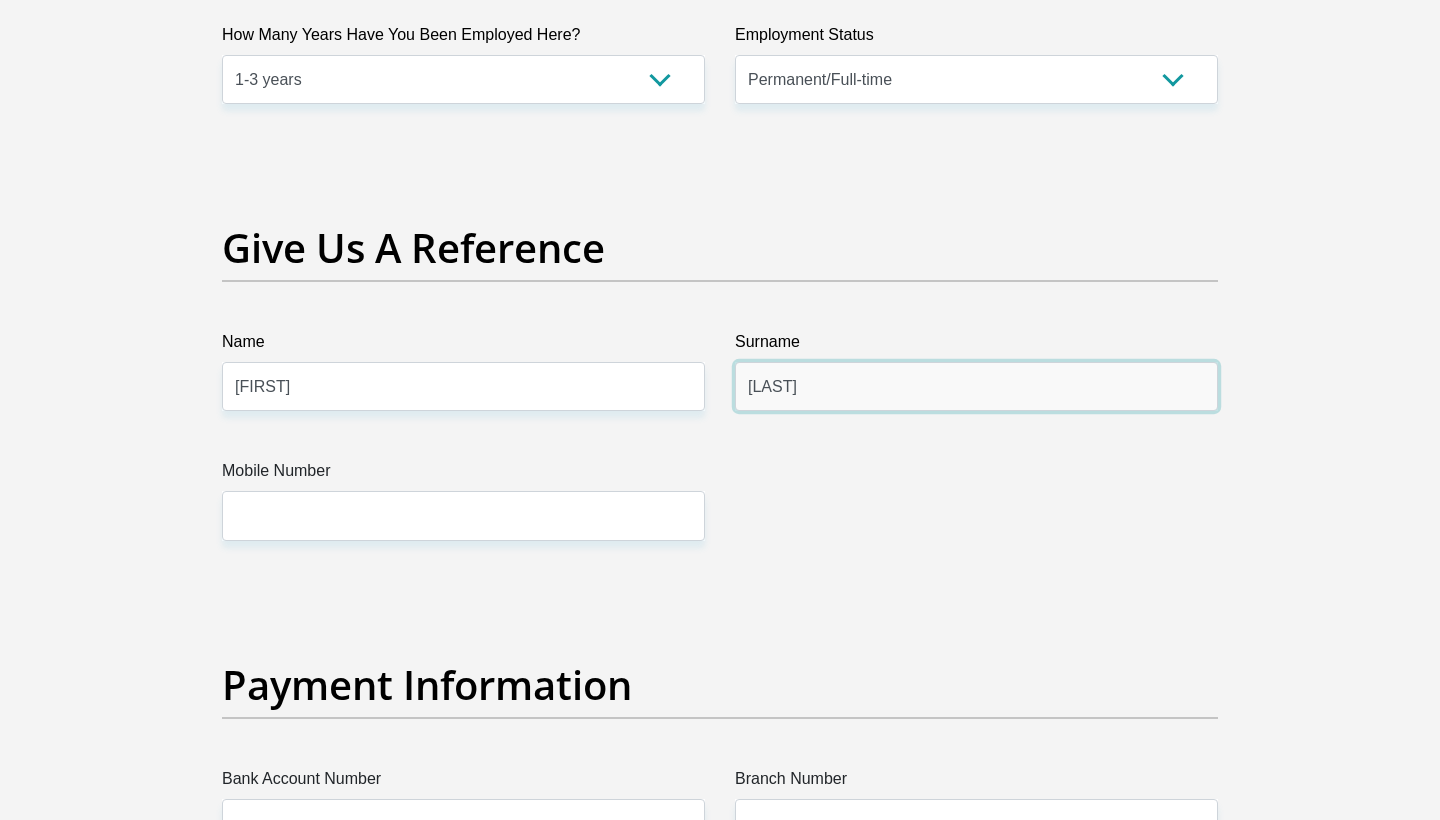 type on "[LAST]" 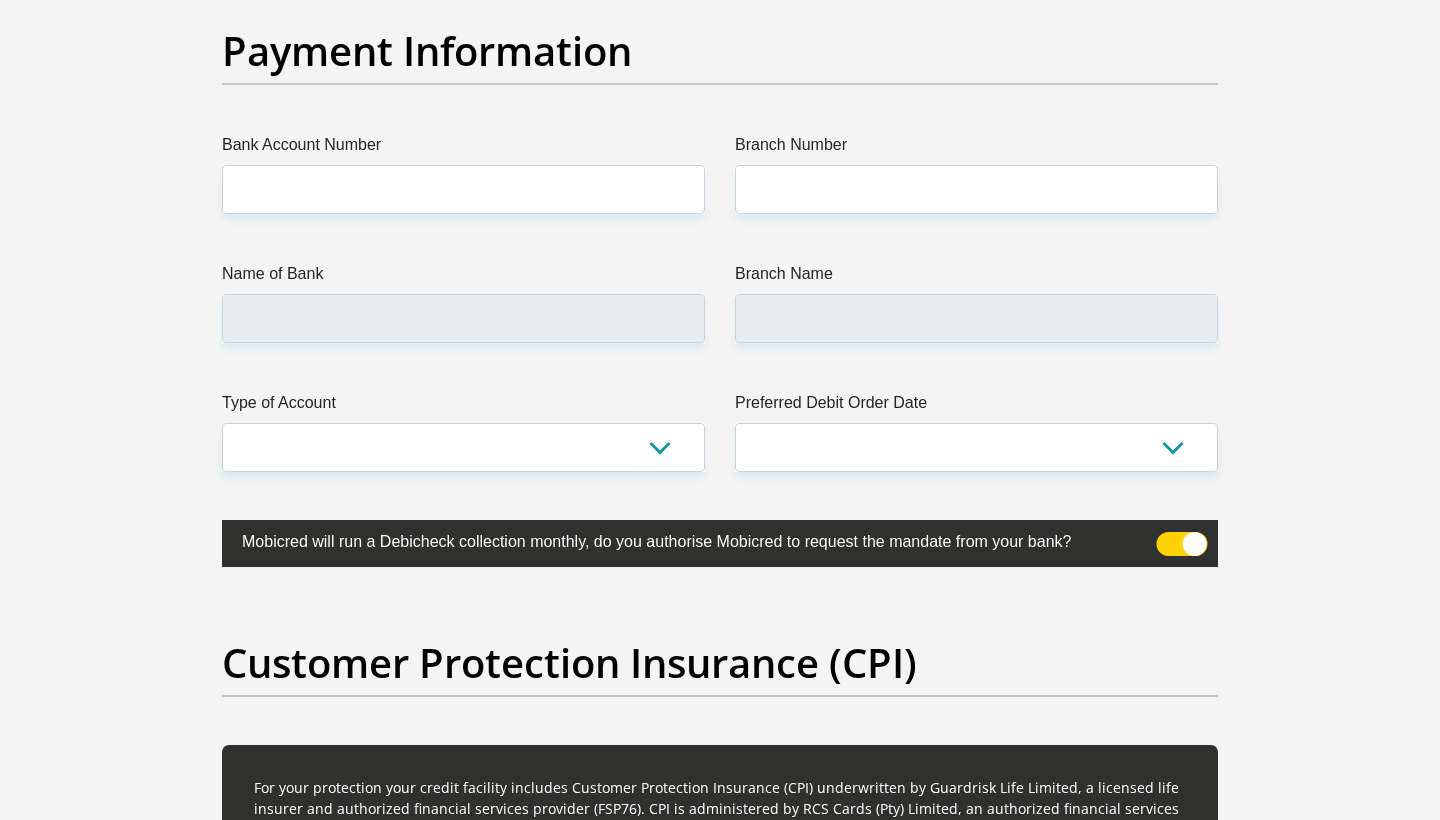 scroll, scrollTop: 4626, scrollLeft: 0, axis: vertical 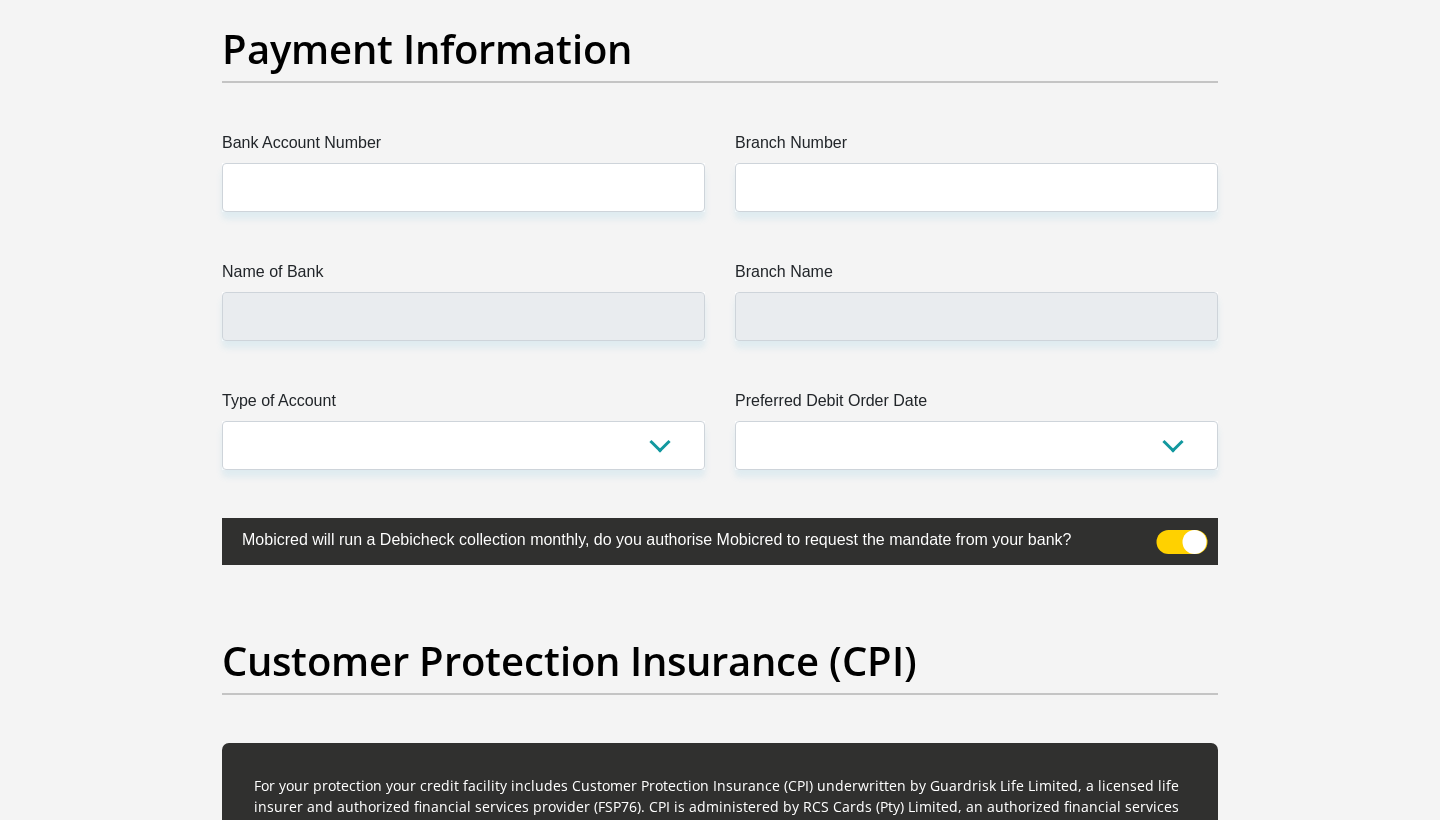 type on "[PHONE]" 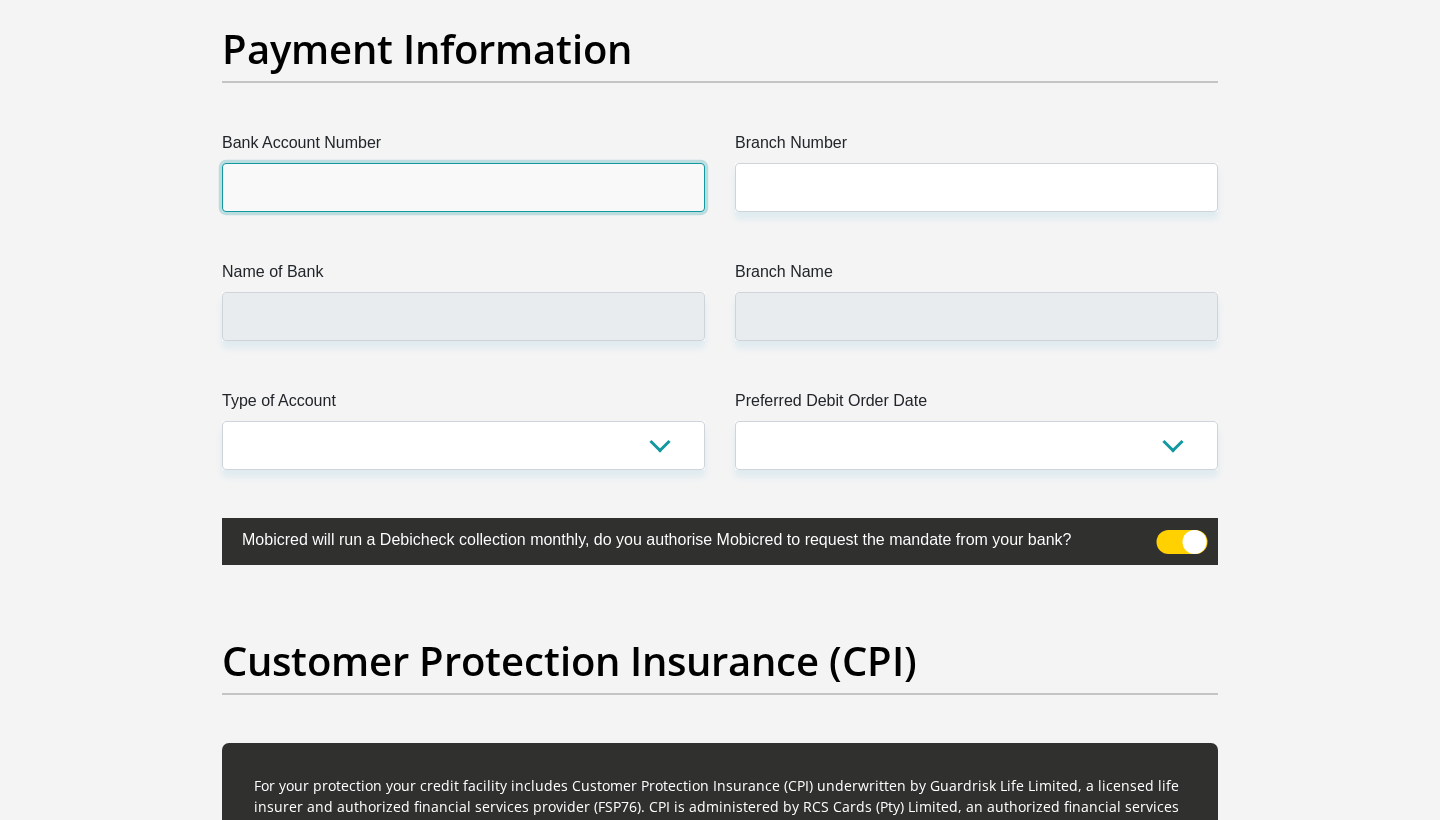 click on "Bank Account Number" at bounding box center [463, 187] 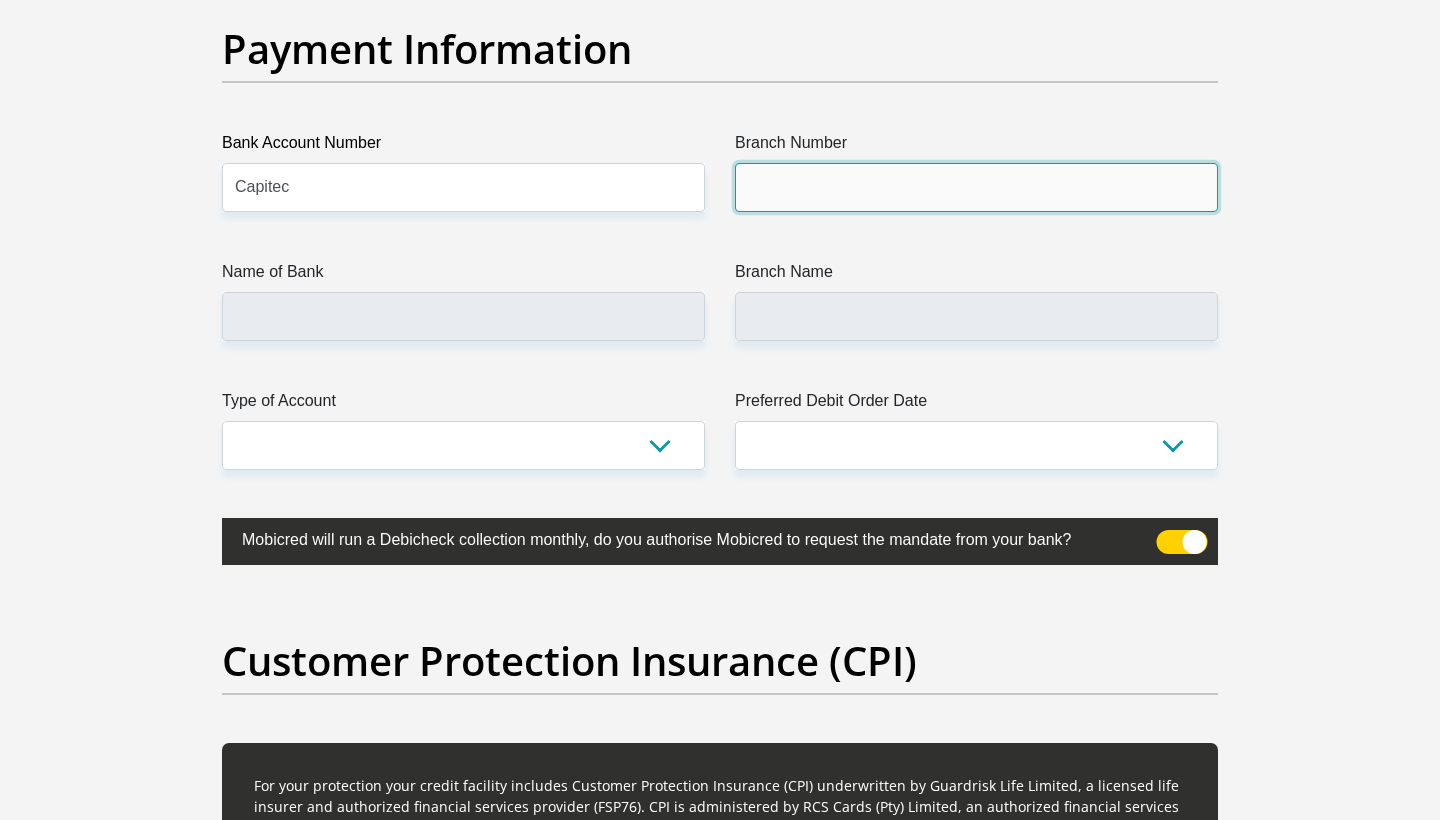 click on "Branch Number" at bounding box center [976, 187] 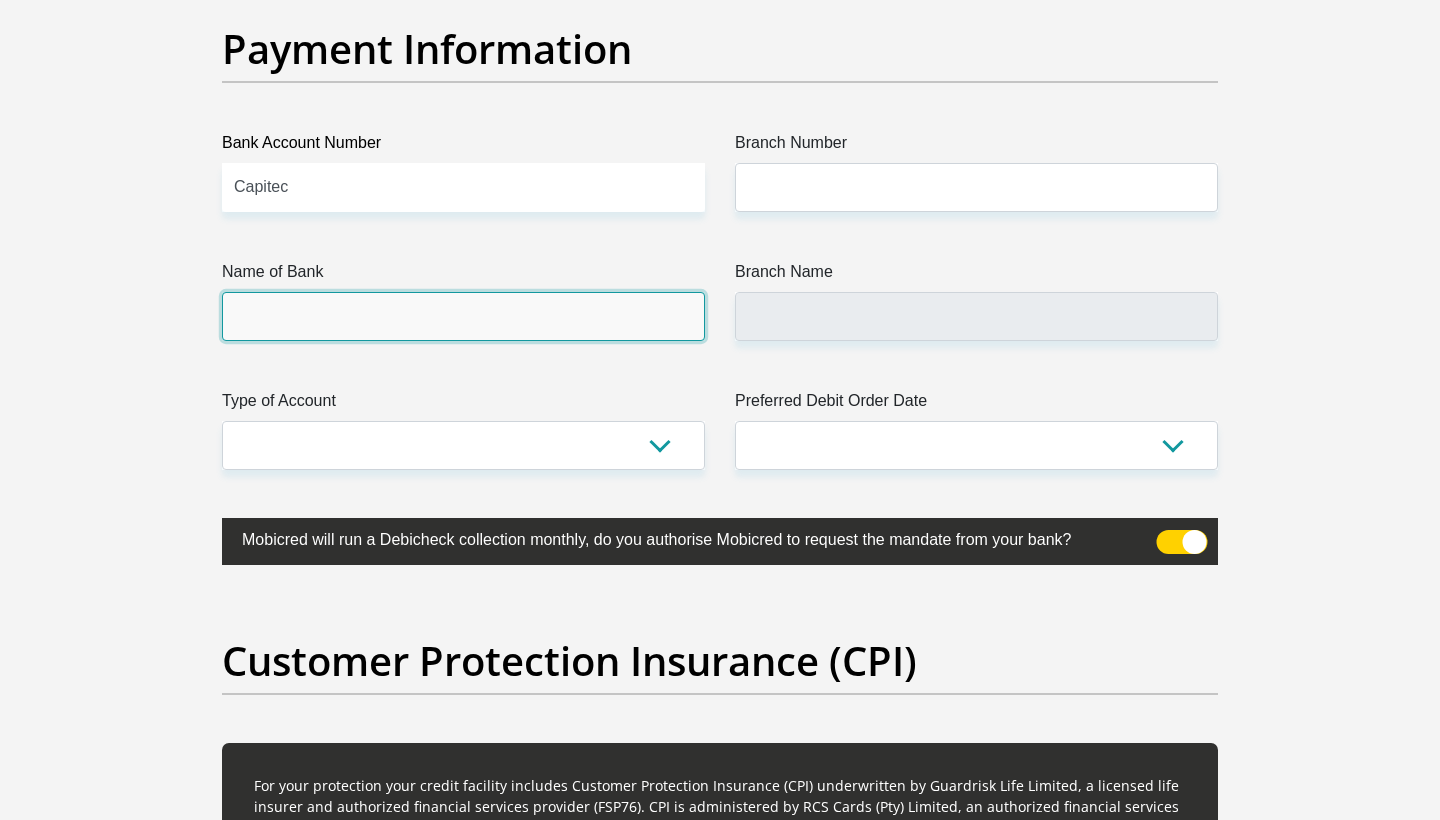 click on "Name of Bank" at bounding box center [463, 316] 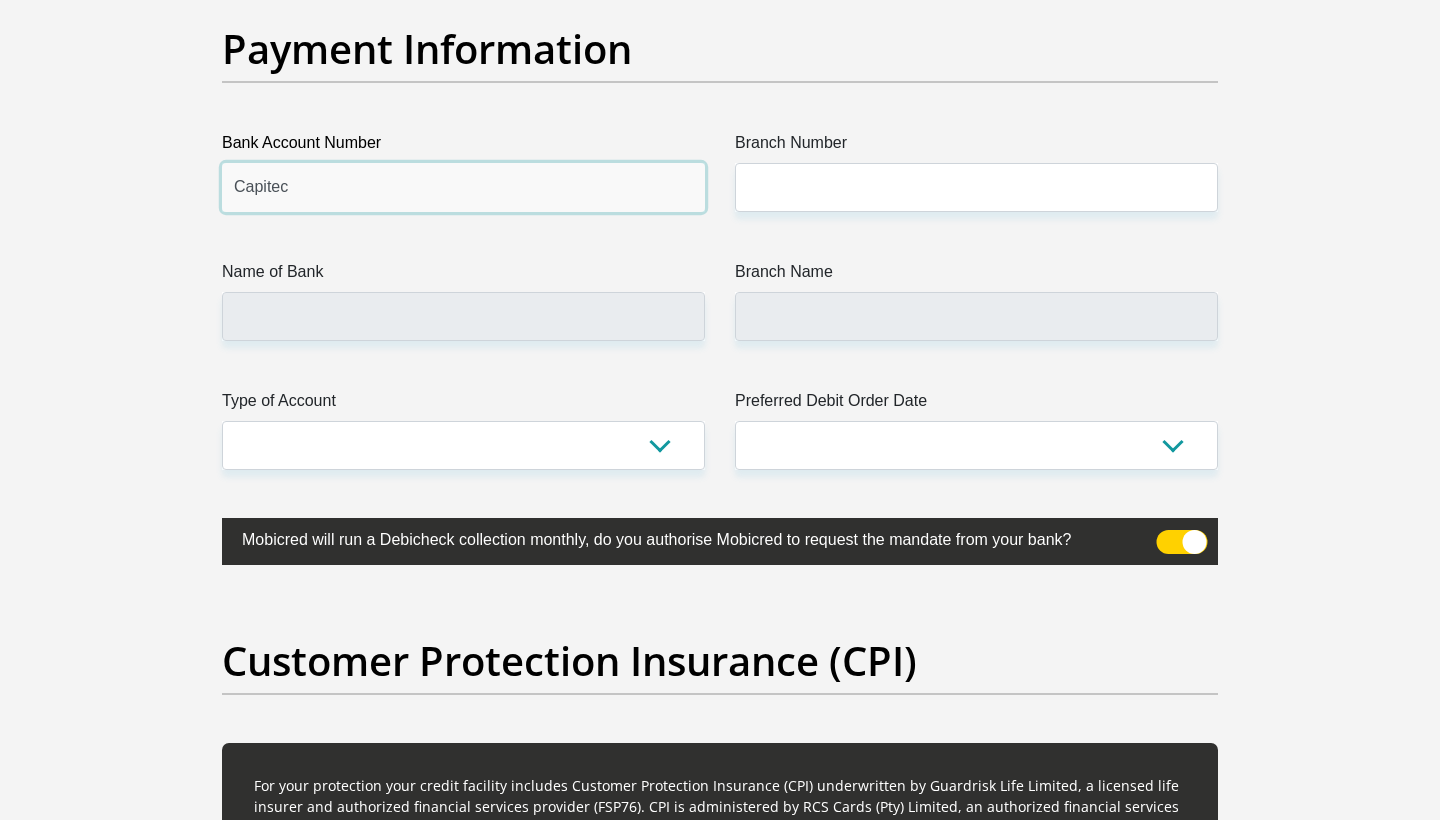 click on "Capitec" at bounding box center [463, 187] 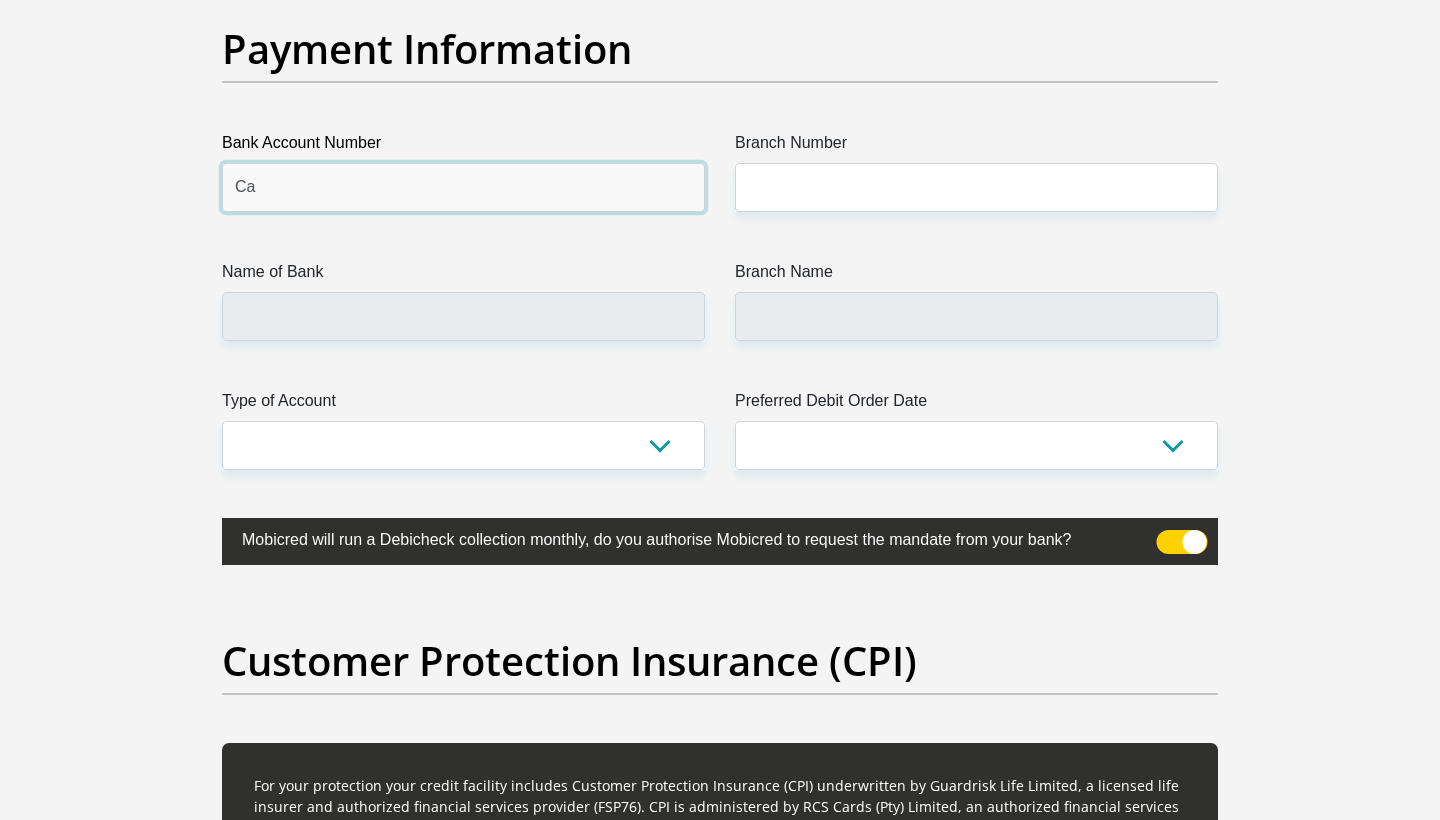type on "C" 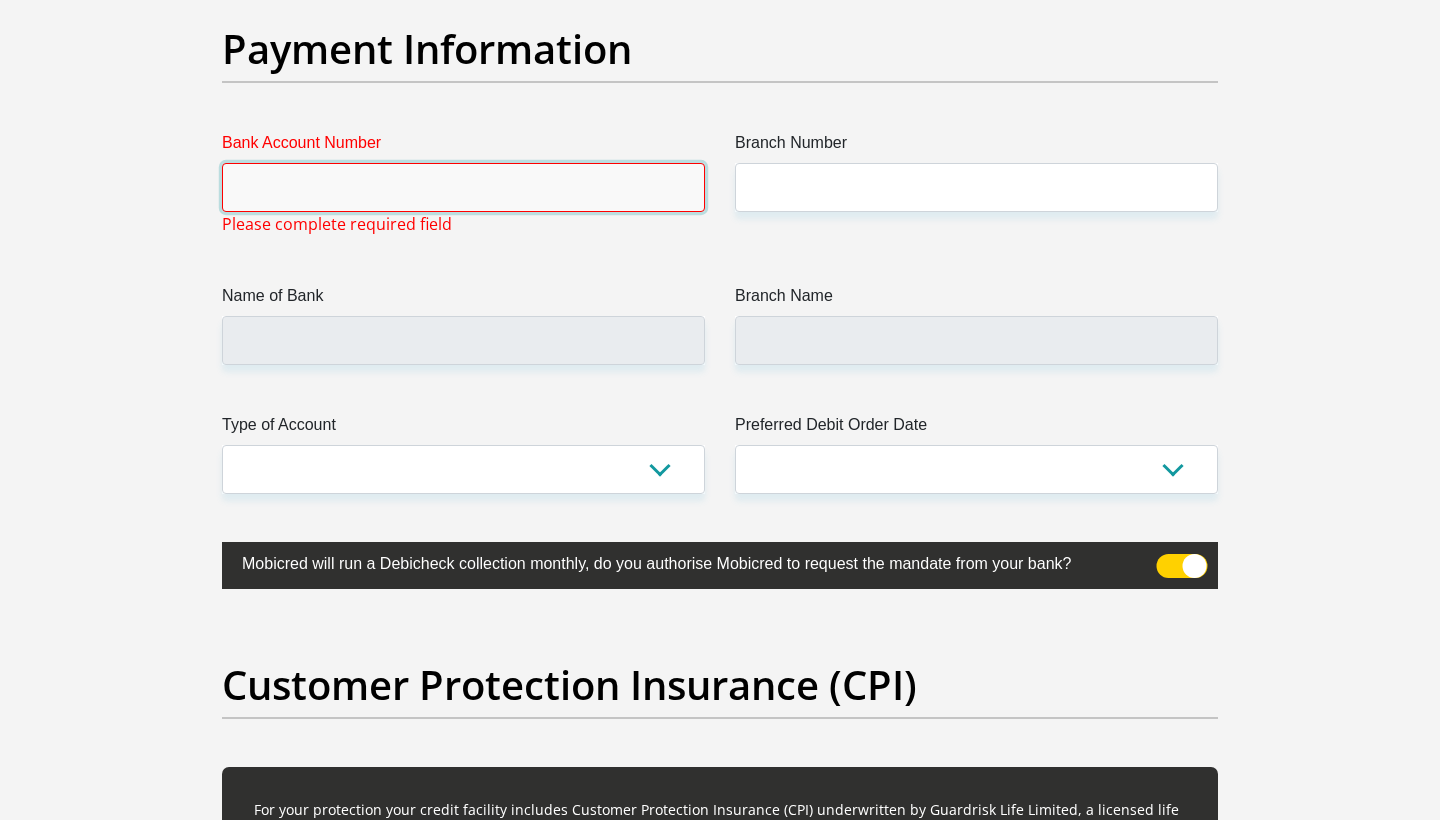 type 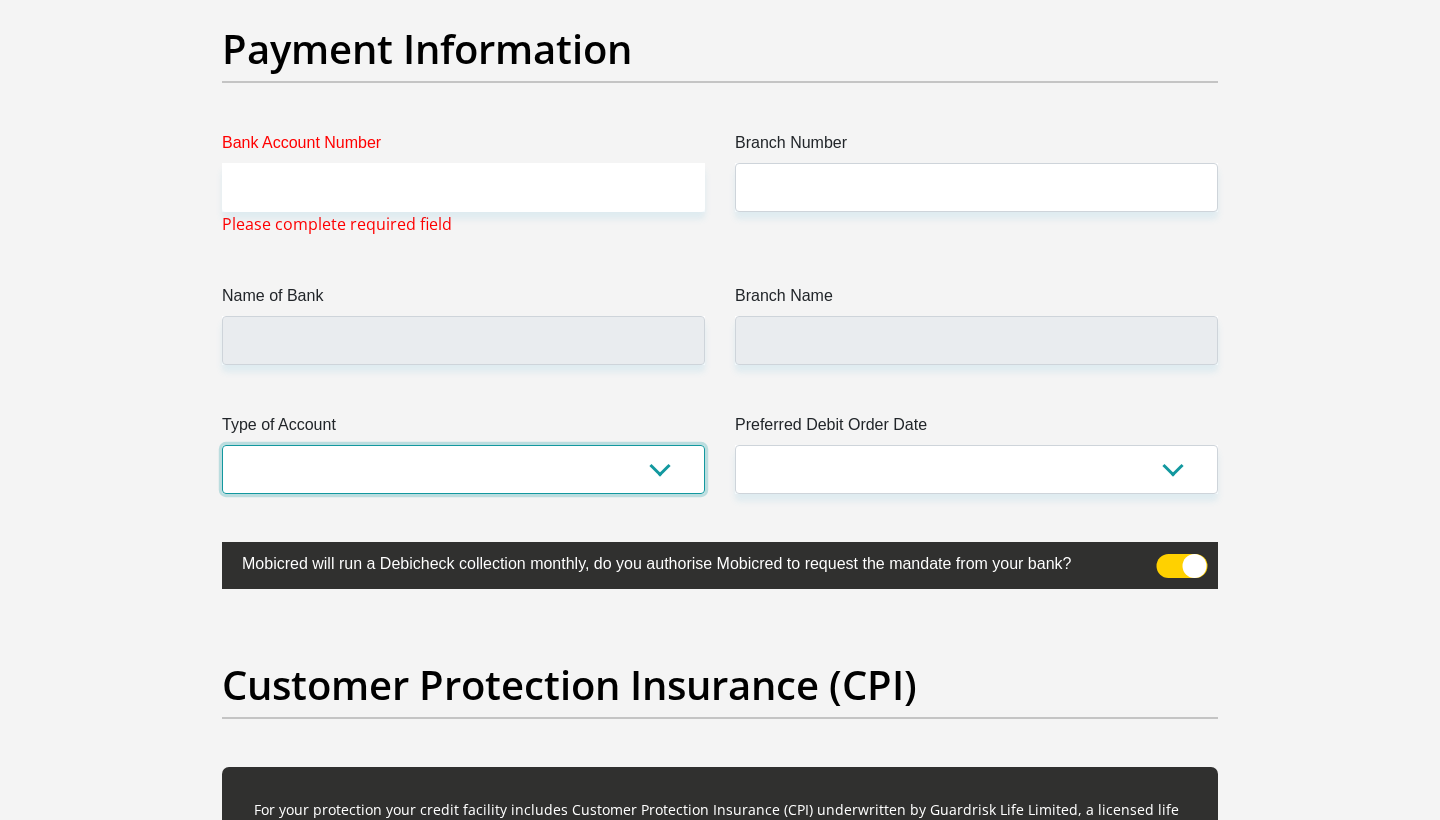 select on "SAV" 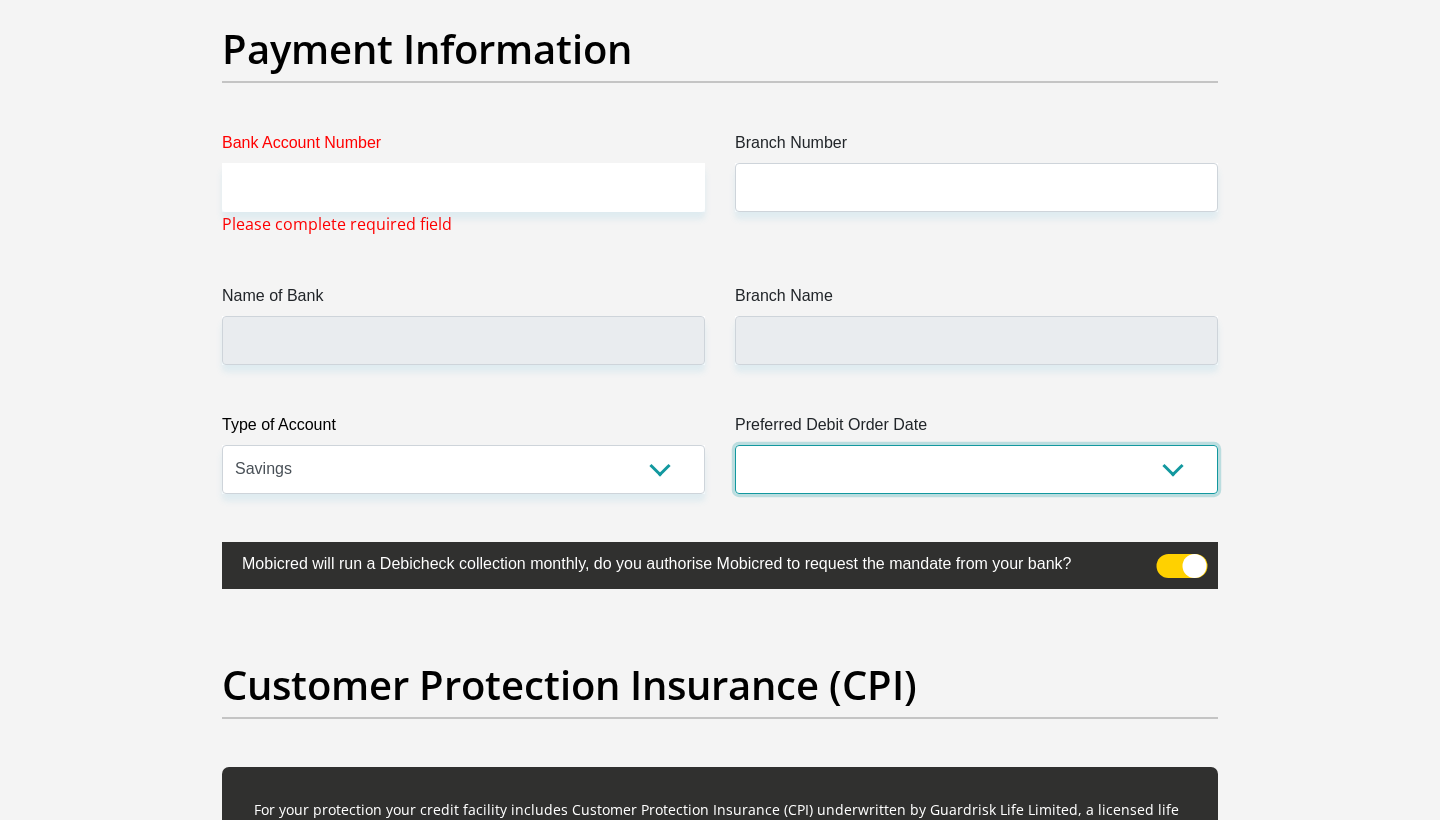 select on "22" 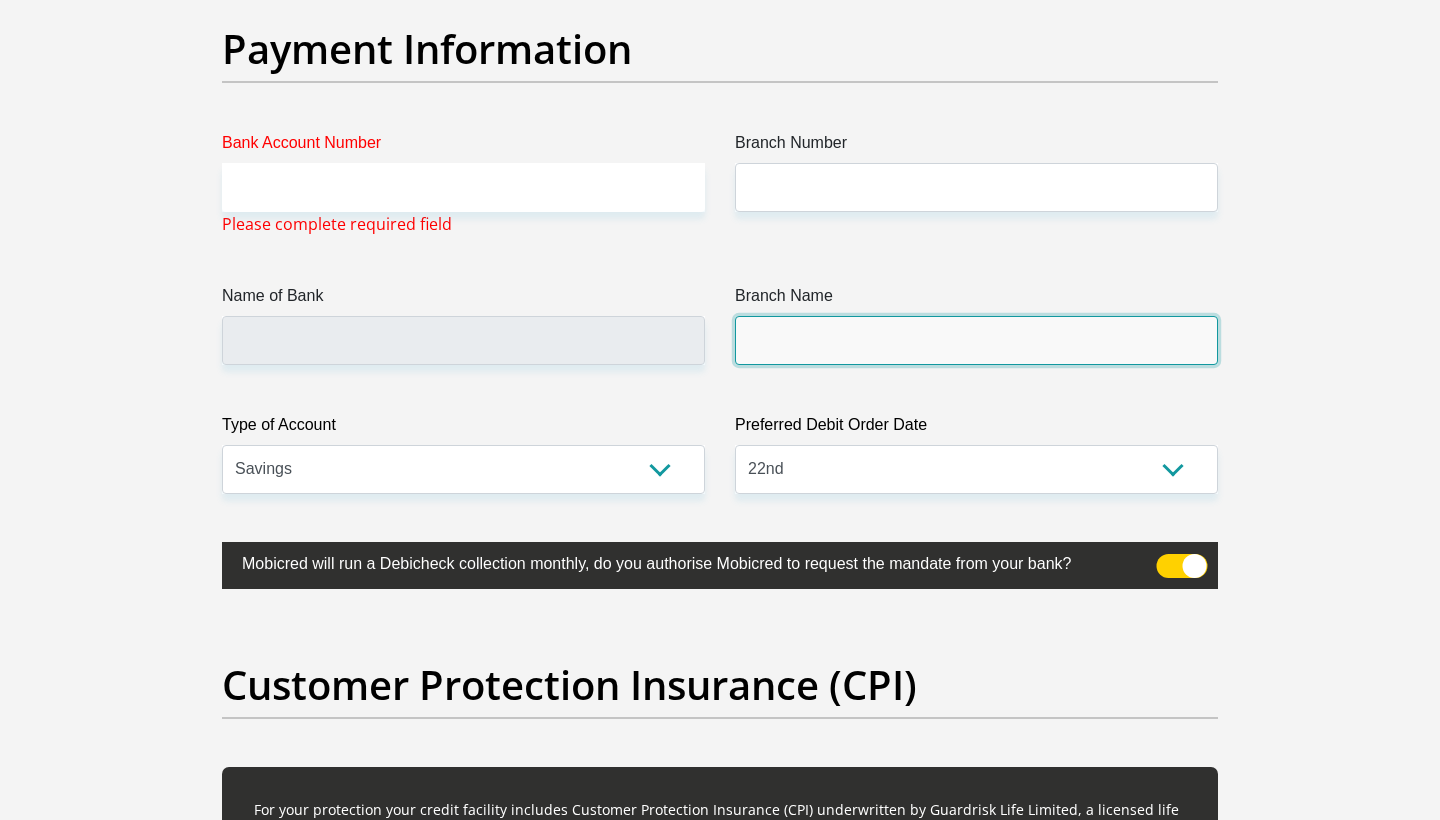 click on "Branch Name" at bounding box center [976, 340] 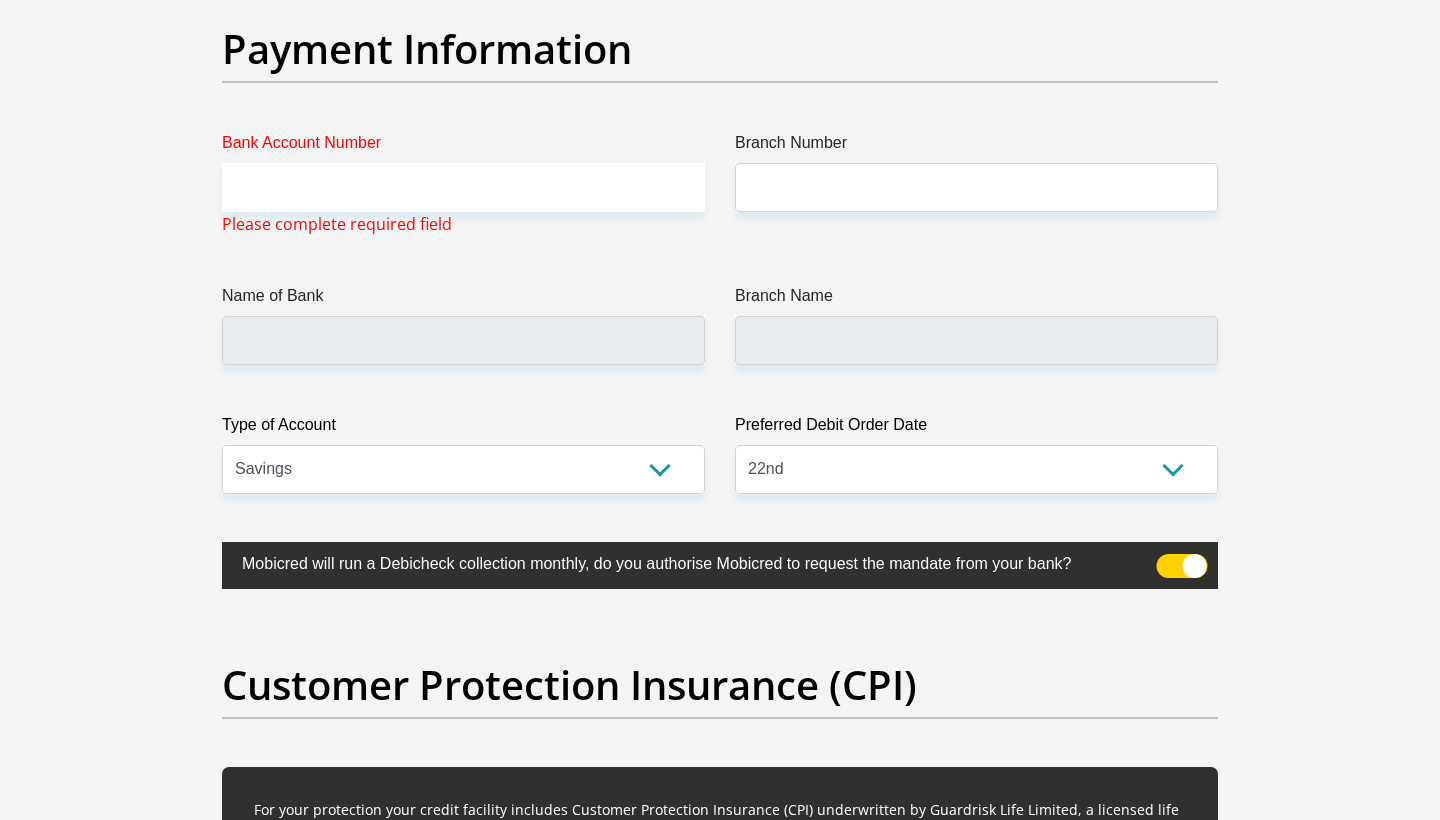click on "Bank Account Number" at bounding box center [463, 147] 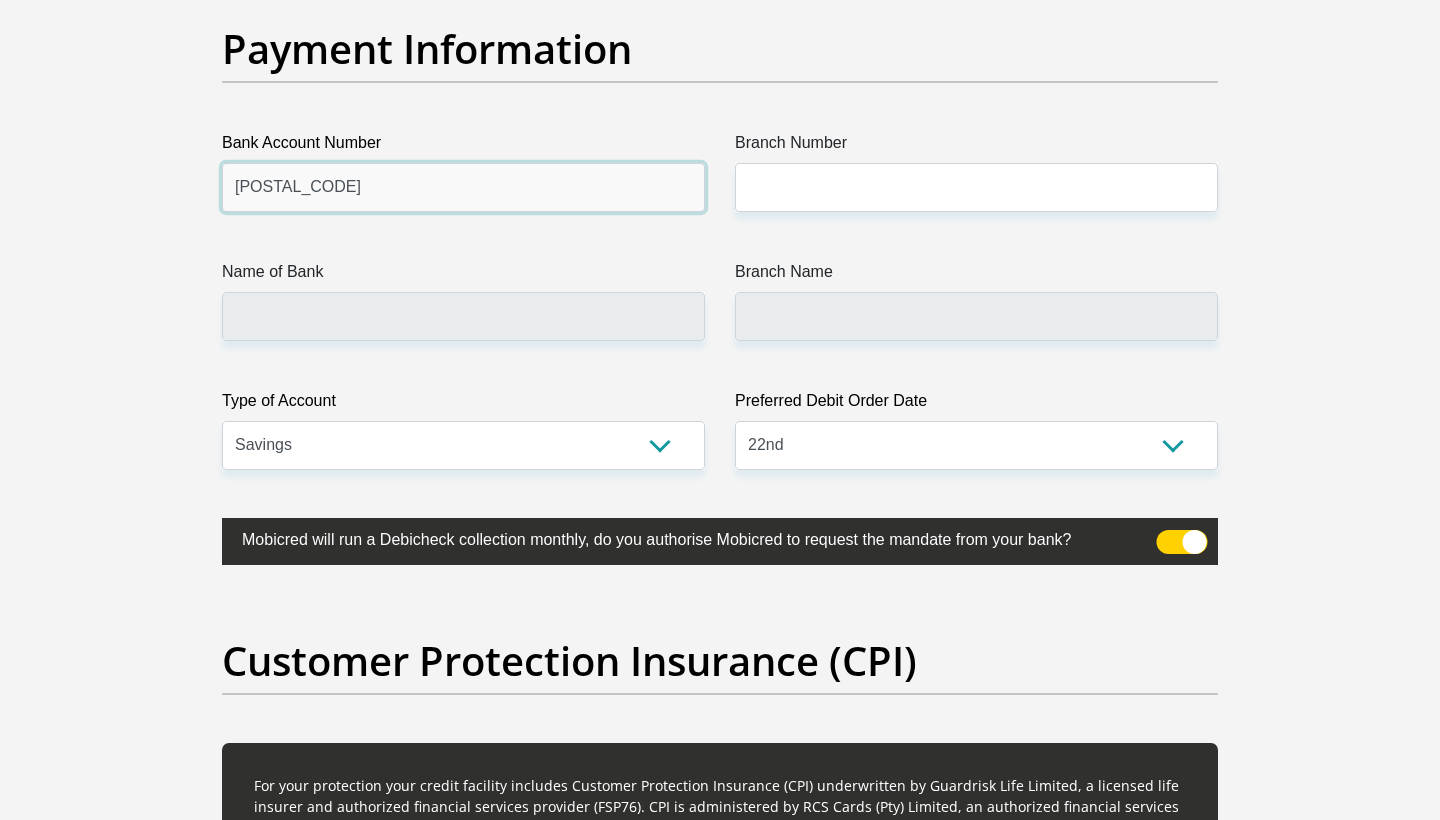 type on "[POSTAL_CODE]" 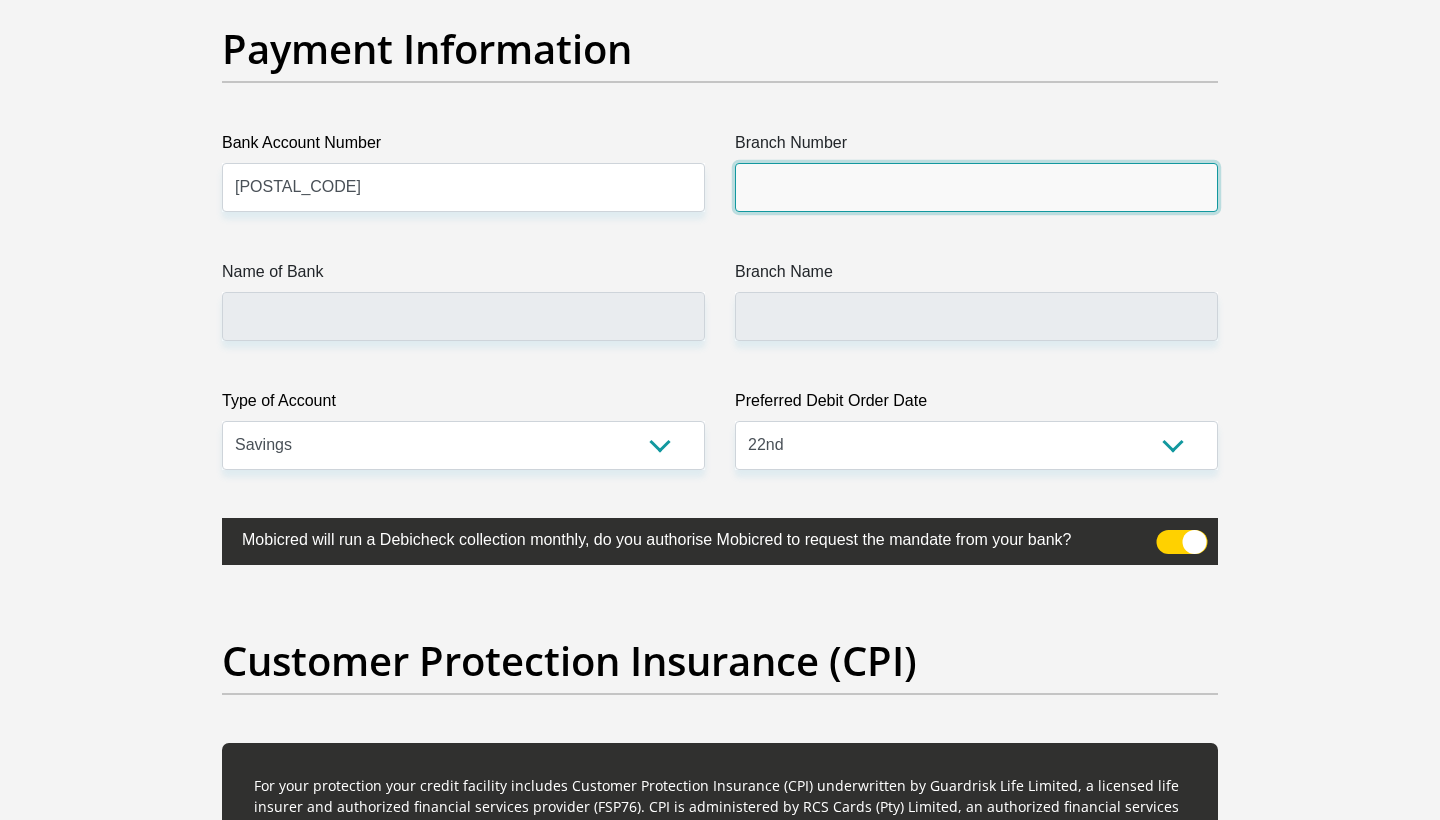 click on "Branch Number" at bounding box center (976, 187) 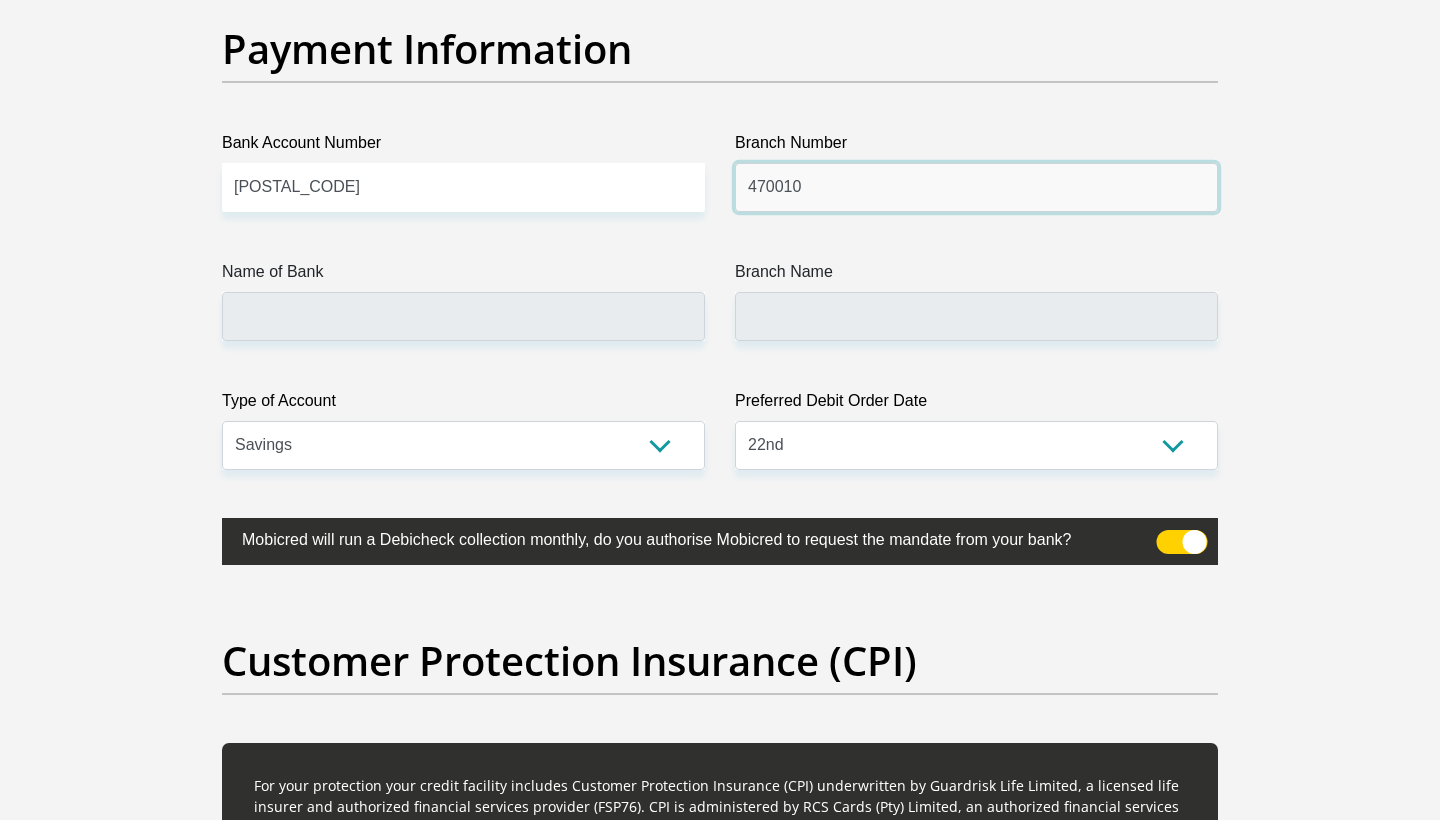 type on "470010" 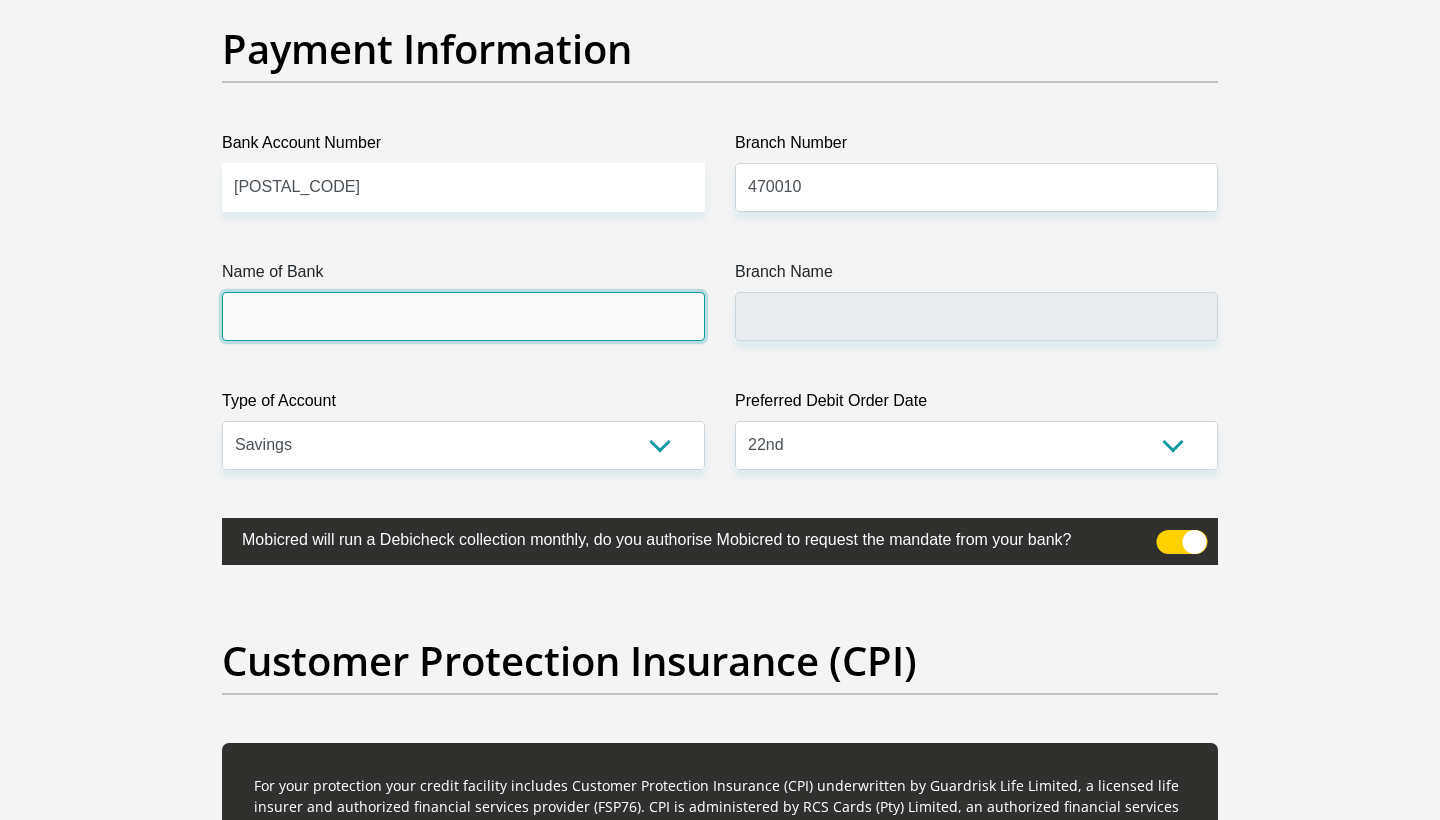 click on "Name of Bank" at bounding box center (463, 316) 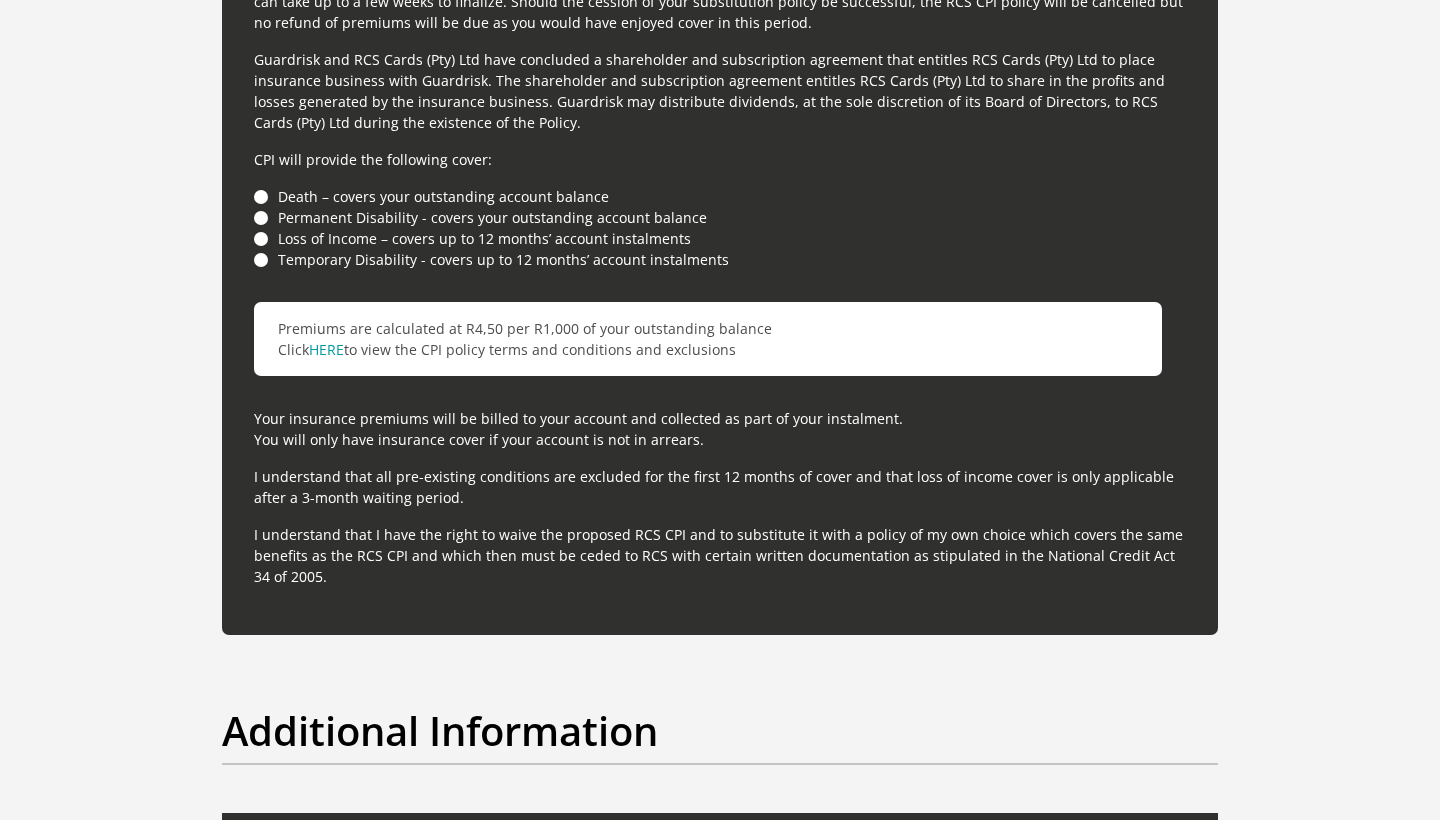 scroll, scrollTop: 5576, scrollLeft: 0, axis: vertical 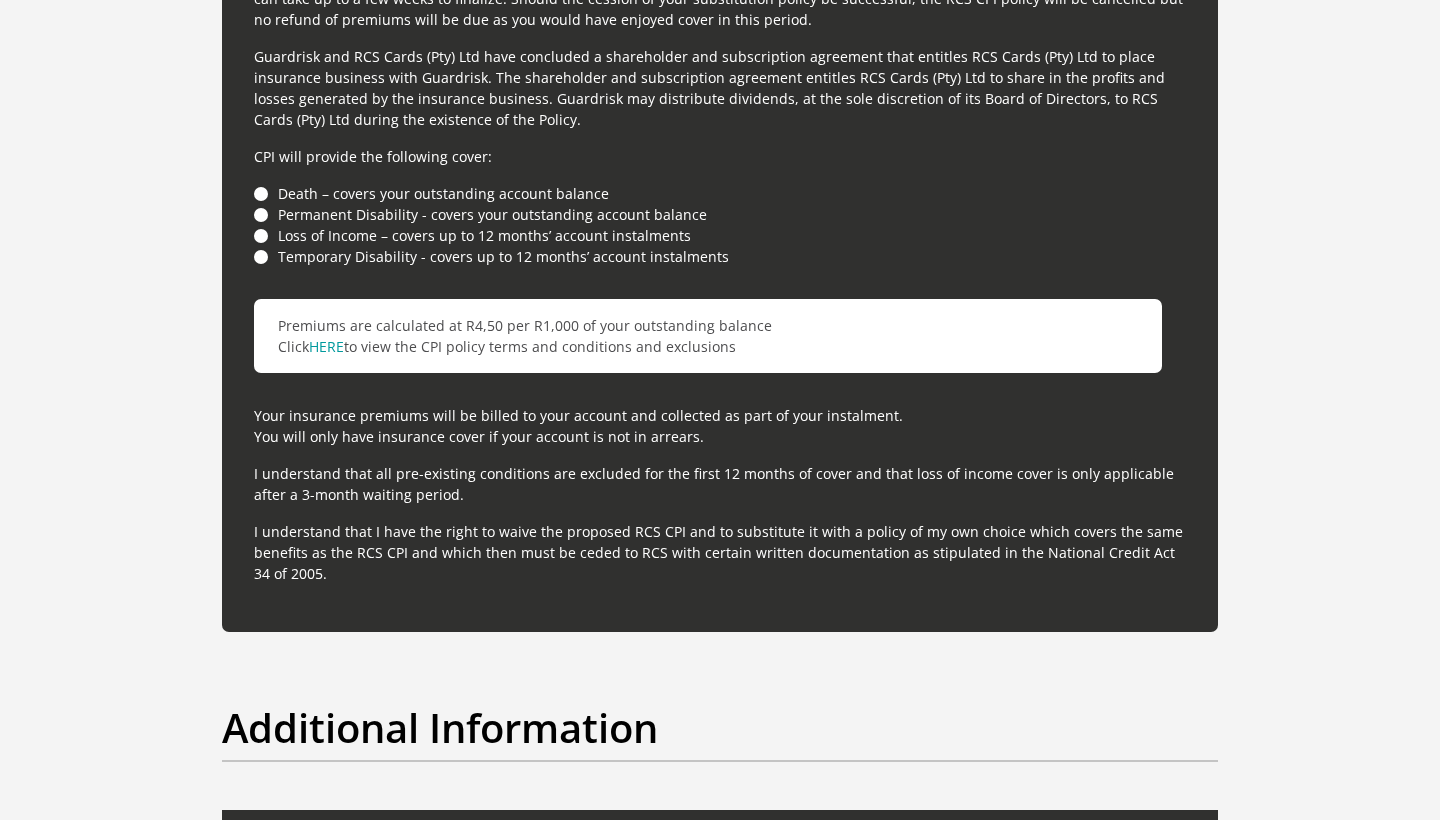 click on "Death – covers your outstanding account balance" at bounding box center (720, 193) 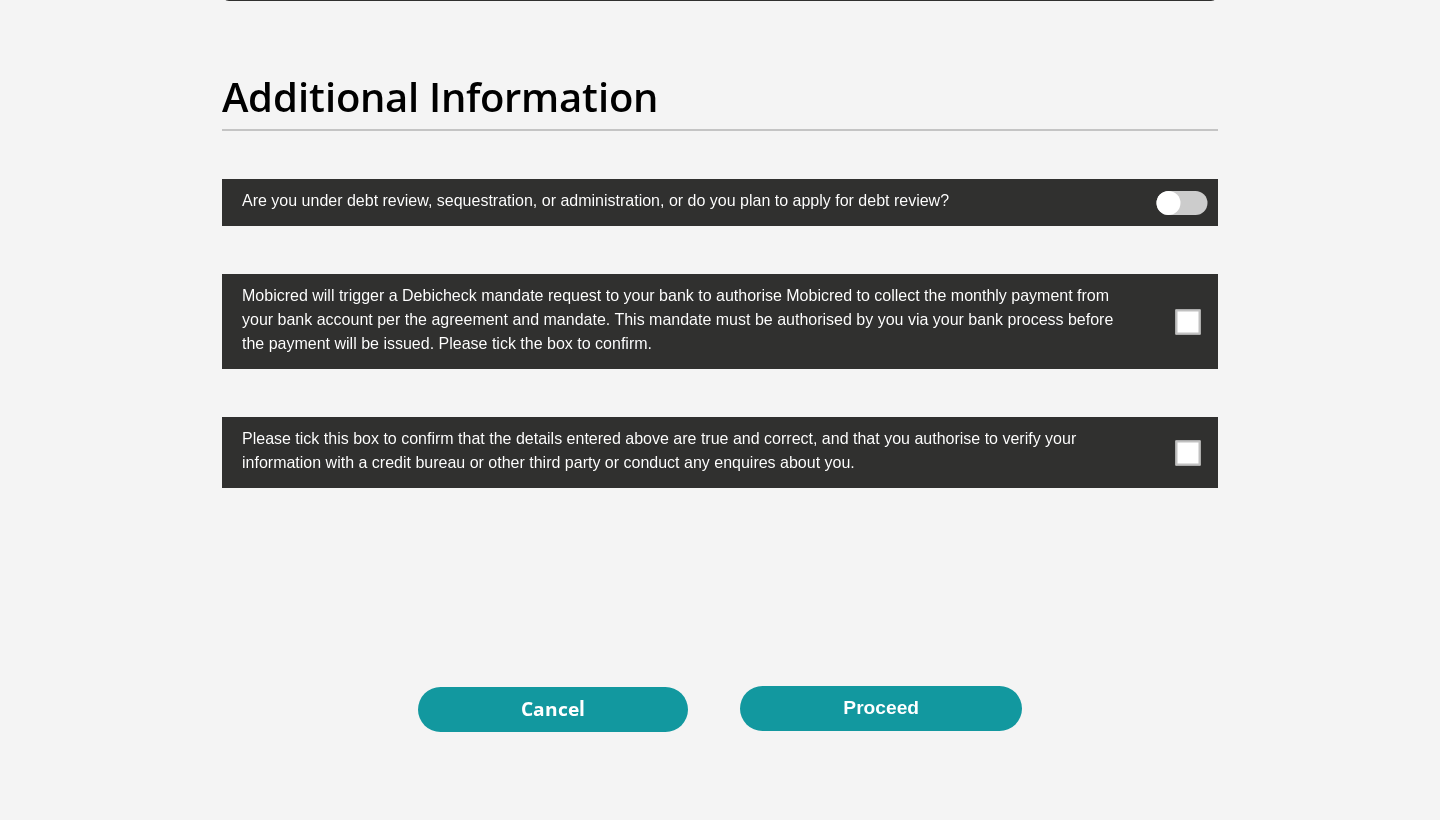 scroll, scrollTop: 6168, scrollLeft: 0, axis: vertical 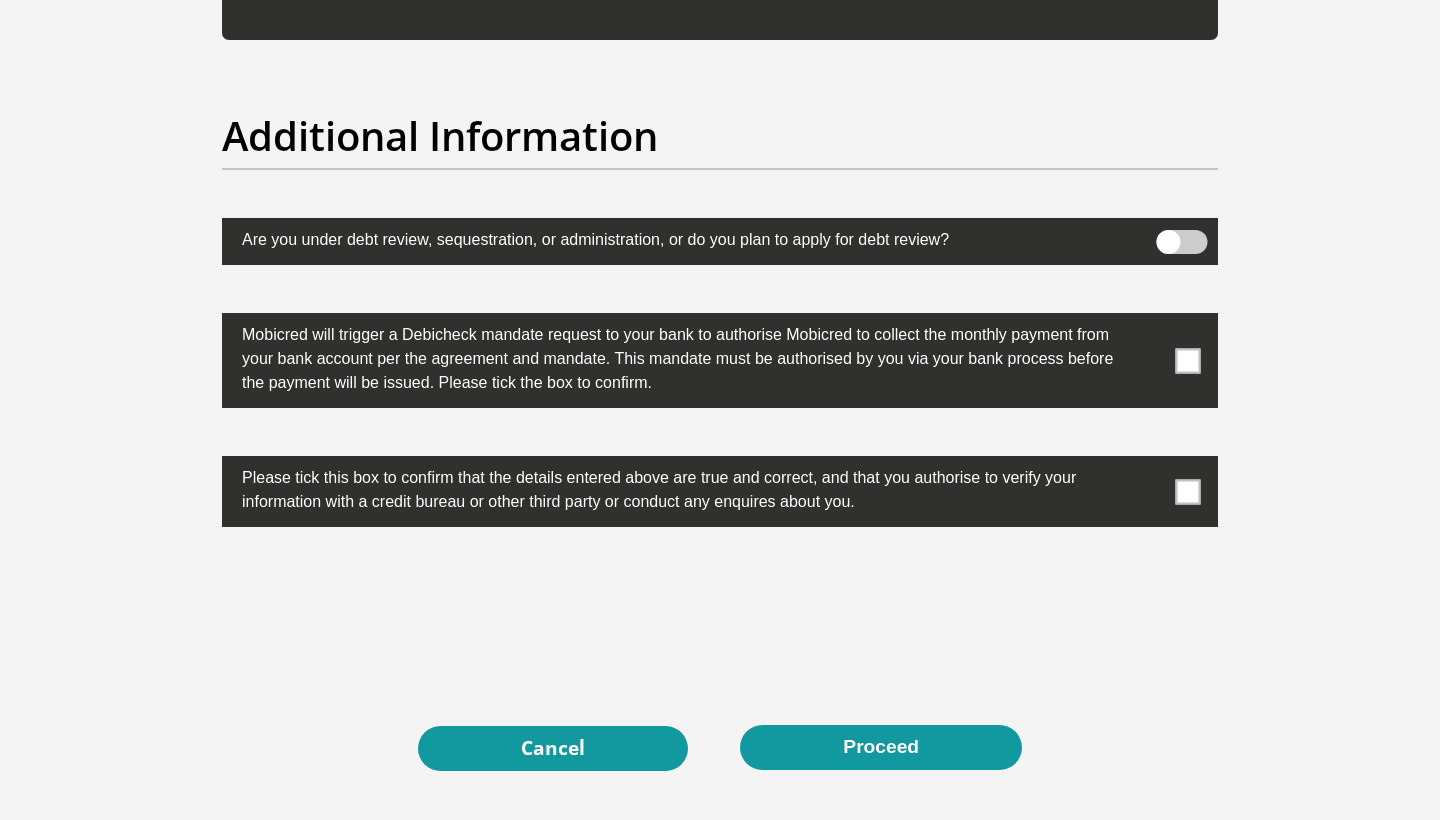click at bounding box center [1188, 360] 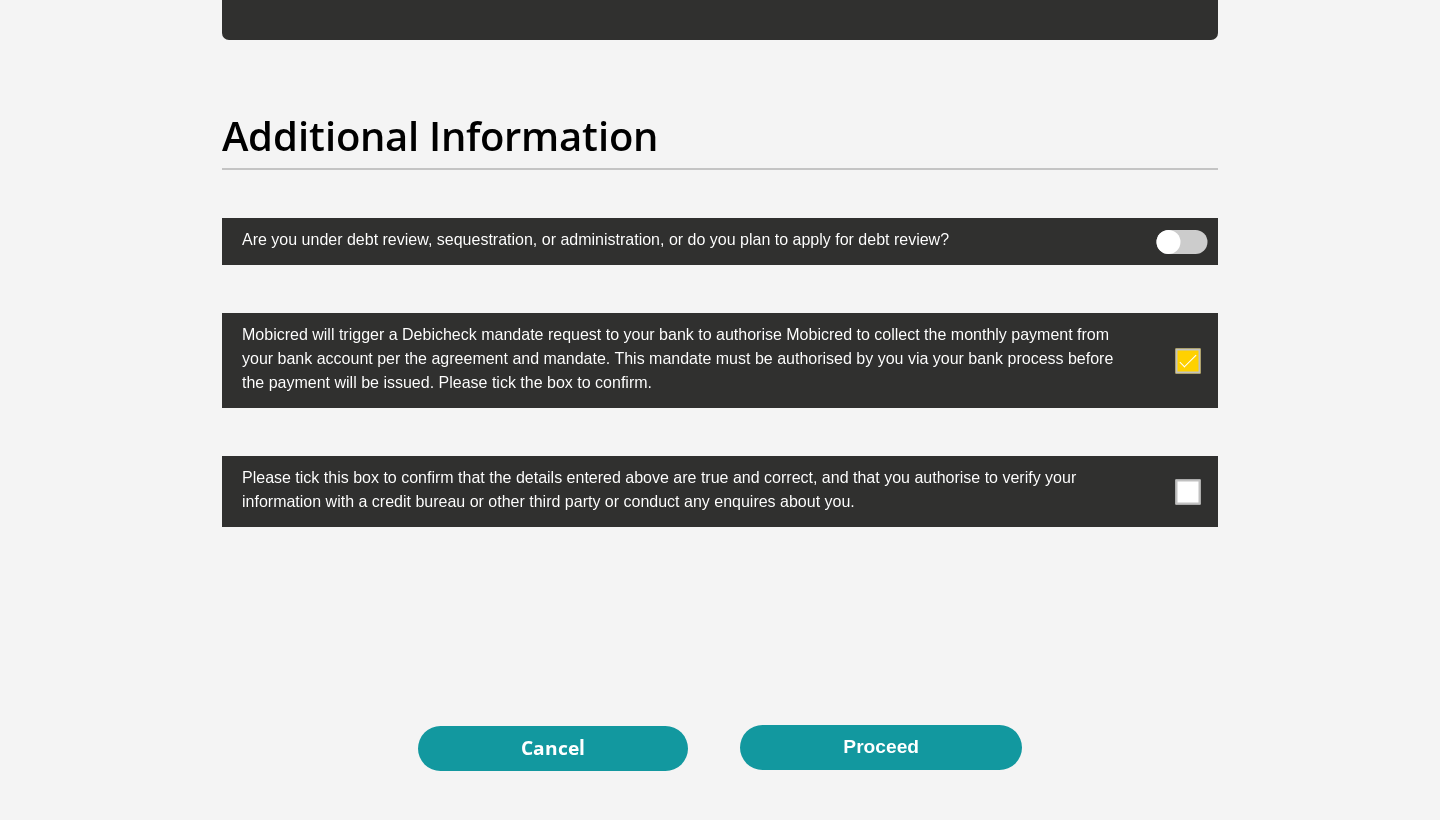 click at bounding box center [1188, 491] 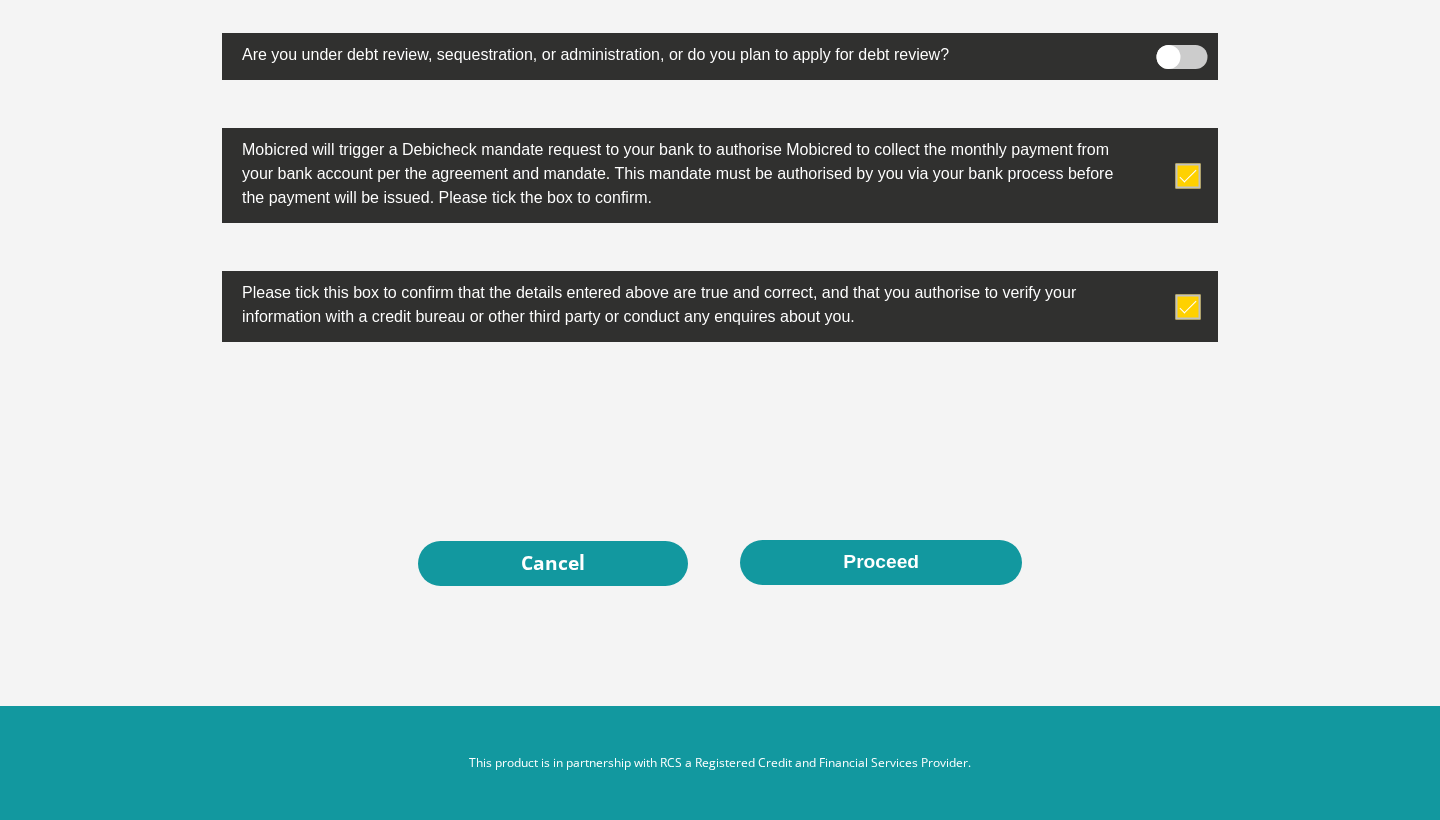 scroll, scrollTop: 6354, scrollLeft: 0, axis: vertical 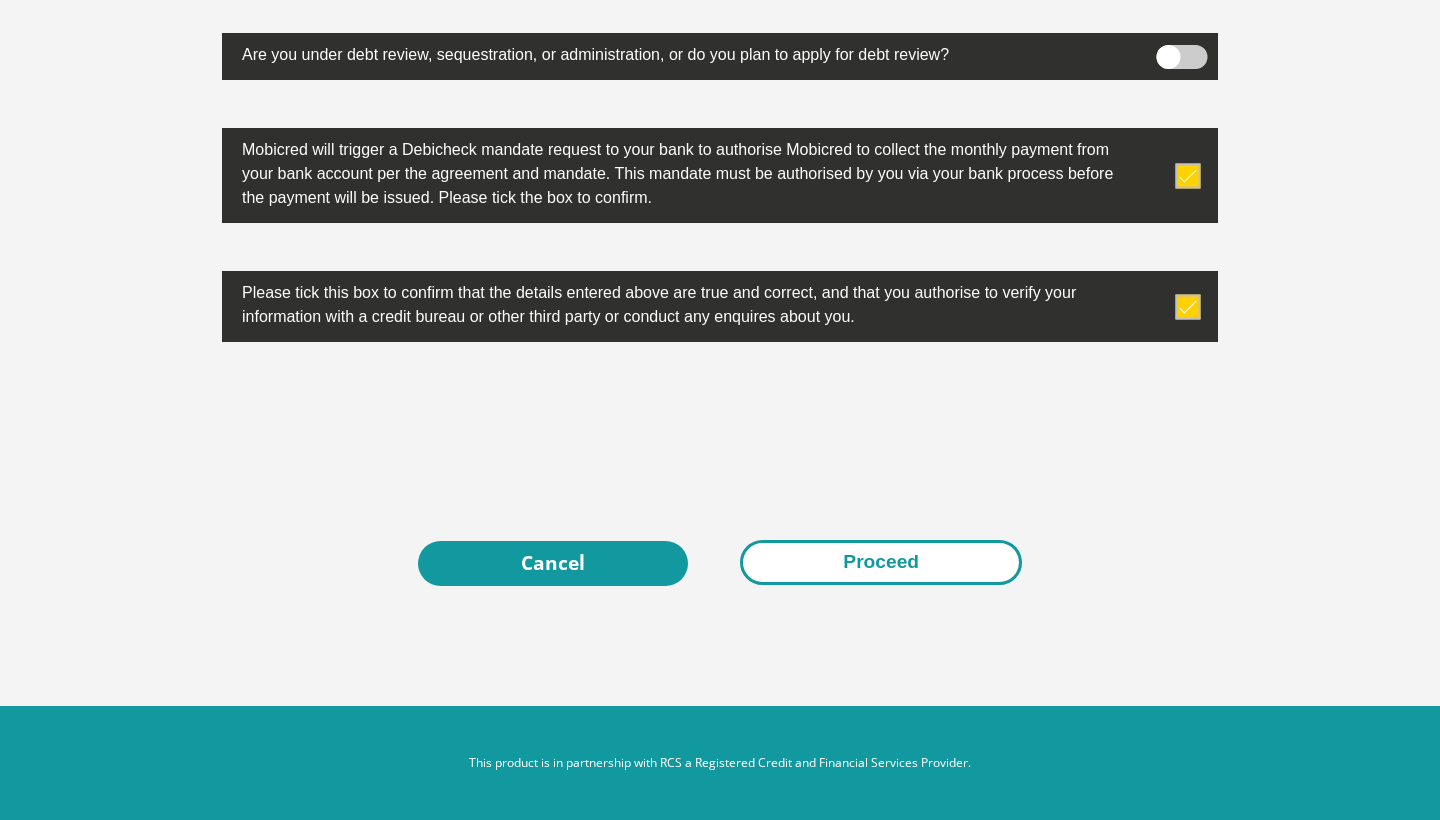 click on "Proceed" at bounding box center (881, 562) 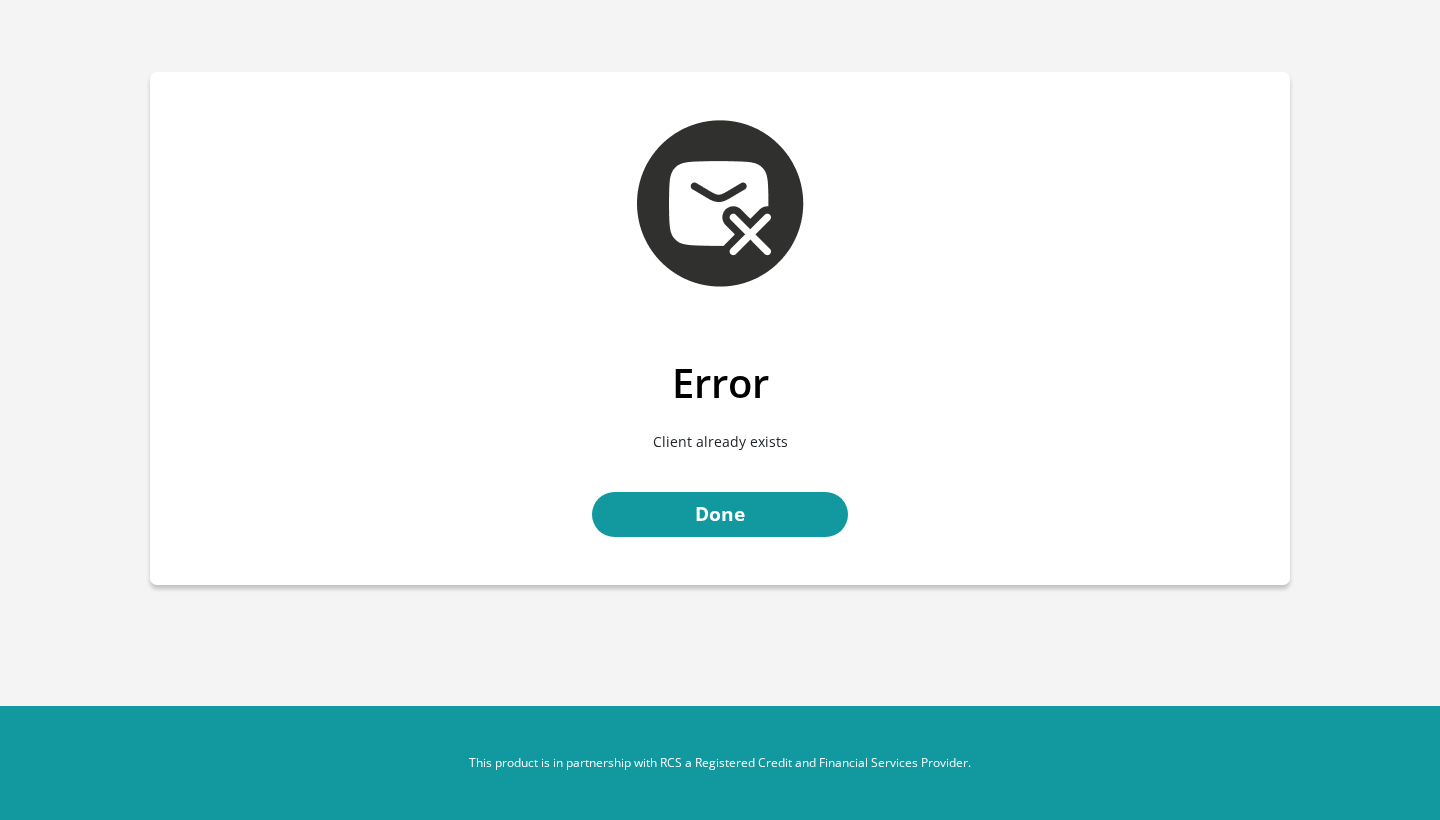 scroll, scrollTop: 0, scrollLeft: 0, axis: both 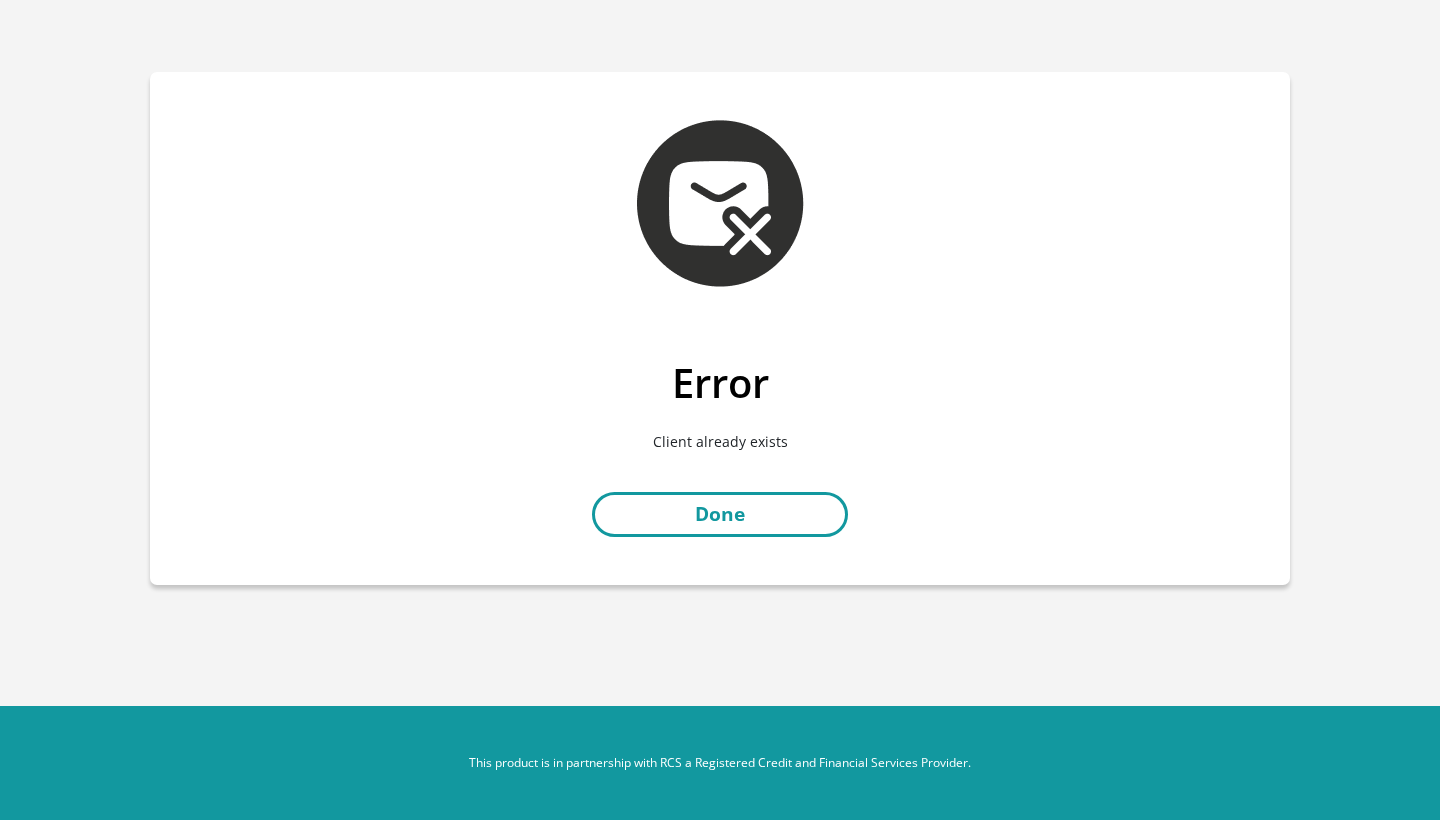 click on "Done" at bounding box center [720, 514] 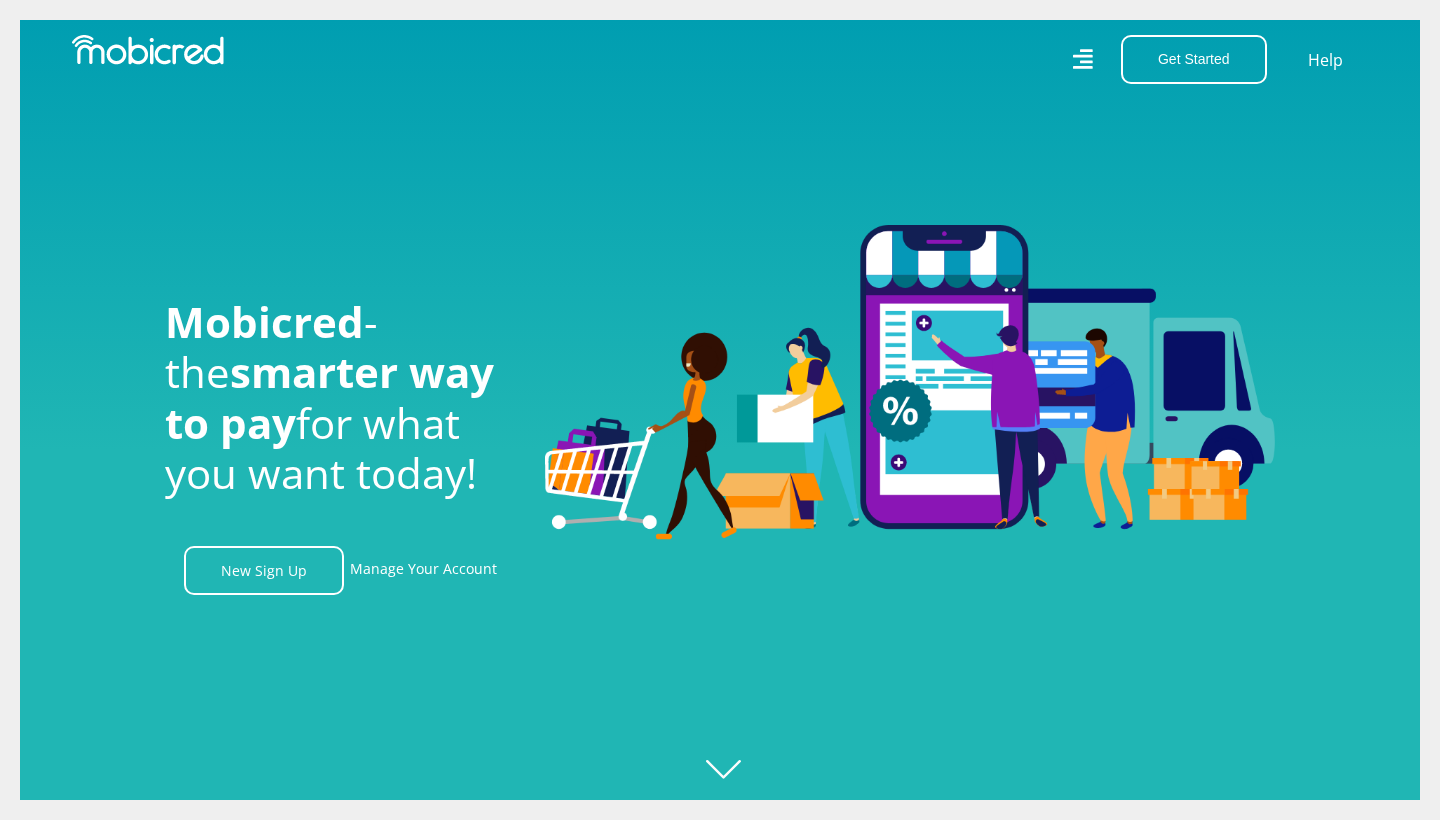 scroll, scrollTop: 0, scrollLeft: 0, axis: both 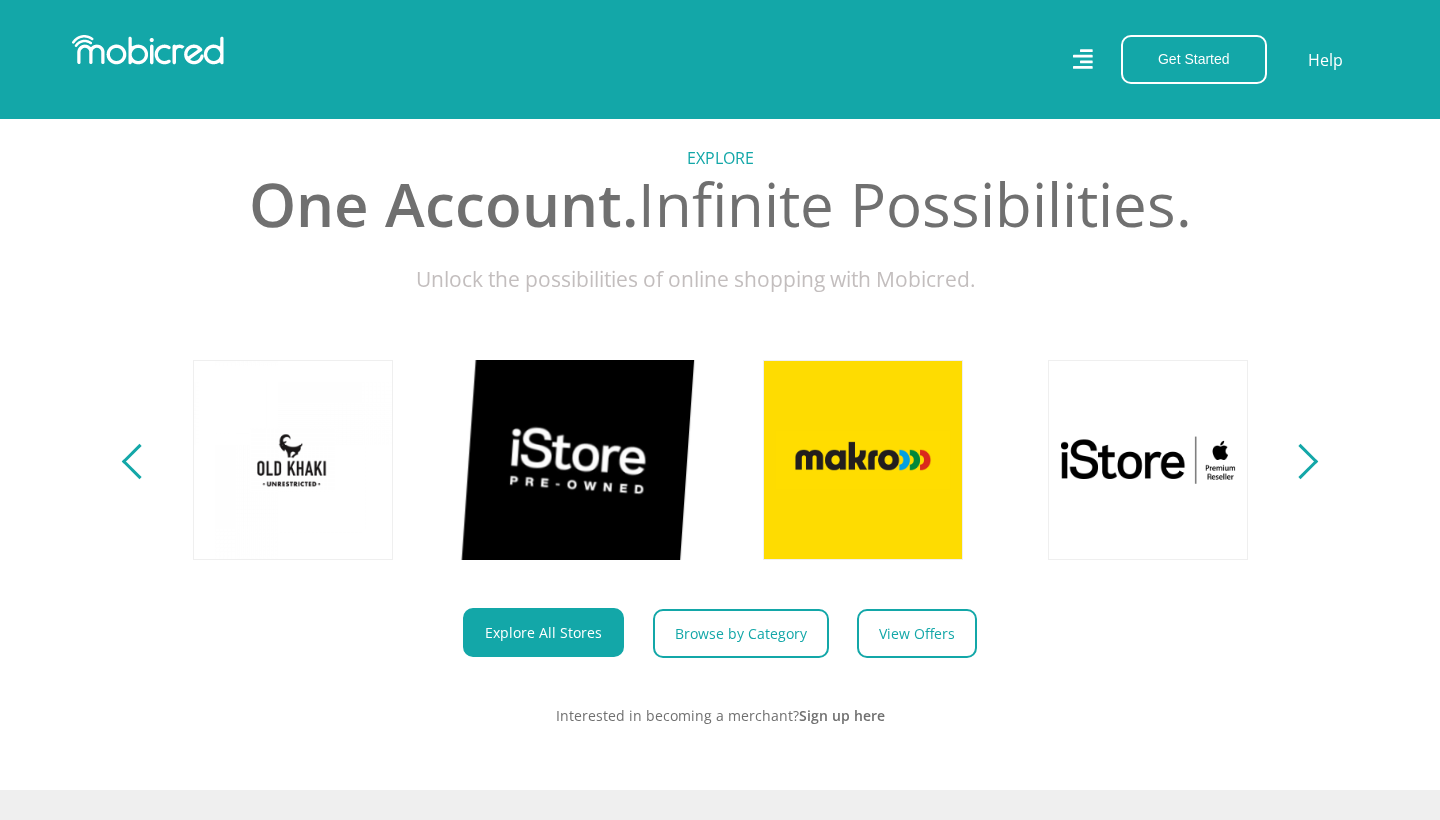 click at bounding box center (577, 459) 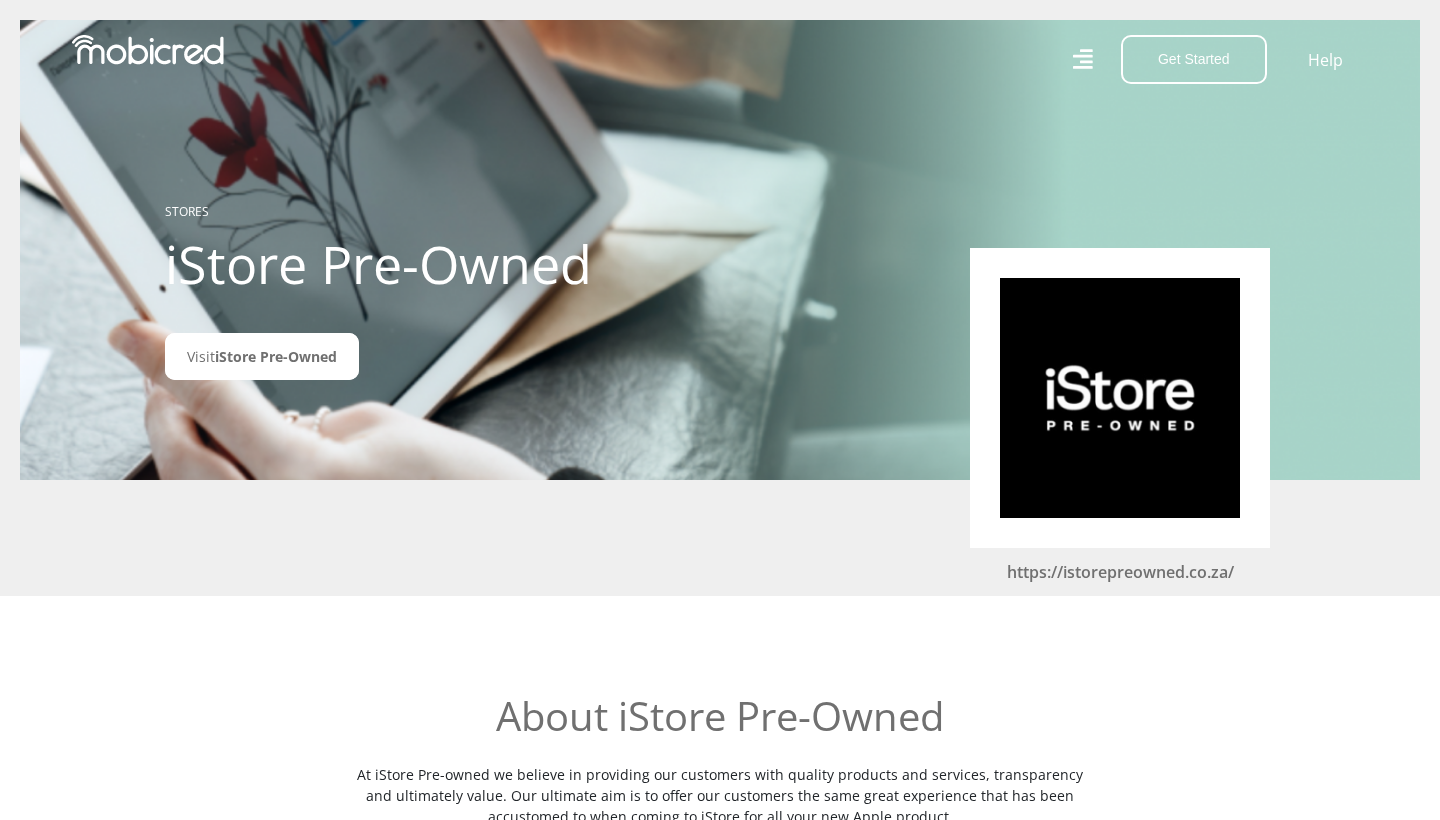 scroll, scrollTop: 0, scrollLeft: 0, axis: both 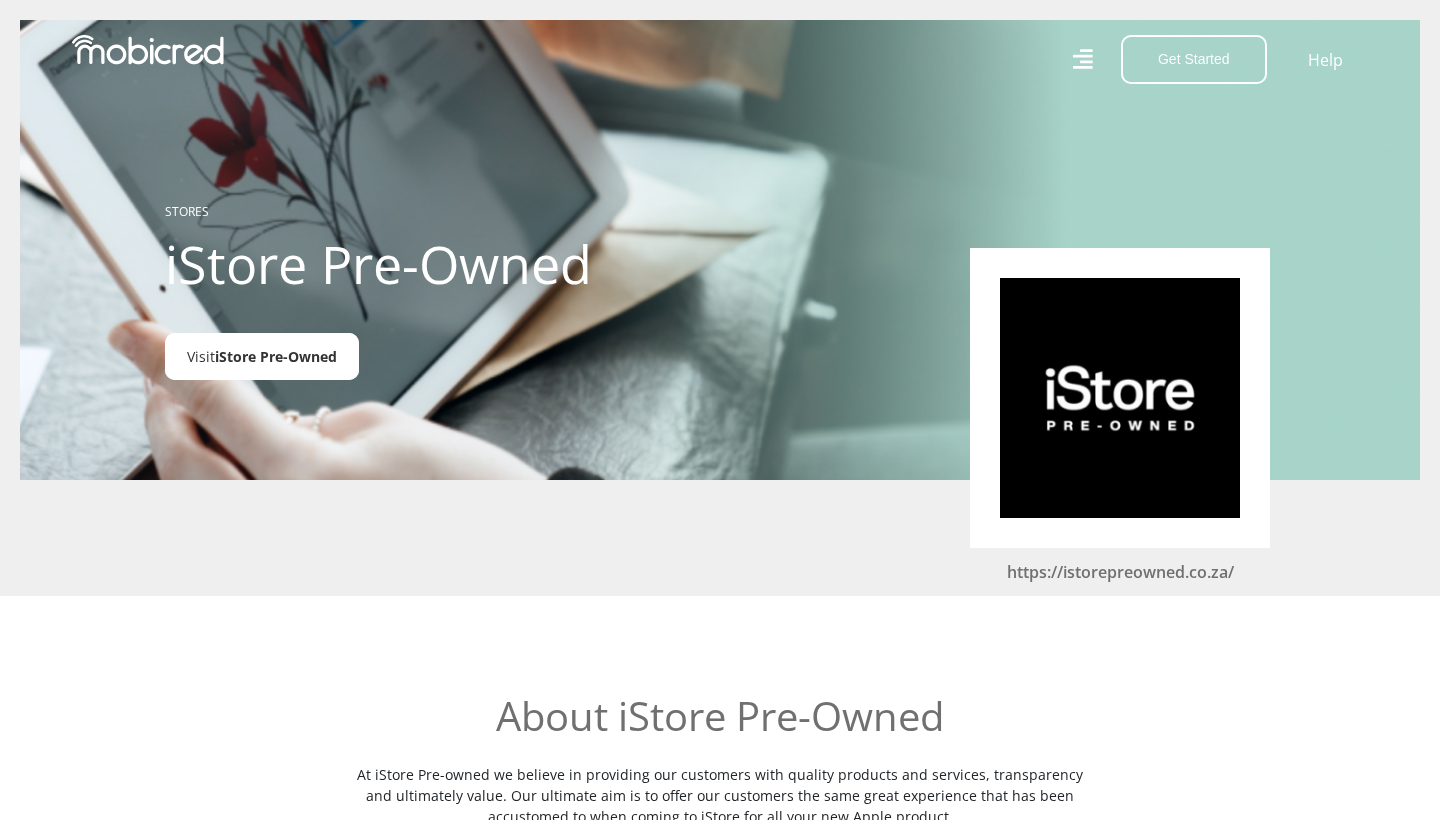 click on "iStore Pre-Owned" at bounding box center (276, 356) 